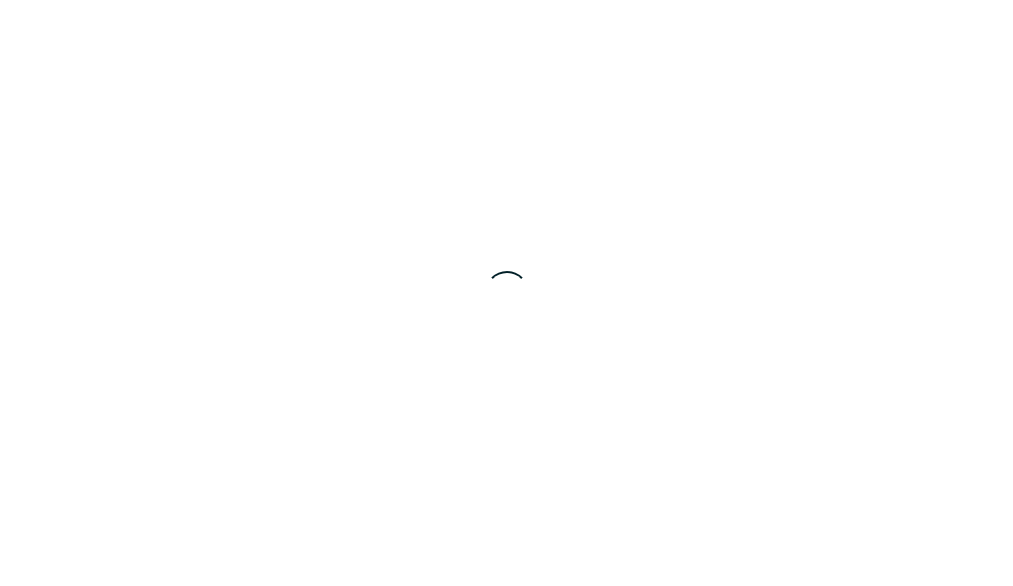 scroll, scrollTop: 0, scrollLeft: 0, axis: both 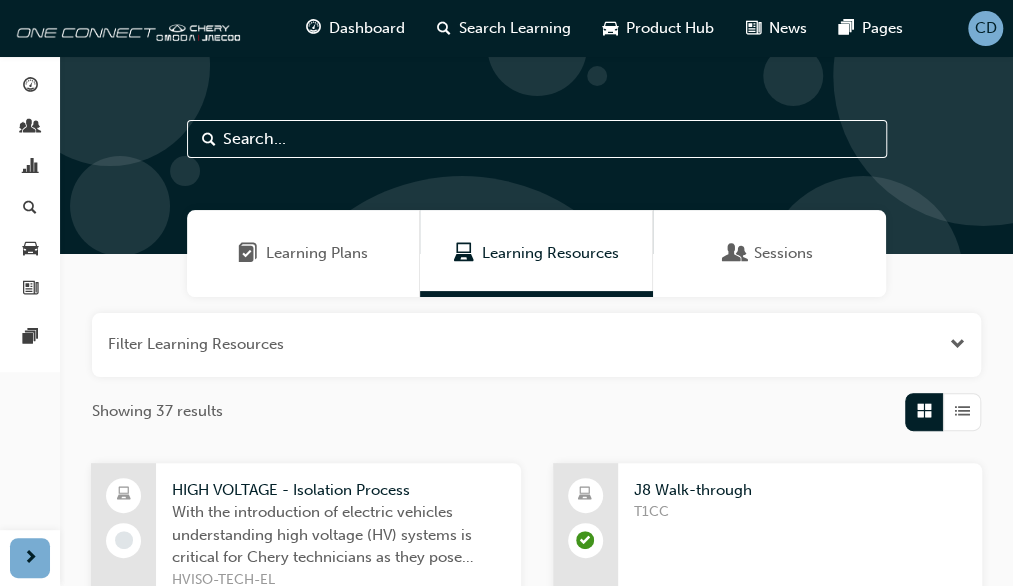 click on "CD" at bounding box center (986, 28) 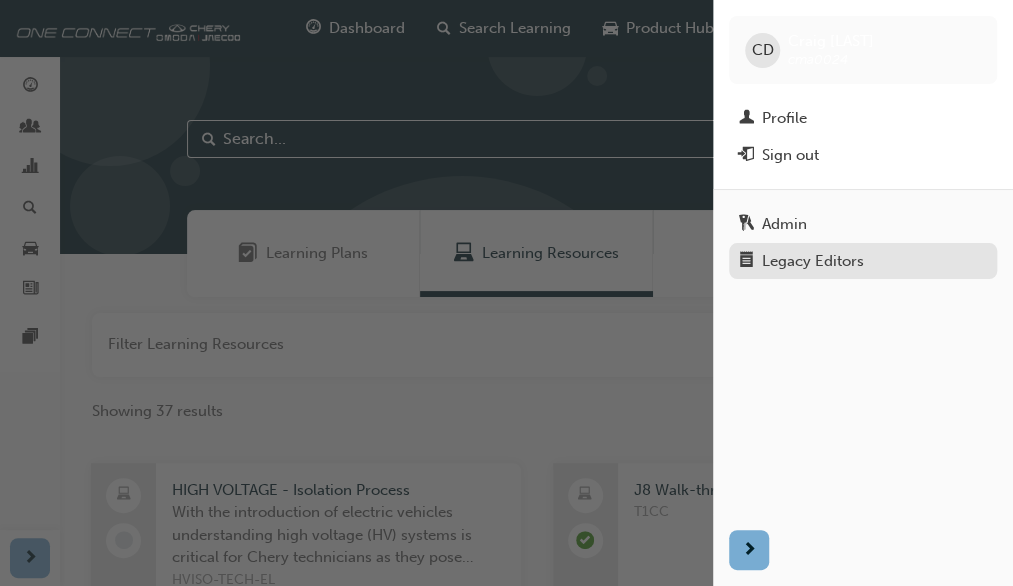 click on "Legacy Editors" at bounding box center (813, 261) 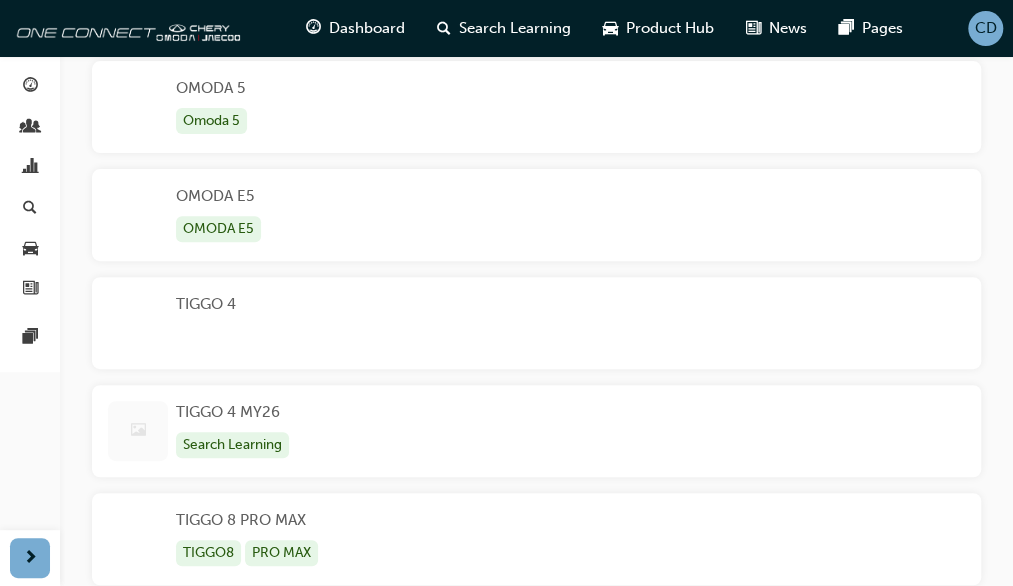scroll, scrollTop: 300, scrollLeft: 0, axis: vertical 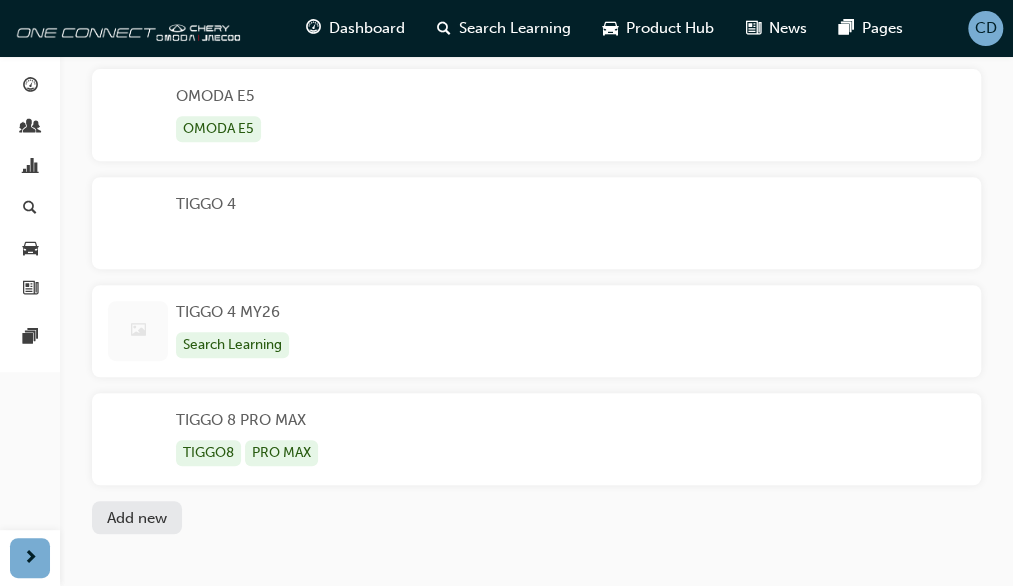click on "Search Learning" at bounding box center (232, 345) 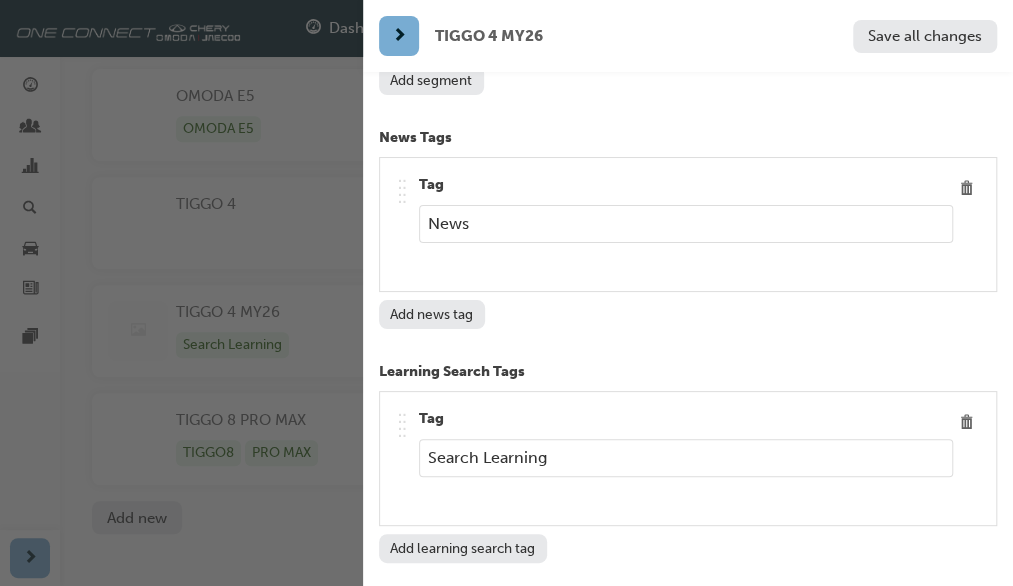 scroll, scrollTop: 15424, scrollLeft: 0, axis: vertical 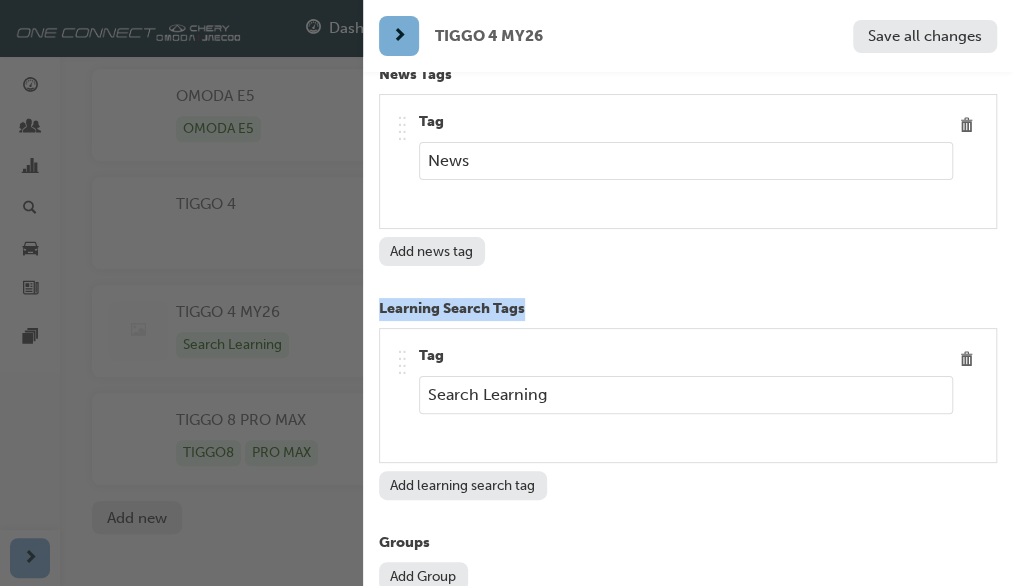 drag, startPoint x: 725, startPoint y: 152, endPoint x: 726, endPoint y: 230, distance: 78.00641 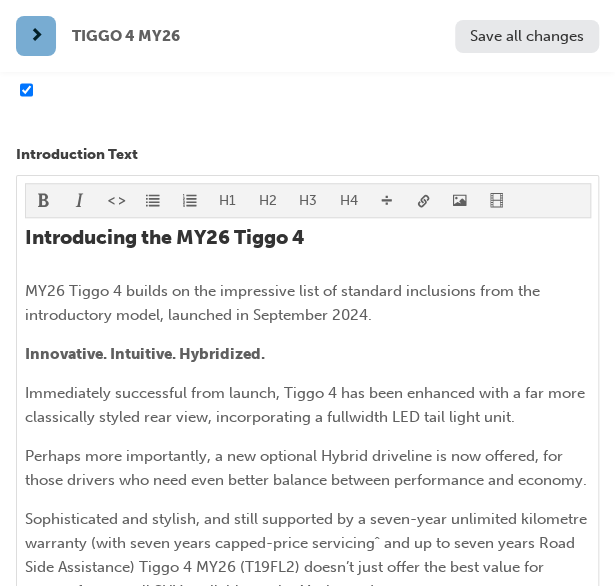 scroll, scrollTop: 400, scrollLeft: 0, axis: vertical 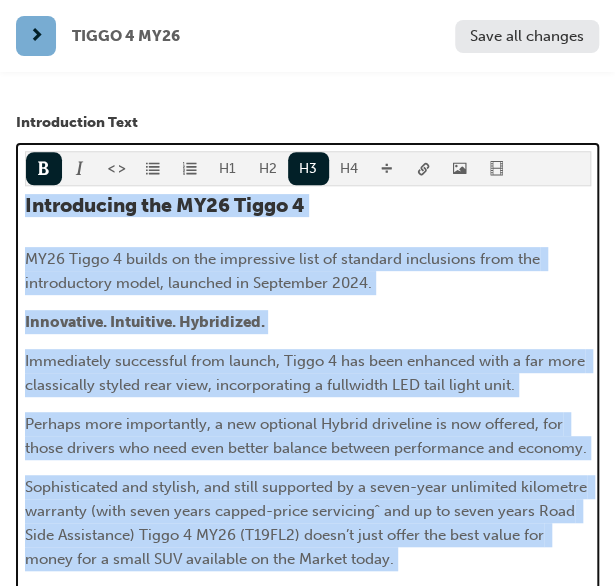 drag, startPoint x: 26, startPoint y: 199, endPoint x: 399, endPoint y: 599, distance: 546.9269 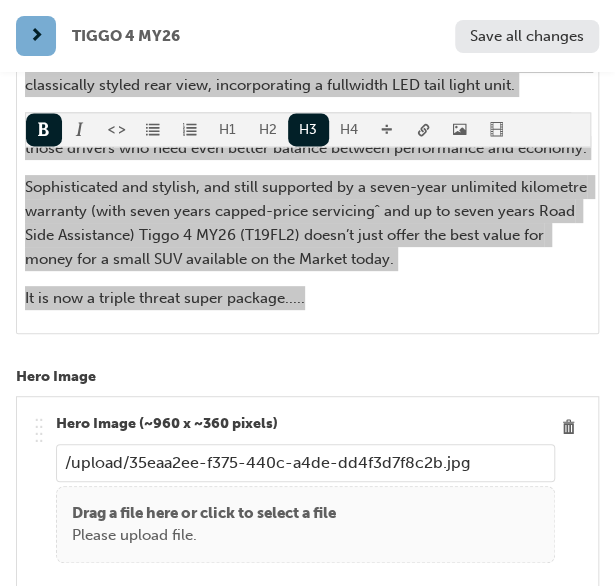 scroll, scrollTop: 800, scrollLeft: 0, axis: vertical 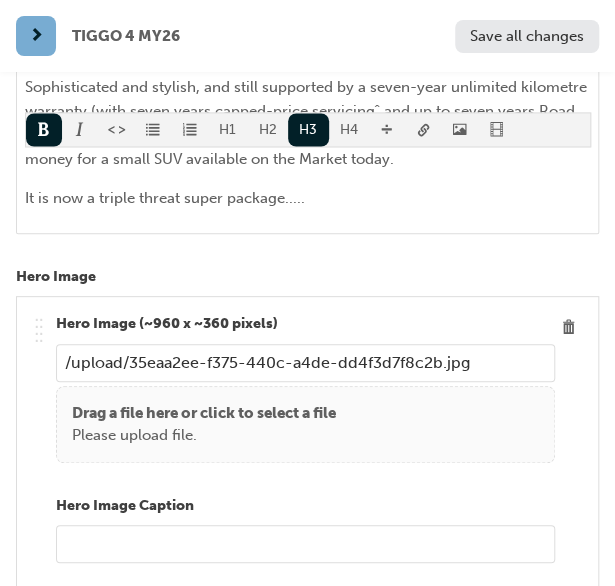 drag, startPoint x: 473, startPoint y: 382, endPoint x: -4, endPoint y: 373, distance: 477.0849 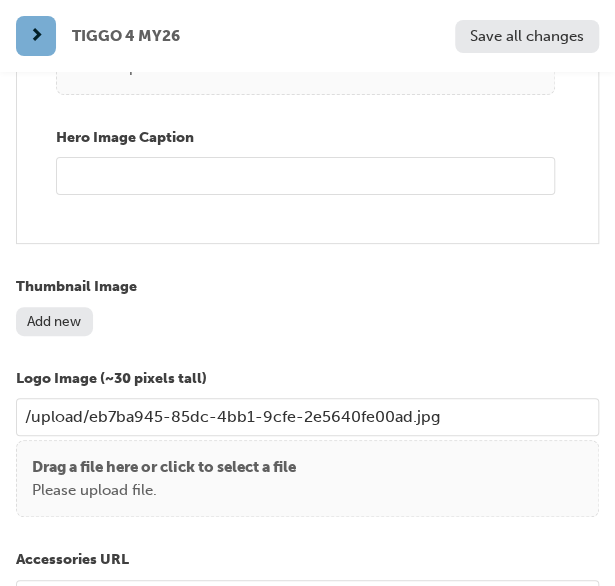 scroll, scrollTop: 1200, scrollLeft: 0, axis: vertical 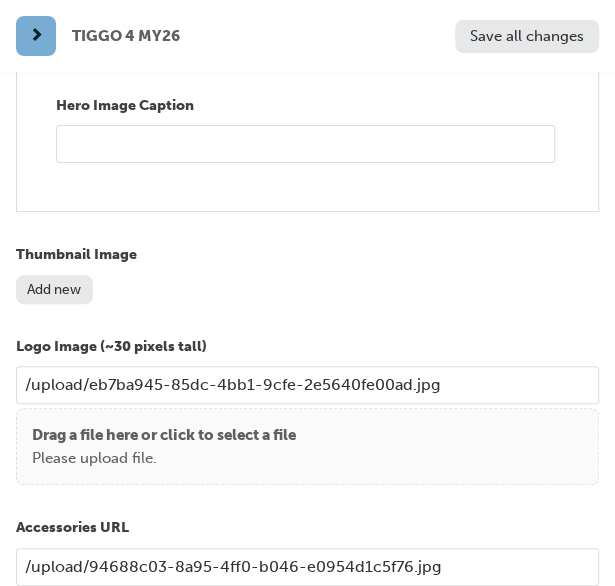 drag, startPoint x: 442, startPoint y: 411, endPoint x: -6, endPoint y: 422, distance: 448.135 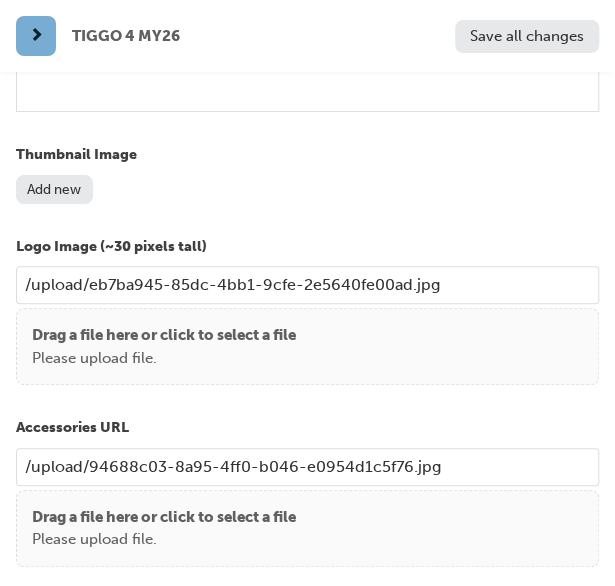 drag, startPoint x: 437, startPoint y: 486, endPoint x: -6, endPoint y: 486, distance: 443 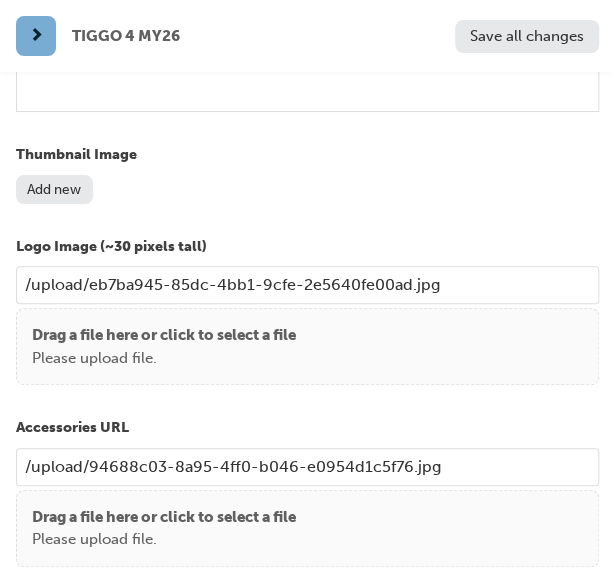 click on "Your version of Internet Explorer is outdated and not supported. Please upgrade to a modern browser . Dashboard Search Learning Product Hub News Pages CD Dashboard My Team Analytics Search Learning Product Hub News Pages Pages Product News Product Save all changes OMODA 5 Omoda 5 OMODA E5 OMODA E5 TIGGO 4 TIGGO 4 MY26 Search Learning TIGGO 8 PRO MAX TIGGO8 PRO MAX Add new TIGGO 4 MY26 Save all changes Name TIGGO 4 MY26 Model Name Tiggo 4 MY26 Series Code T19FL2 Current Introduction Text H1 H2 H3 H4 Introducing the MY26 Tiggo 4 MY26 Tiggo 4 builds on the impressive list of standard inclusions from the introductory model, launched in September 2024. Innovative. Intuitive. Hybridized. Immediately successful from launch, Tiggo 4 has been enhanced with a far more classically styled rear view, incorporating a fullwidth LED tail light unit. Perhaps more importantly, a new optional Hybrid driveline is now offered, for those drivers who need even better balance between performance and economy. Hero Image" at bounding box center [307, -53] 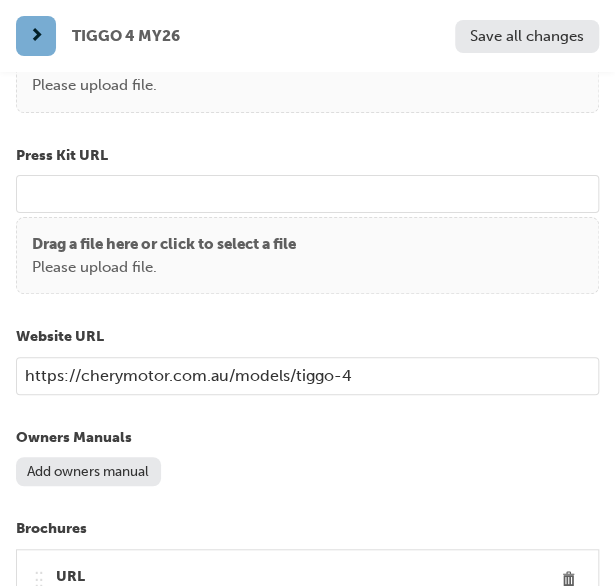 scroll, scrollTop: 1800, scrollLeft: 0, axis: vertical 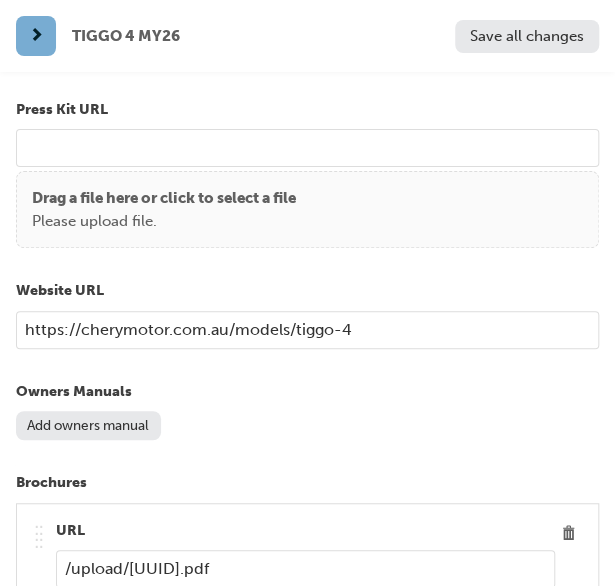drag, startPoint x: 355, startPoint y: 346, endPoint x: -2, endPoint y: 345, distance: 357.0014 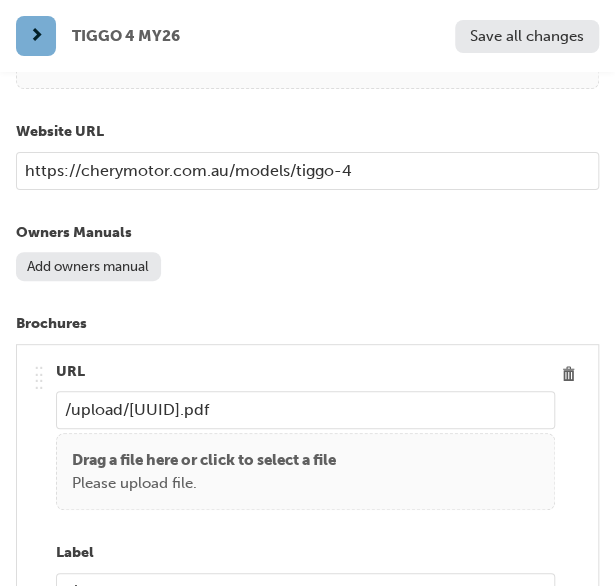 scroll, scrollTop: 2000, scrollLeft: 0, axis: vertical 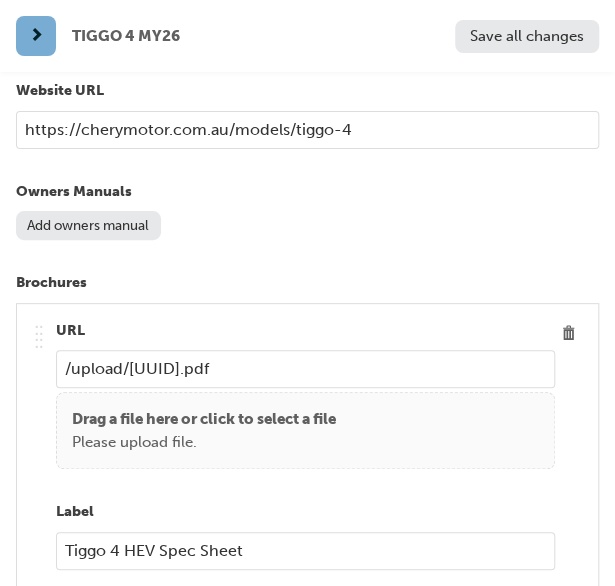 drag, startPoint x: 490, startPoint y: 385, endPoint x: 42, endPoint y: 385, distance: 448 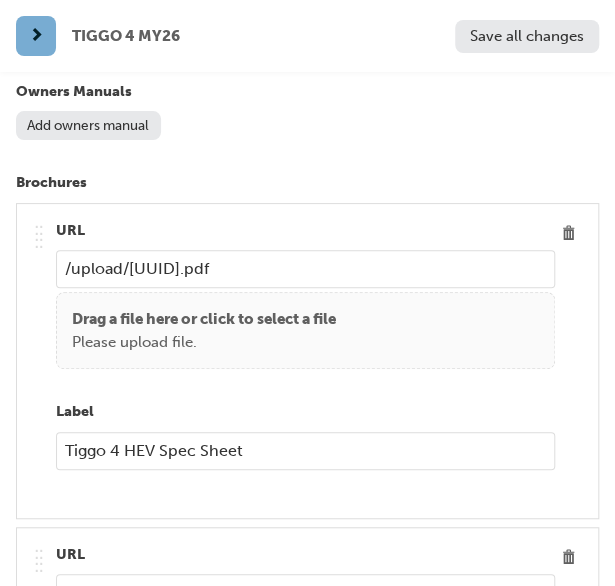 scroll, scrollTop: 2300, scrollLeft: 0, axis: vertical 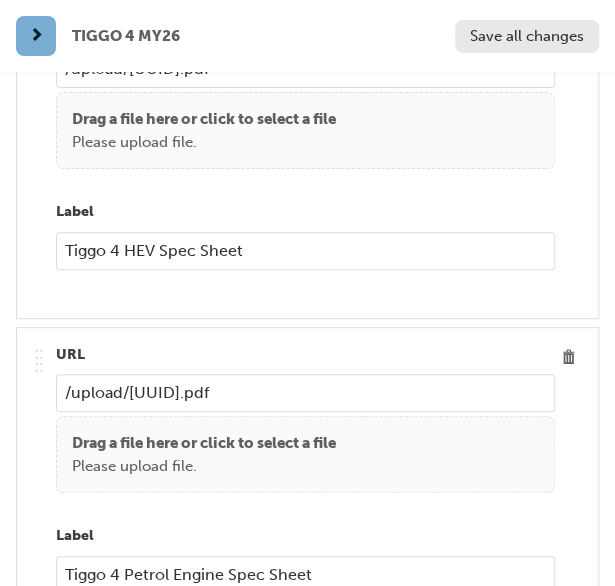 drag, startPoint x: 498, startPoint y: 409, endPoint x: 42, endPoint y: 426, distance: 456.31677 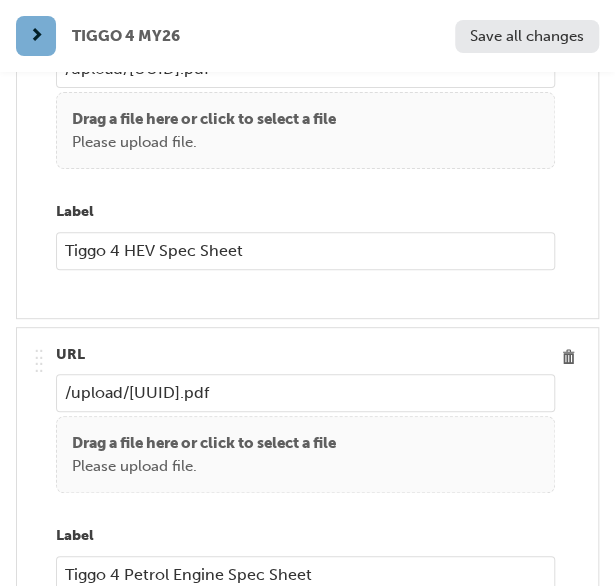 click on ".. .. .. .. URL   /upload/b6132923-0cdd-4409-970b-45aeaa08d62b.pdf Drag a file here or click to select a file Please upload file. Label   Tiggo 4 Petrol Engine Spec Sheet" at bounding box center [307, 485] 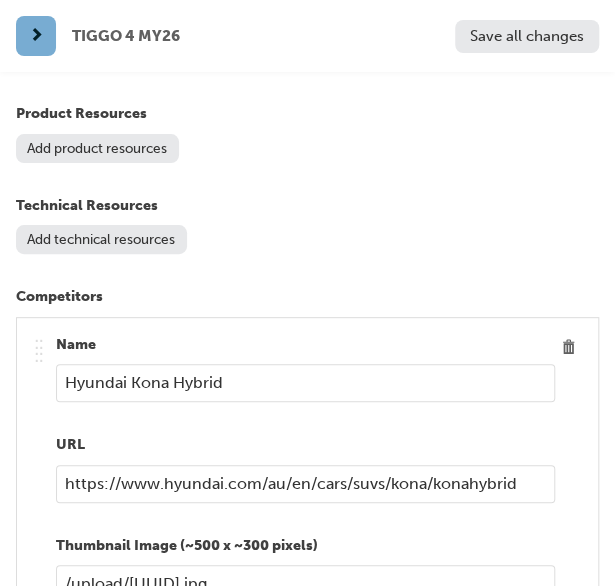 scroll, scrollTop: 3100, scrollLeft: 0, axis: vertical 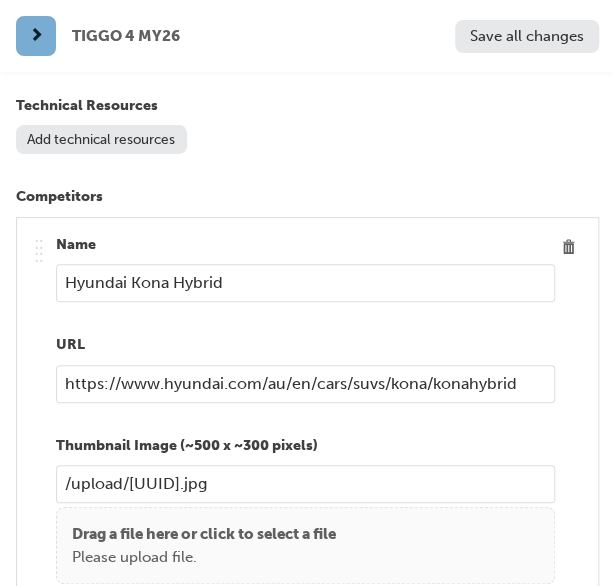 drag, startPoint x: 222, startPoint y: 295, endPoint x: 42, endPoint y: 297, distance: 180.01111 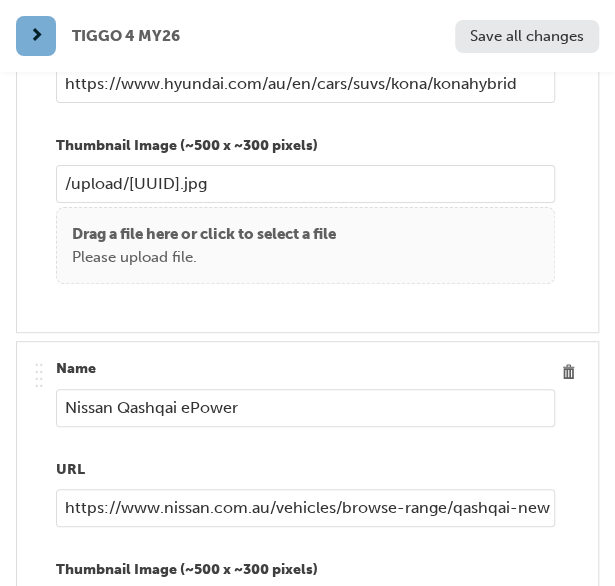 scroll, scrollTop: 3500, scrollLeft: 0, axis: vertical 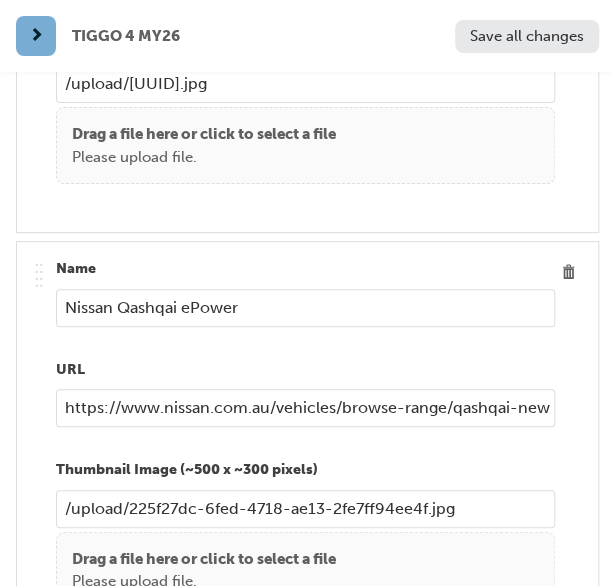 drag, startPoint x: 242, startPoint y: 315, endPoint x: 34, endPoint y: 320, distance: 208.06009 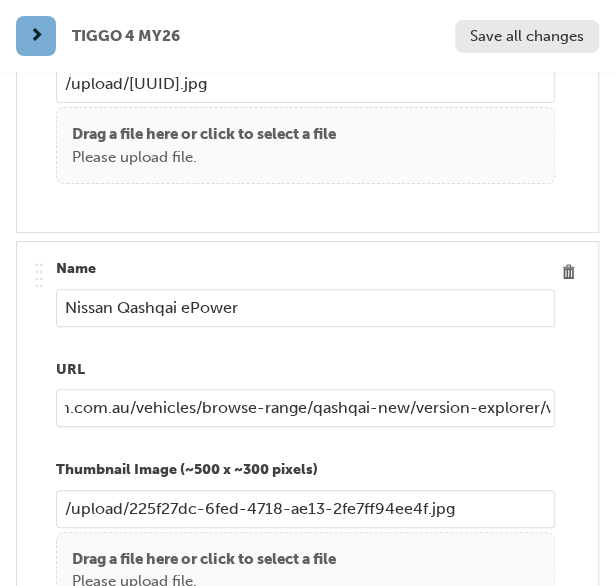scroll, scrollTop: 0, scrollLeft: 408, axis: horizontal 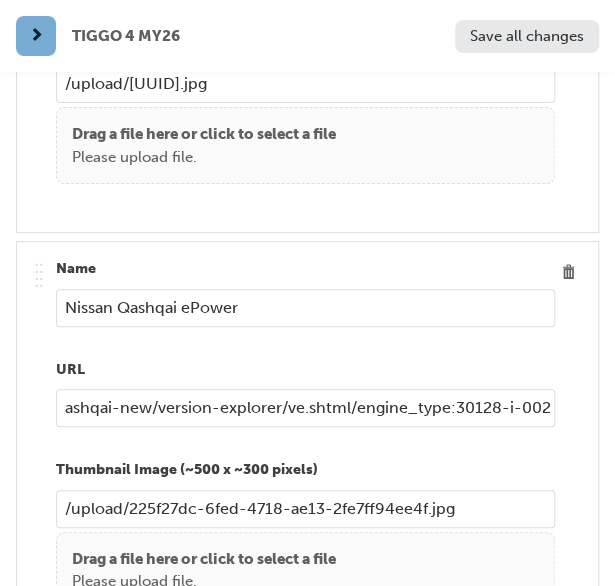 drag, startPoint x: 62, startPoint y: 415, endPoint x: 599, endPoint y: 451, distance: 538.2053 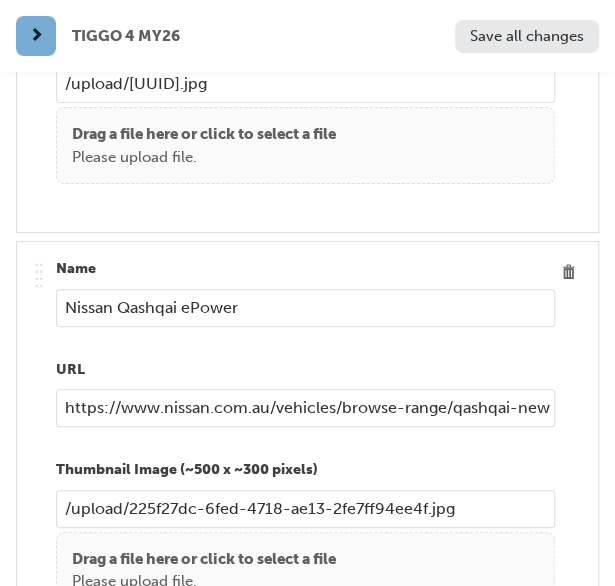 scroll, scrollTop: 3600, scrollLeft: 0, axis: vertical 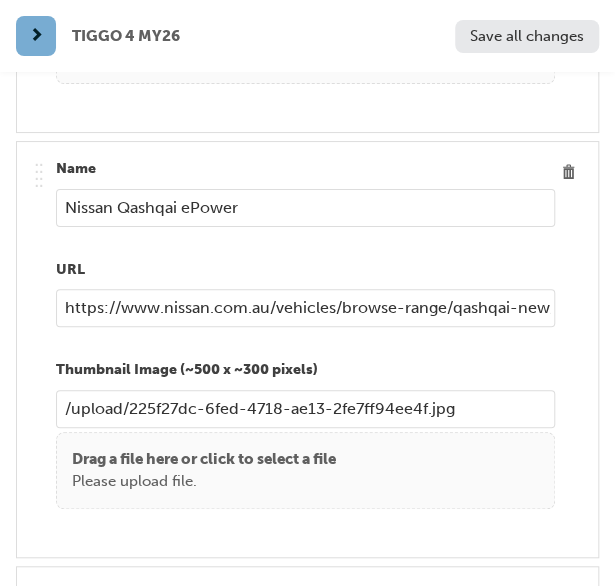 drag, startPoint x: 460, startPoint y: 419, endPoint x: 26, endPoint y: 400, distance: 434.4157 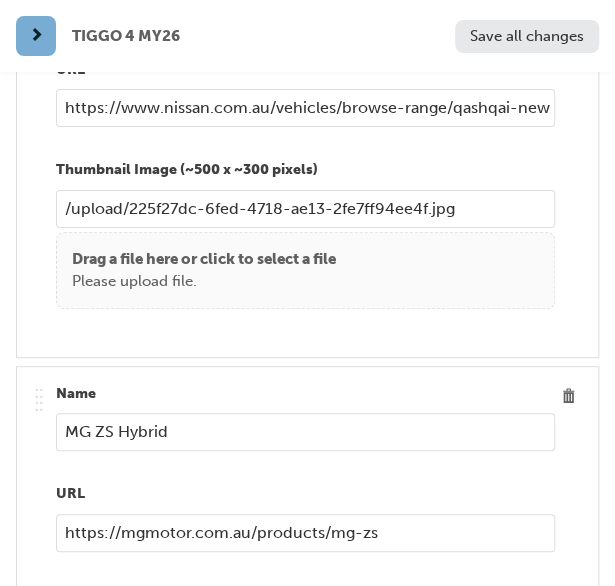 scroll, scrollTop: 3900, scrollLeft: 0, axis: vertical 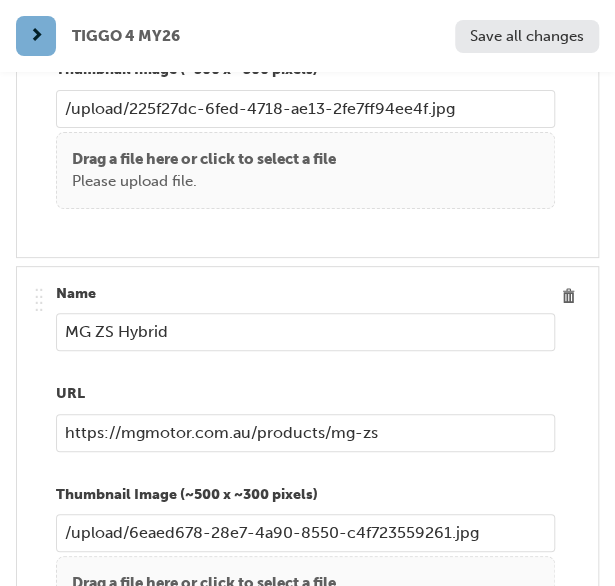 drag, startPoint x: 170, startPoint y: 336, endPoint x: 34, endPoint y: 328, distance: 136.23509 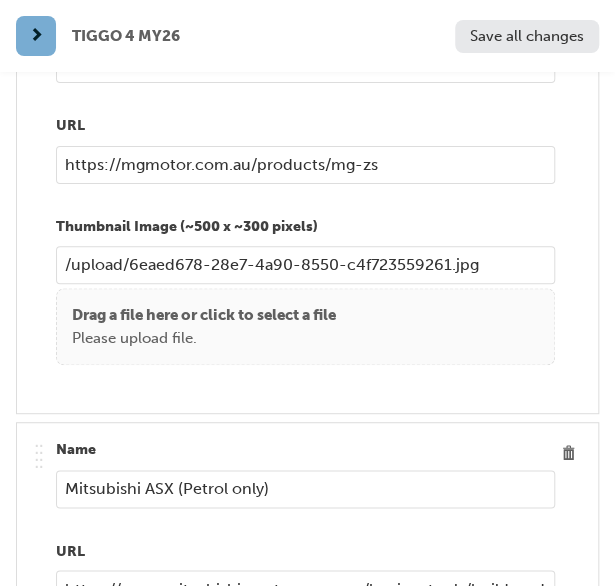 scroll, scrollTop: 4200, scrollLeft: 0, axis: vertical 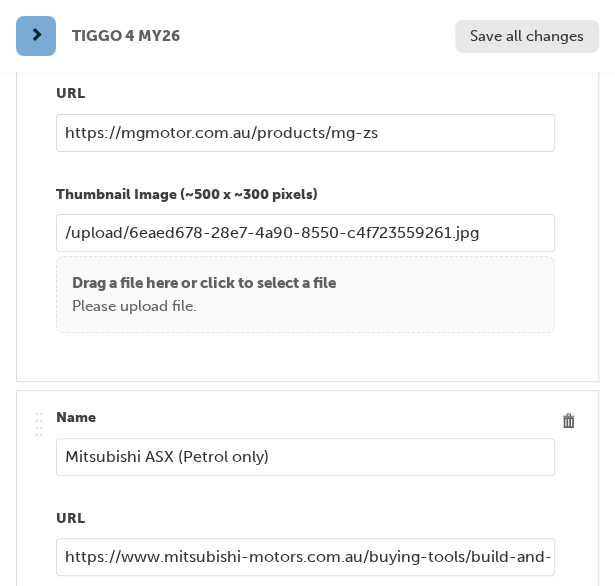 drag, startPoint x: 270, startPoint y: 461, endPoint x: 39, endPoint y: 466, distance: 231.05411 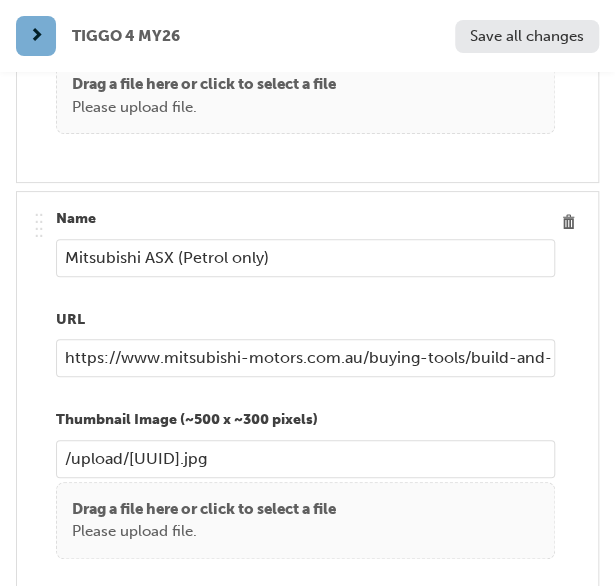 scroll, scrollTop: 4400, scrollLeft: 0, axis: vertical 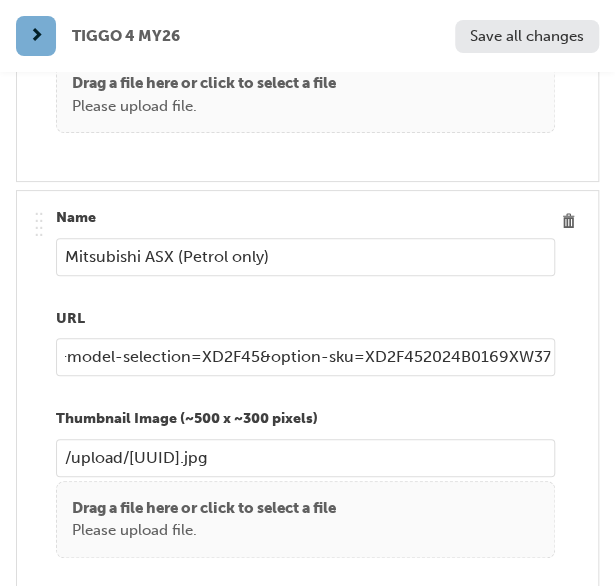 drag, startPoint x: 63, startPoint y: 363, endPoint x: 578, endPoint y: 382, distance: 515.35034 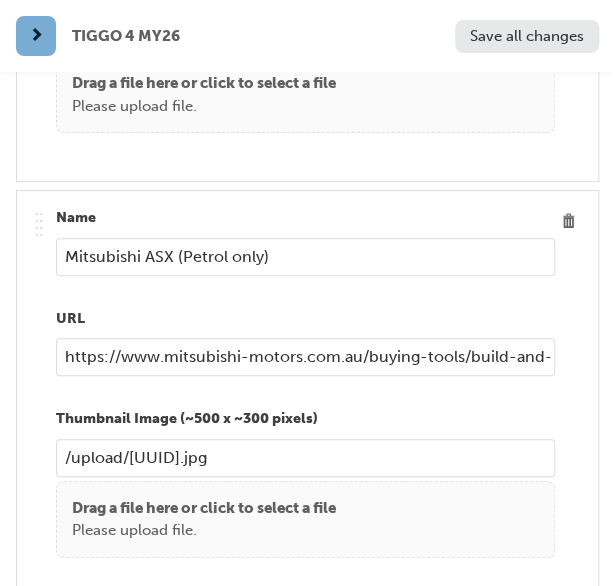 drag, startPoint x: 61, startPoint y: 460, endPoint x: 503, endPoint y: 466, distance: 442.0407 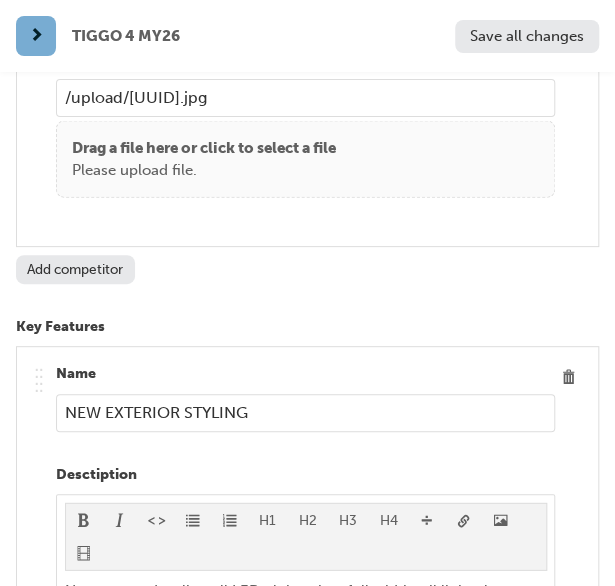 scroll, scrollTop: 4800, scrollLeft: 0, axis: vertical 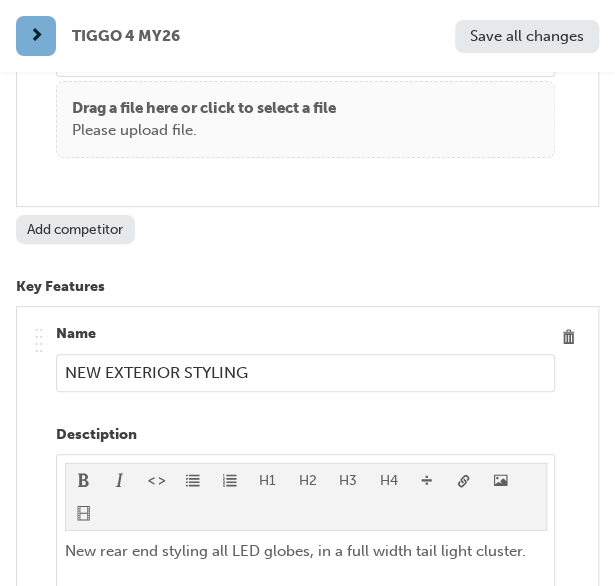 drag, startPoint x: 62, startPoint y: 371, endPoint x: 254, endPoint y: 371, distance: 192 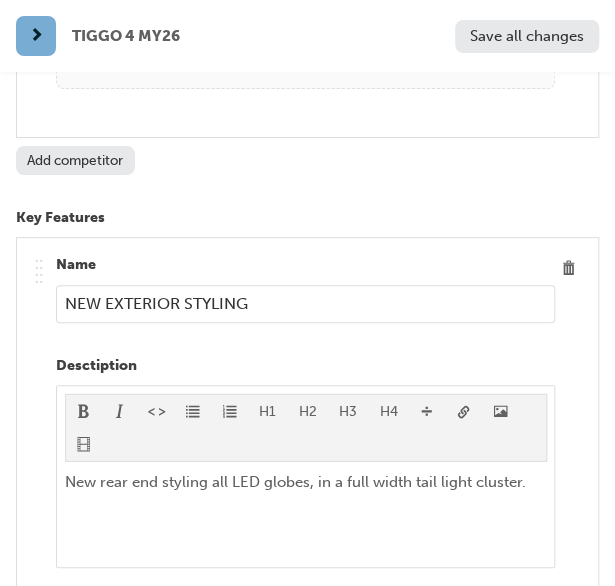 scroll, scrollTop: 5000, scrollLeft: 0, axis: vertical 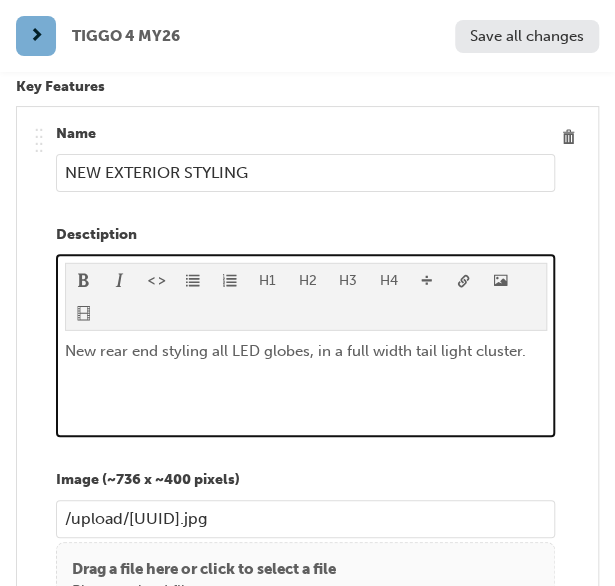 click on "New rear end styling all LED globes, in a full width tail light cluster." at bounding box center (306, 384) 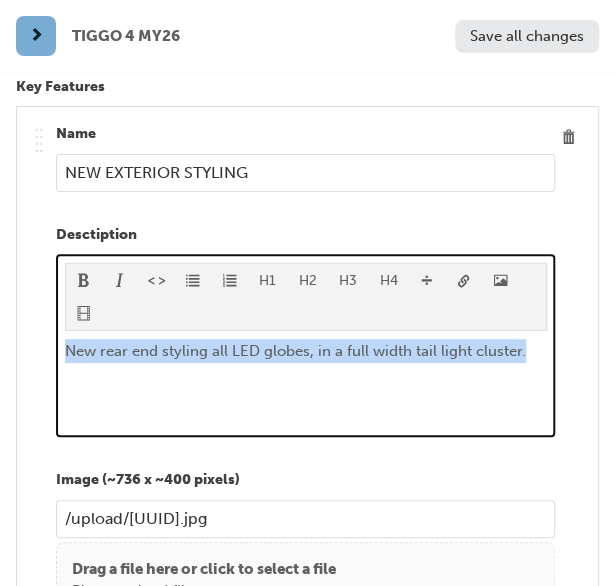 drag, startPoint x: 523, startPoint y: 361, endPoint x: 56, endPoint y: 361, distance: 467 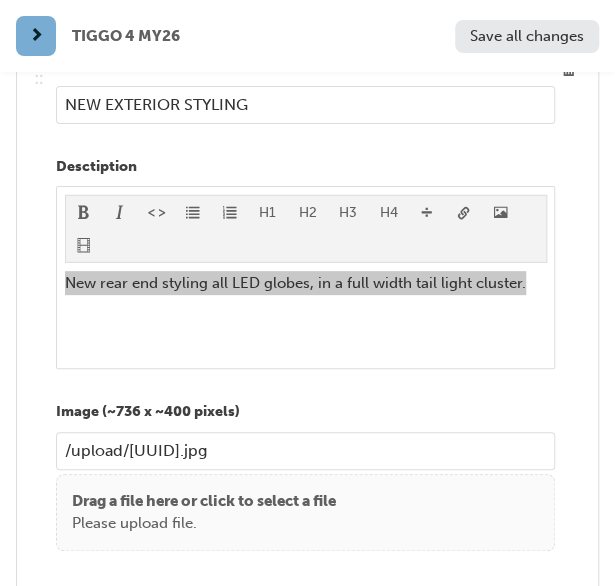 scroll, scrollTop: 5100, scrollLeft: 0, axis: vertical 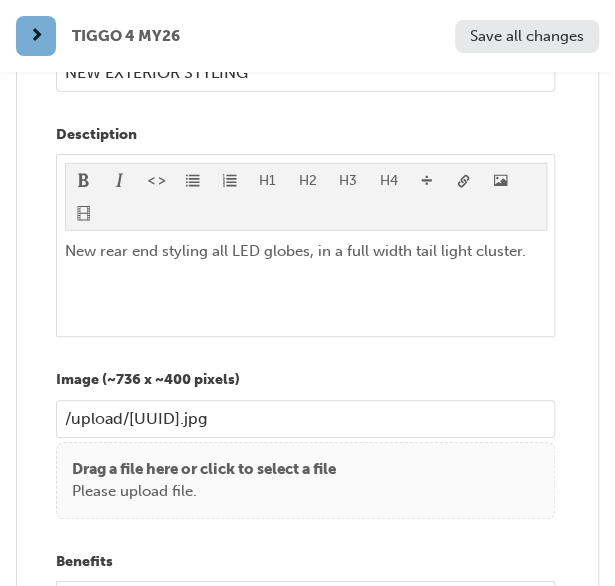 drag, startPoint x: 472, startPoint y: 421, endPoint x: 27, endPoint y: 417, distance: 445.01797 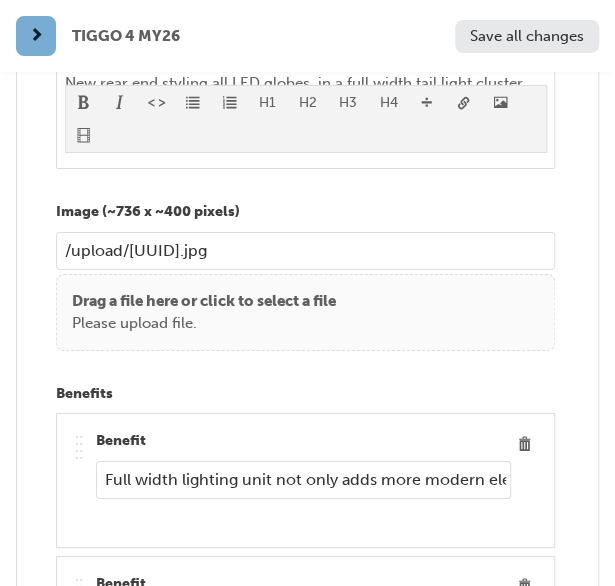scroll, scrollTop: 5300, scrollLeft: 0, axis: vertical 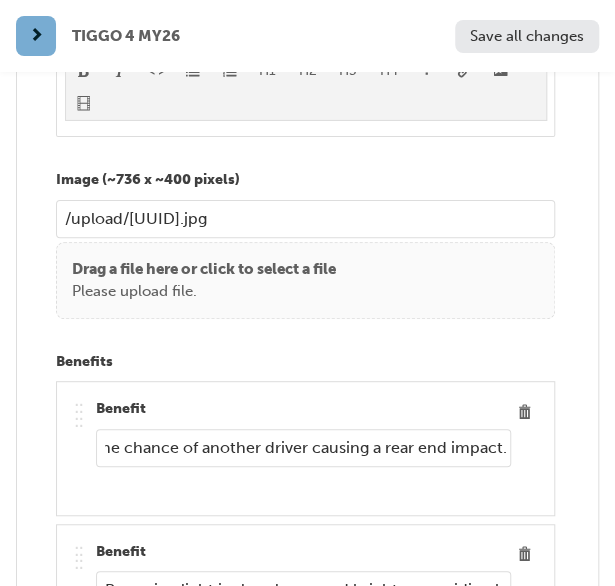 drag, startPoint x: 102, startPoint y: 441, endPoint x: 560, endPoint y: 453, distance: 458.15717 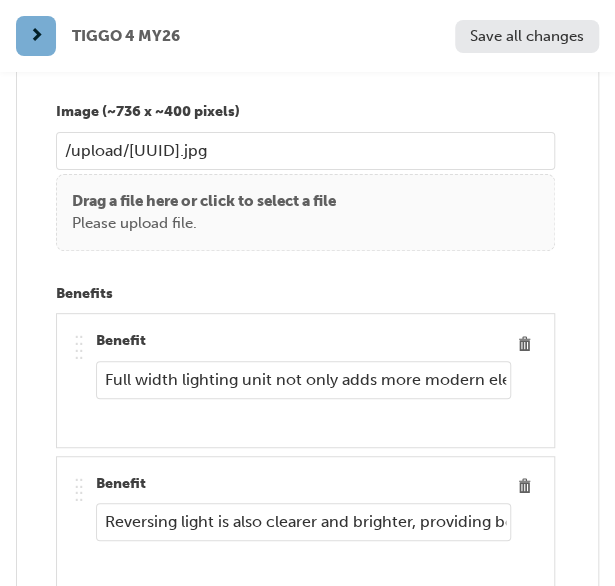 scroll, scrollTop: 5400, scrollLeft: 0, axis: vertical 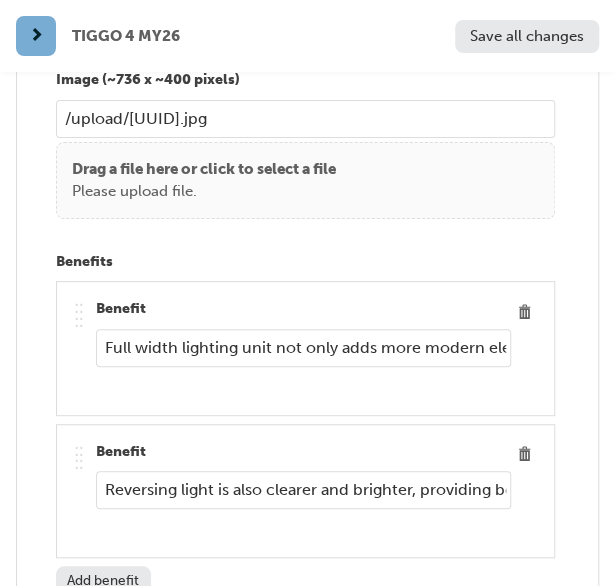 click on "Reversing light is also clearer and brighter, providing both convenience with easier parking, but also alerting other road users and pedestrians that you are intending to move backward. This enhances safety for those around you. You can see them, and they can see you." at bounding box center [303, 490] 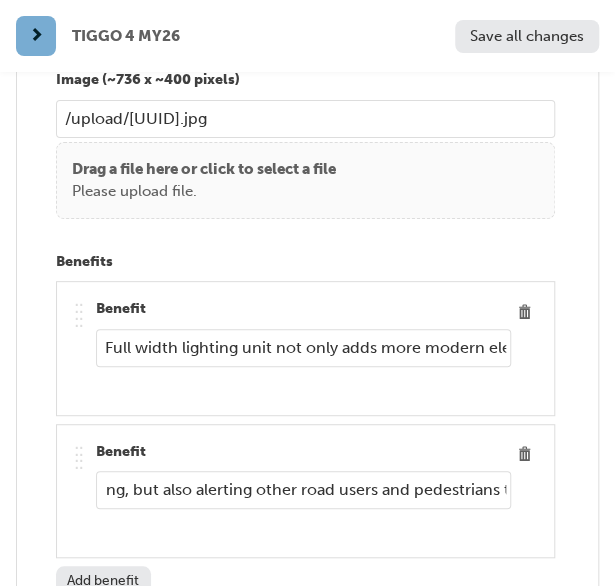 scroll, scrollTop: 0, scrollLeft: 1594, axis: horizontal 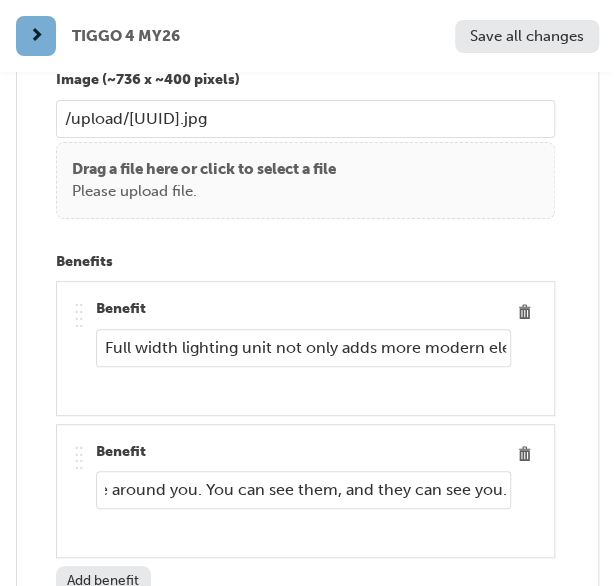 drag, startPoint x: 100, startPoint y: 489, endPoint x: 550, endPoint y: 507, distance: 450.35986 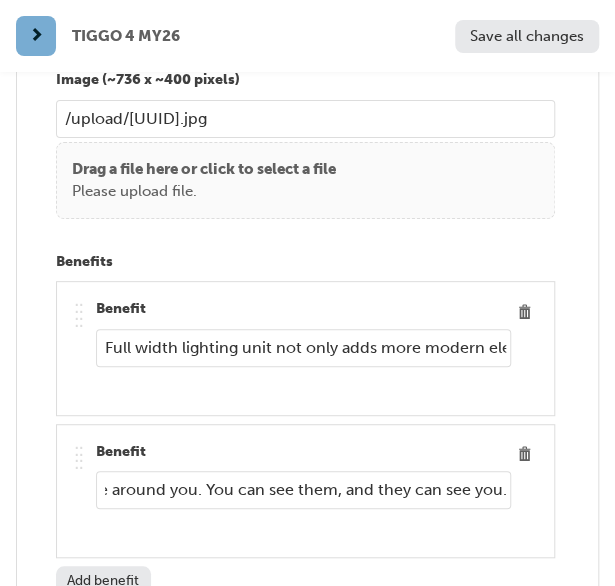 scroll, scrollTop: 0, scrollLeft: 0, axis: both 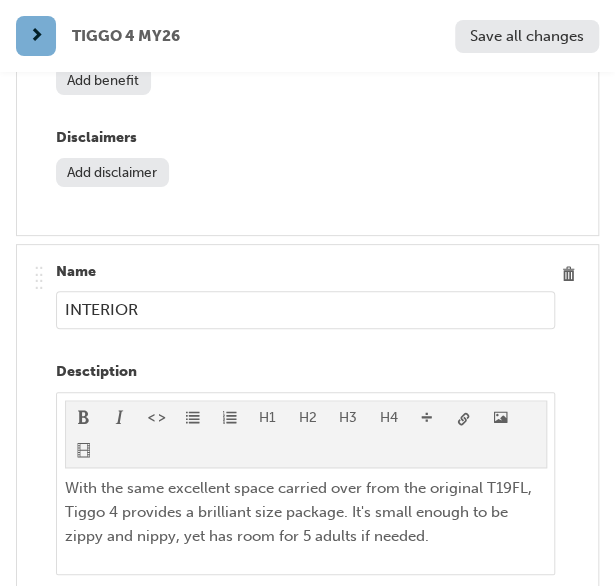 drag, startPoint x: 59, startPoint y: 300, endPoint x: 165, endPoint y: 304, distance: 106.07545 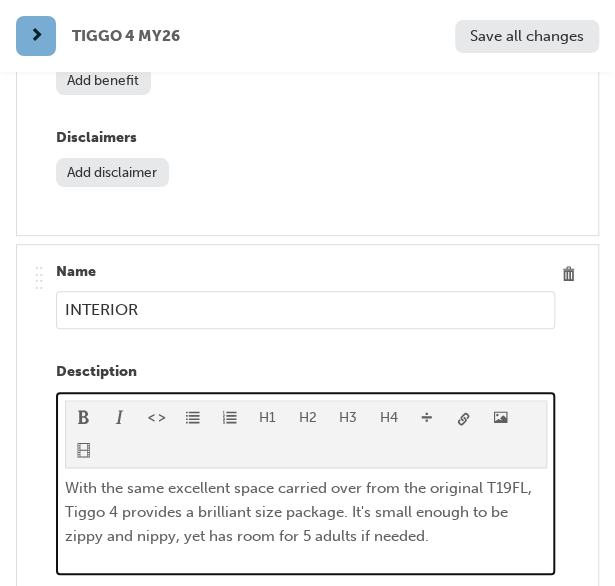 click on "With the same excellent space carried over from the original T19FL, Tiggo 4 provides a brilliant size package. It's small enough to be zippy and nippy, yet has room for 5 adults if needed." at bounding box center [306, 512] 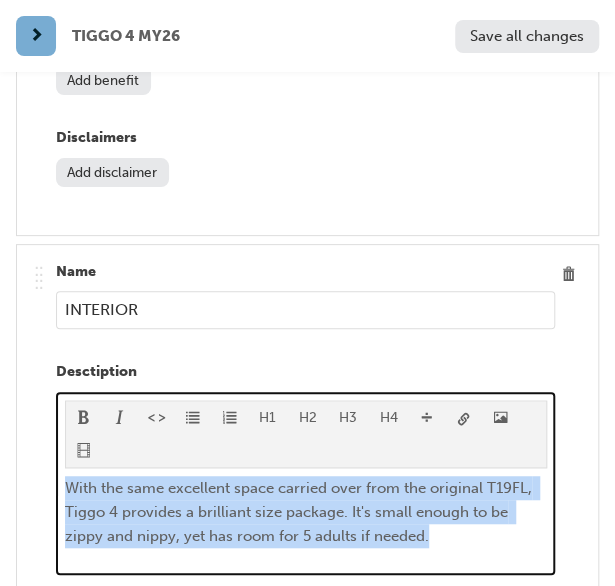 drag, startPoint x: 436, startPoint y: 539, endPoint x: 62, endPoint y: 484, distance: 378.0225 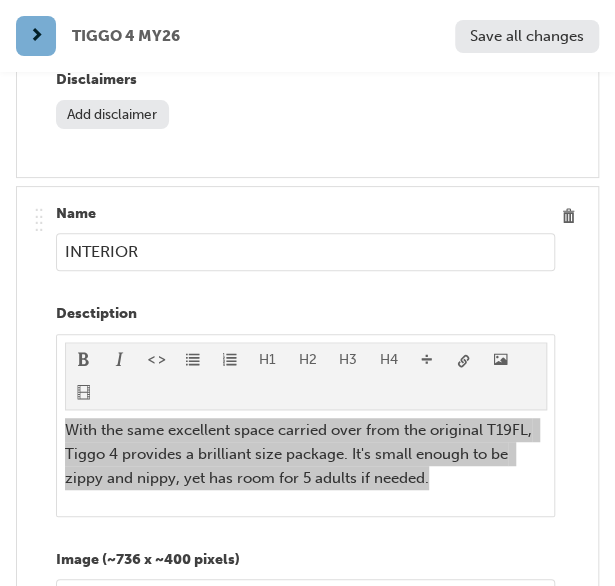 scroll, scrollTop: 6100, scrollLeft: 0, axis: vertical 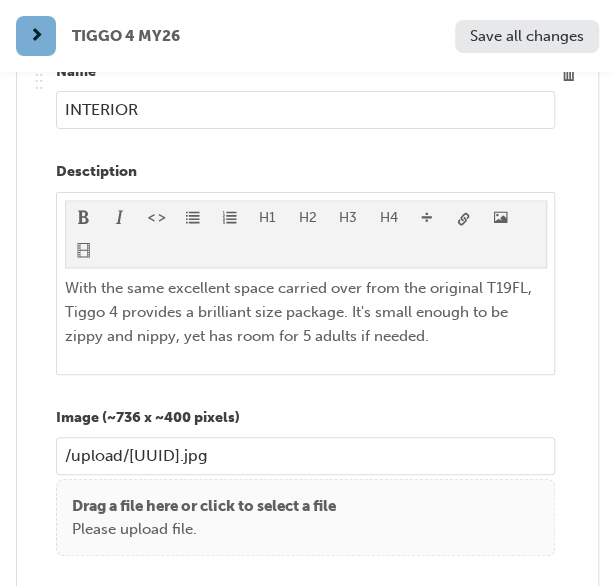 drag, startPoint x: 480, startPoint y: 450, endPoint x: 14, endPoint y: 451, distance: 466.00107 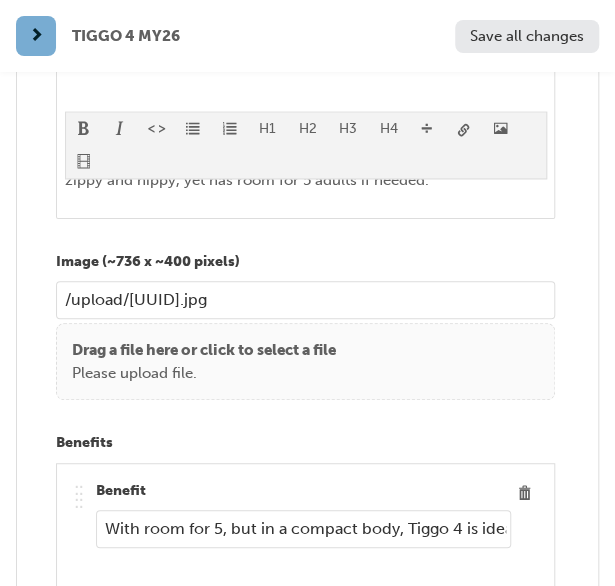 scroll, scrollTop: 6300, scrollLeft: 0, axis: vertical 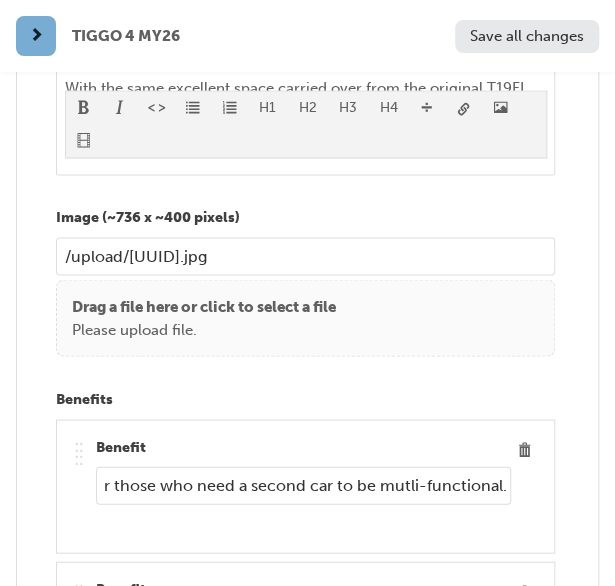 drag, startPoint x: 107, startPoint y: 476, endPoint x: 512, endPoint y: 481, distance: 405.03085 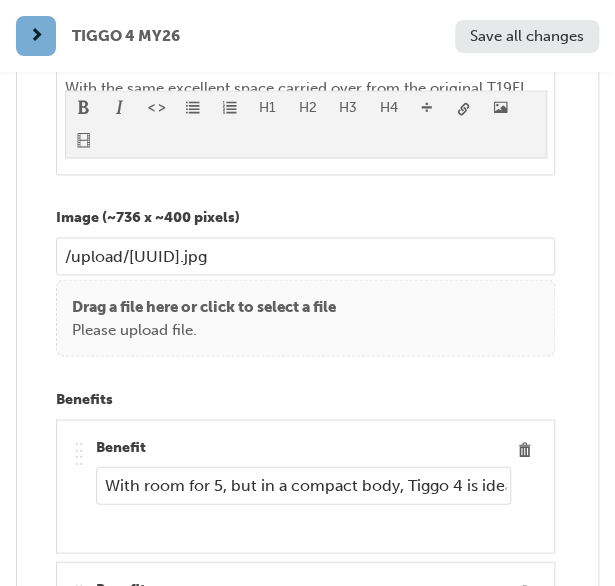 scroll, scrollTop: 6400, scrollLeft: 0, axis: vertical 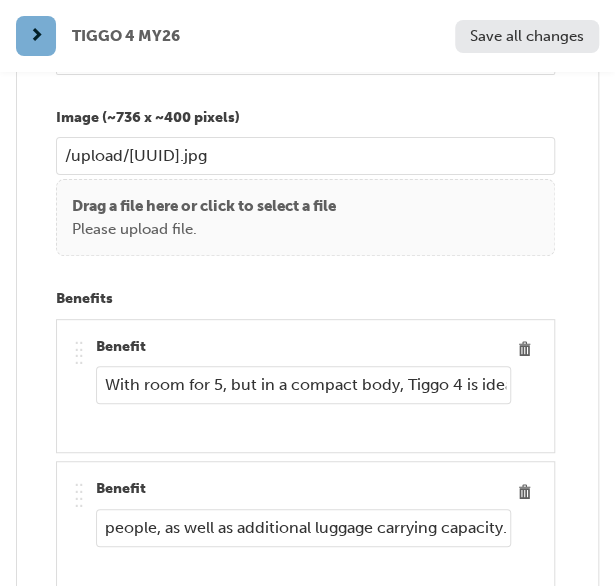 drag, startPoint x: 104, startPoint y: 519, endPoint x: 508, endPoint y: 535, distance: 404.3167 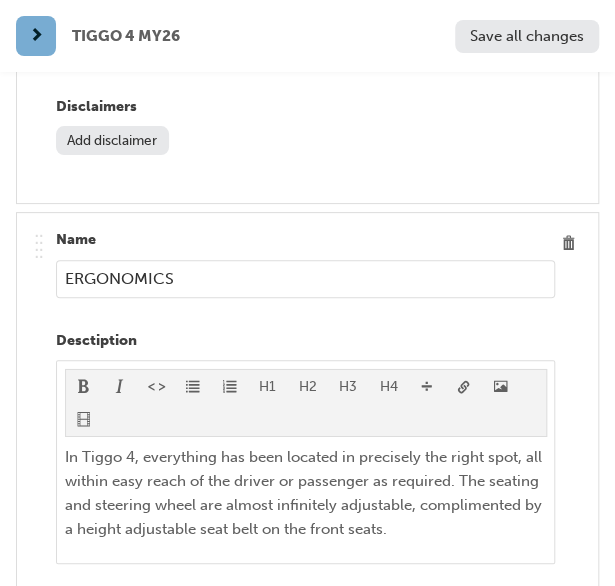 scroll, scrollTop: 7000, scrollLeft: 0, axis: vertical 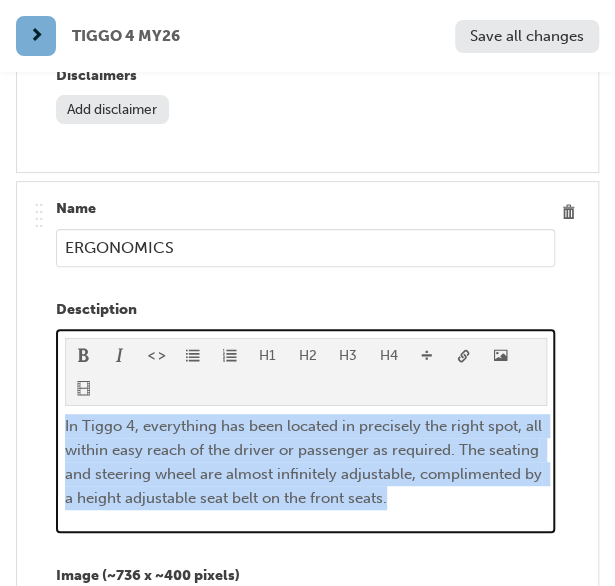 drag, startPoint x: 515, startPoint y: 491, endPoint x: 46, endPoint y: 412, distance: 475.607 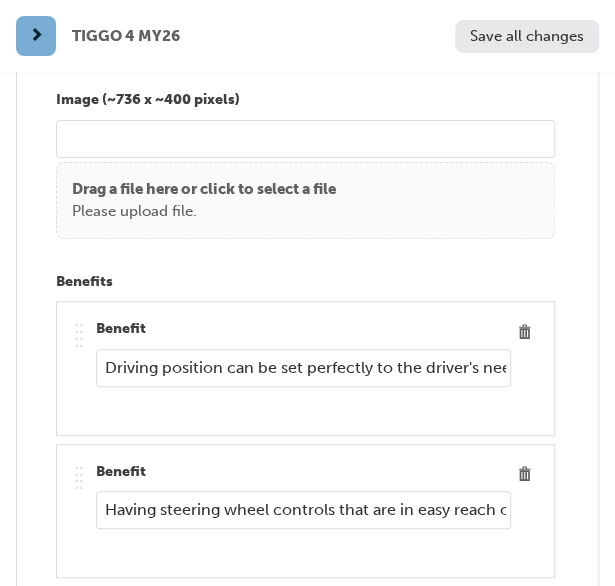scroll, scrollTop: 7500, scrollLeft: 0, axis: vertical 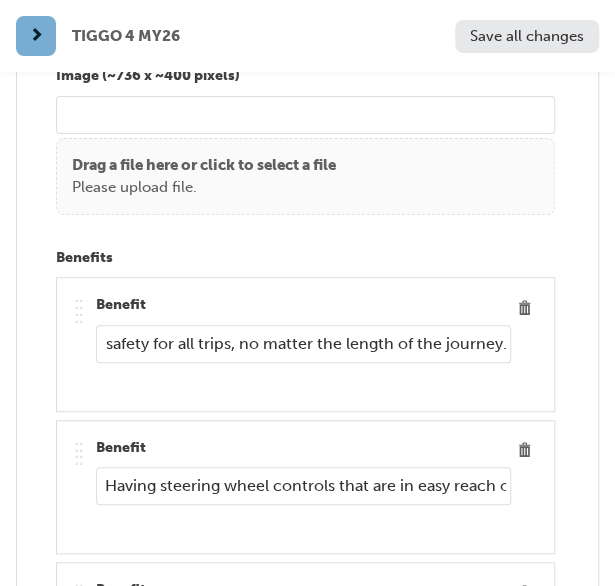 drag, startPoint x: 101, startPoint y: 326, endPoint x: 552, endPoint y: 330, distance: 451.01773 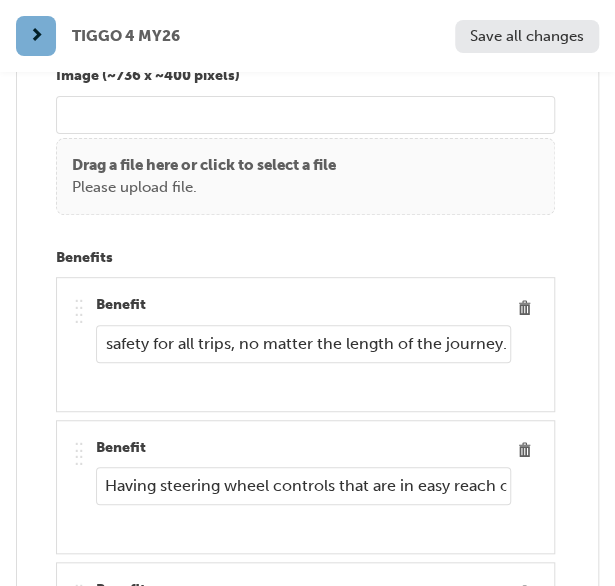 scroll, scrollTop: 0, scrollLeft: 0, axis: both 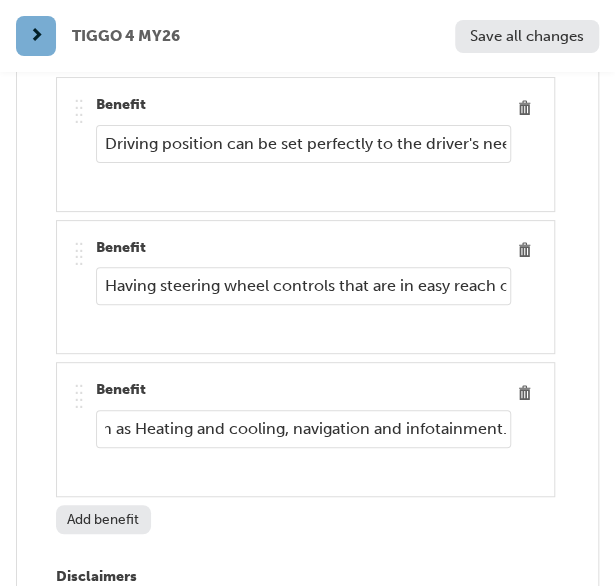 drag, startPoint x: 101, startPoint y: 409, endPoint x: 546, endPoint y: 418, distance: 445.091 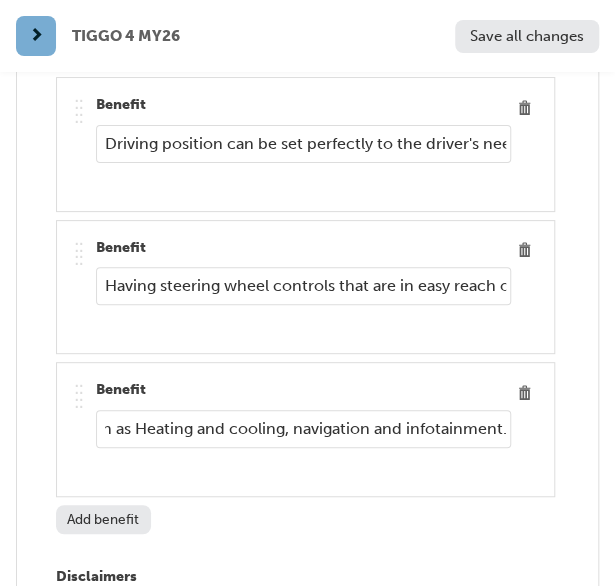 scroll, scrollTop: 0, scrollLeft: 0, axis: both 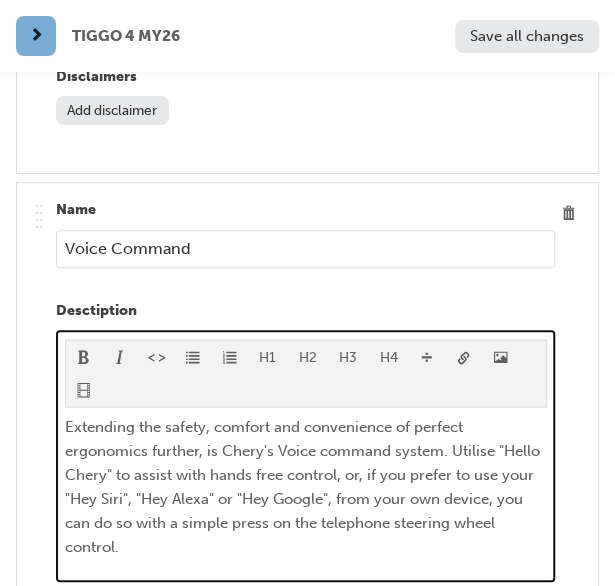 click on "Extending the safety, comfort and convenience of perfect ergonomics further, is Chery's Voice command system. Utilise "Hello Chery" to assist with hands free control, or, if you prefer to use your "Hey Siri", "Hey Alexa" or "Hey Google", from your own device, you can do so with a simple press on the telephone steering wheel control." at bounding box center (306, 487) 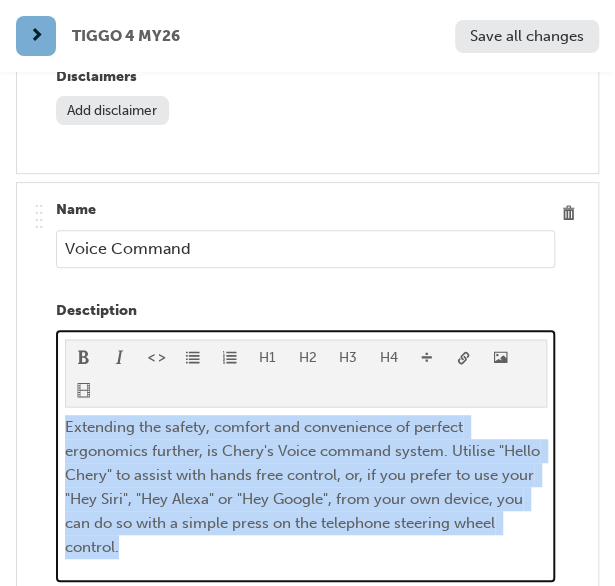 drag, startPoint x: 236, startPoint y: 529, endPoint x: 64, endPoint y: 401, distance: 214.40149 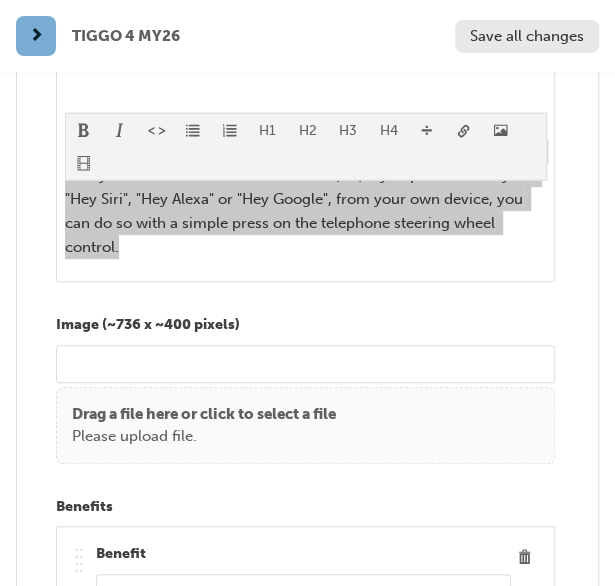 scroll, scrollTop: 8600, scrollLeft: 0, axis: vertical 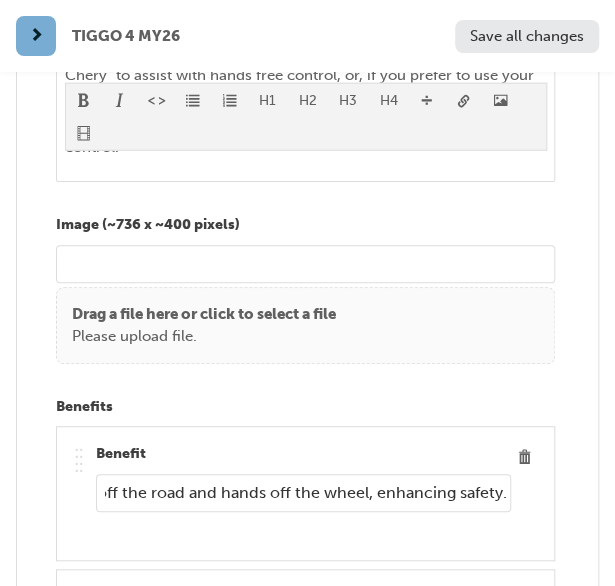 drag, startPoint x: 104, startPoint y: 464, endPoint x: 516, endPoint y: 472, distance: 412.07767 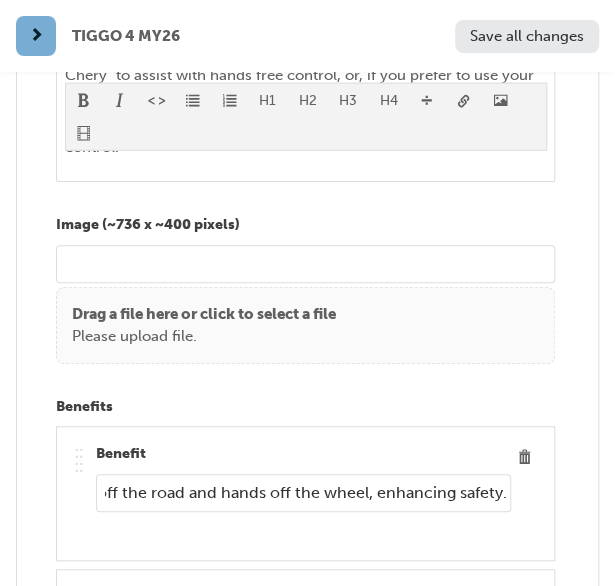 scroll, scrollTop: 0, scrollLeft: 0, axis: both 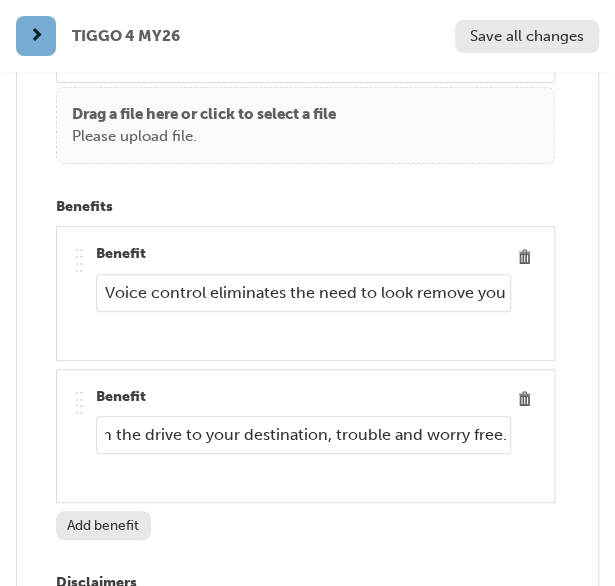 drag, startPoint x: 104, startPoint y: 409, endPoint x: 587, endPoint y: 422, distance: 483.17493 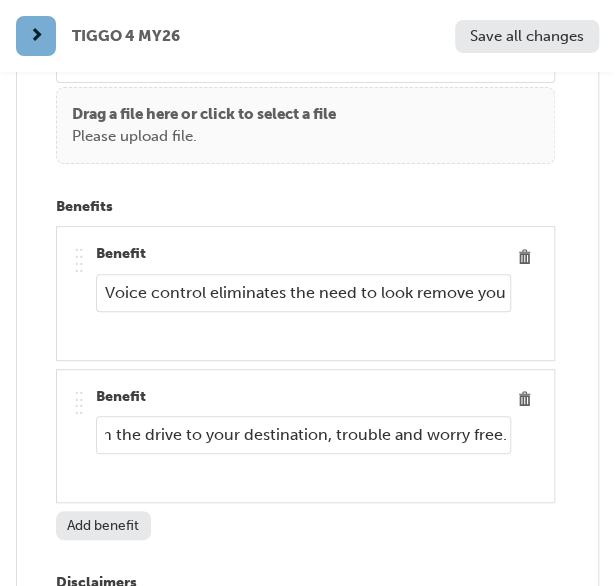 scroll, scrollTop: 0, scrollLeft: 0, axis: both 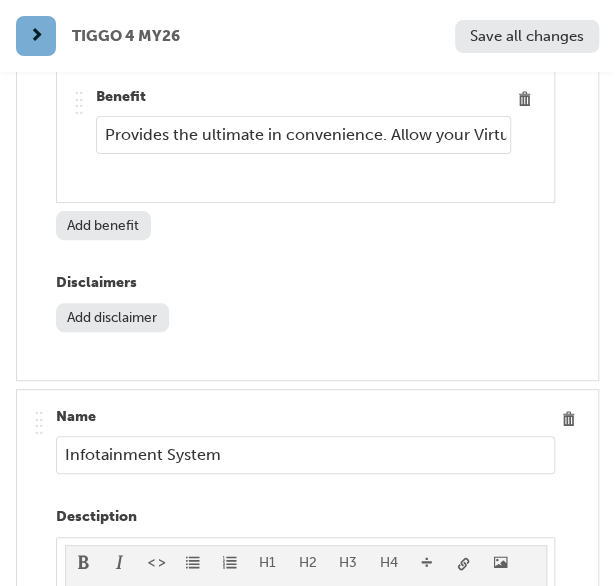 drag, startPoint x: 62, startPoint y: 426, endPoint x: 220, endPoint y: 431, distance: 158.0791 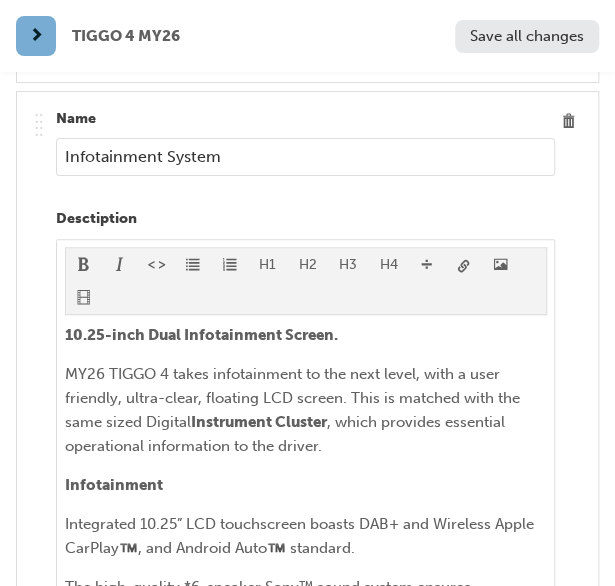 scroll, scrollTop: 9400, scrollLeft: 0, axis: vertical 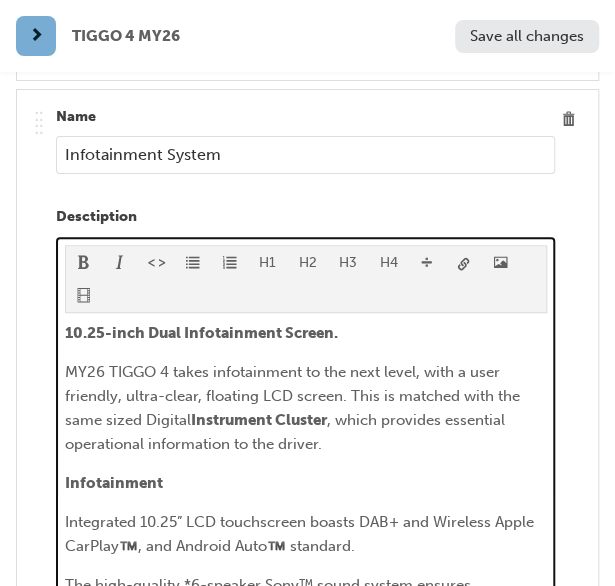 click on "10.25-inch Dual Infotainment Screen. MY26 TIGGO 4 takes infotainment to the next level, with a user friendly, ultra-clear, floating LCD screen. This is matched with the same sized Digital  Instrument Cluster , which provides essential operational information to the driver. Infotainment Integrated 10.25” LCD touchscreen boasts DAB+ and Wireless Apple CarPlay™️, and Android Auto™️ standard.  The high-quality *6-speaker Sony™ sound system ensures exceptional sound reproduction for music and telephone calls, from a globally recognised premium Japanese electronics brand." at bounding box center [306, 483] 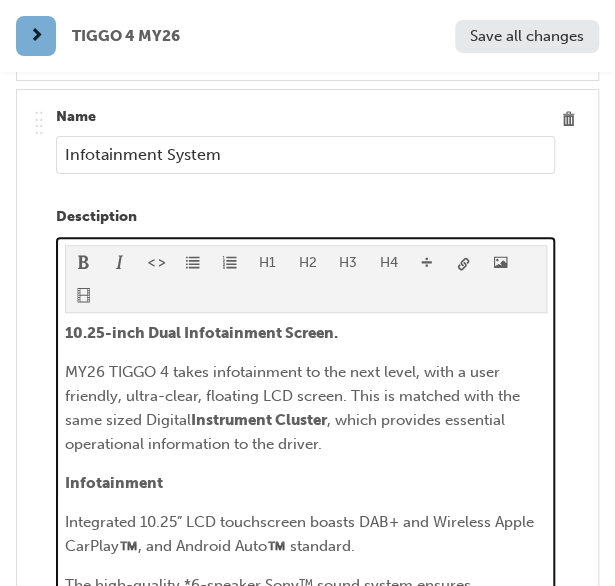 scroll, scrollTop: 9600, scrollLeft: 0, axis: vertical 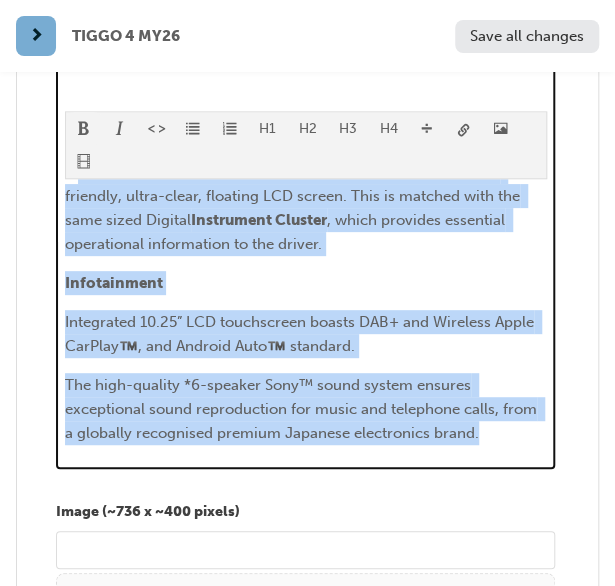 drag, startPoint x: 520, startPoint y: 411, endPoint x: 74, endPoint y: 140, distance: 521.87836 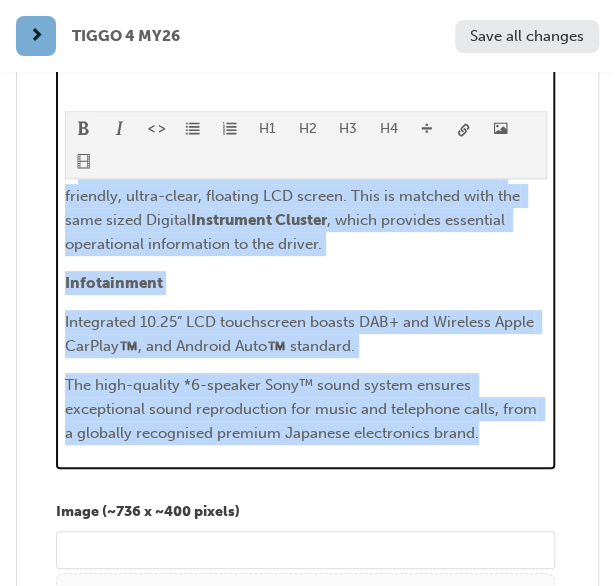 click on "H1 H2 H3 H4 10.25-inch Dual Infotainment Screen. MY26 TIGGO 4 takes infotainment to the next level, with a user friendly, ultra-clear, floating LCD screen. This is matched with the same sized Digital Instrument Cluster , which provides essential operational information to the driver. Infotainment Integrated 10.25” LCD touchscreen boasts DAB+ and Wireless Apple CarPlay™️, and Android Auto™️ standard. The high-quality *6-speaker Sony™ sound system ensures exceptional sound reproduction for music and telephone calls, from a globally recognised premium Japanese electronics brand." at bounding box center [306, 245] 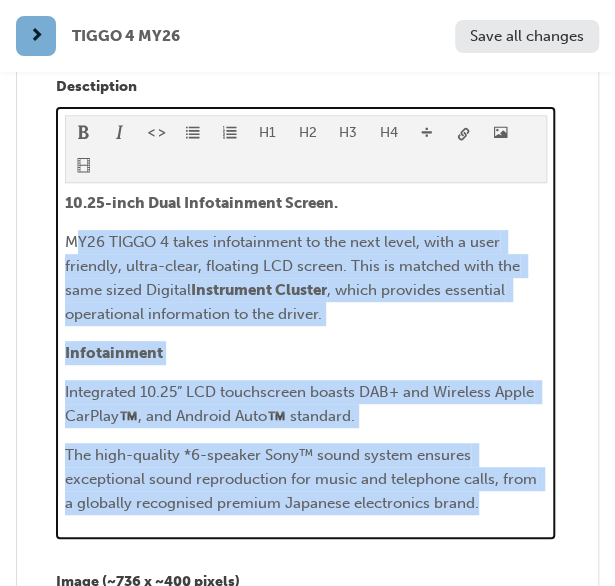 scroll, scrollTop: 9500, scrollLeft: 0, axis: vertical 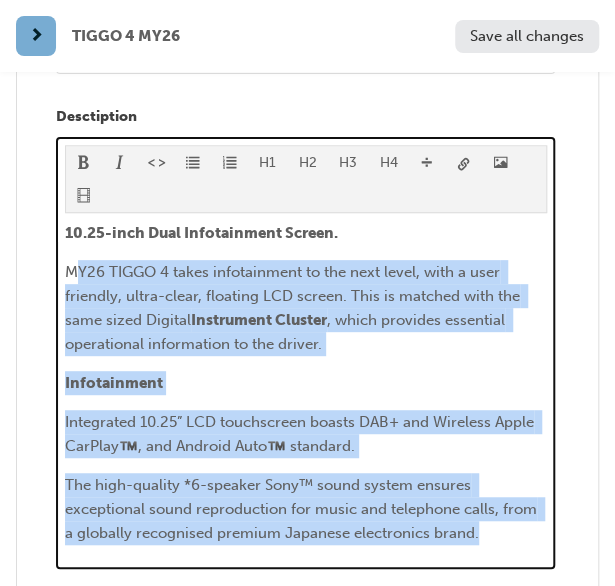 click on "10.25-inch Dual Infotainment Screen. MY26 TIGGO 4 takes infotainment to the next level, with a user friendly, ultra-clear, floating LCD screen. This is matched with the same sized Digital  Instrument Cluster , which provides essential operational information to the driver. Infotainment Integrated 10.25” LCD touchscreen boasts DAB+ and Wireless Apple CarPlay™️, and Android Auto™️ standard.  The high-quality *6-speaker Sony™ sound system ensures exceptional sound reproduction for music and telephone calls, from a globally recognised premium Japanese electronics brand." at bounding box center [306, 383] 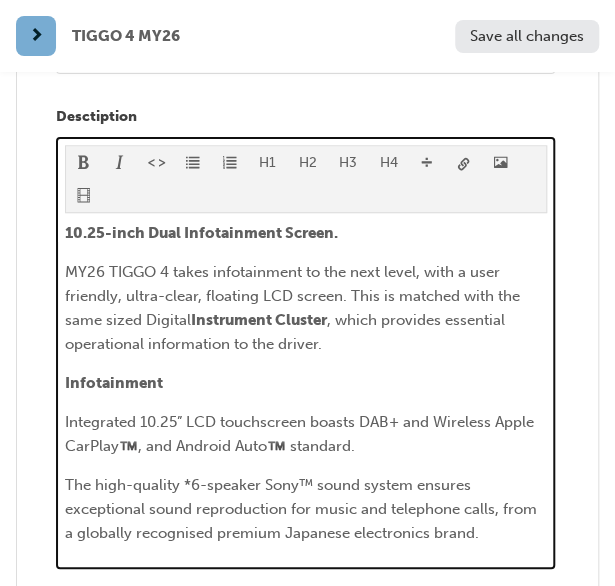 click on "10.25-inch Dual Infotainment Screen." at bounding box center [201, 233] 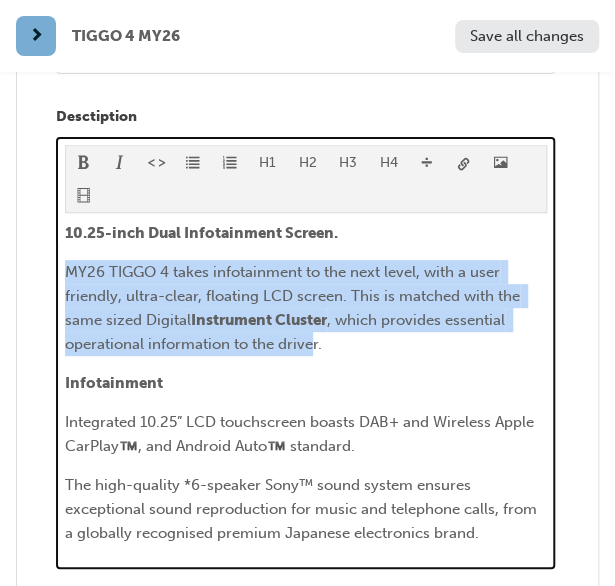 drag, startPoint x: 66, startPoint y: 216, endPoint x: 310, endPoint y: 304, distance: 259.38388 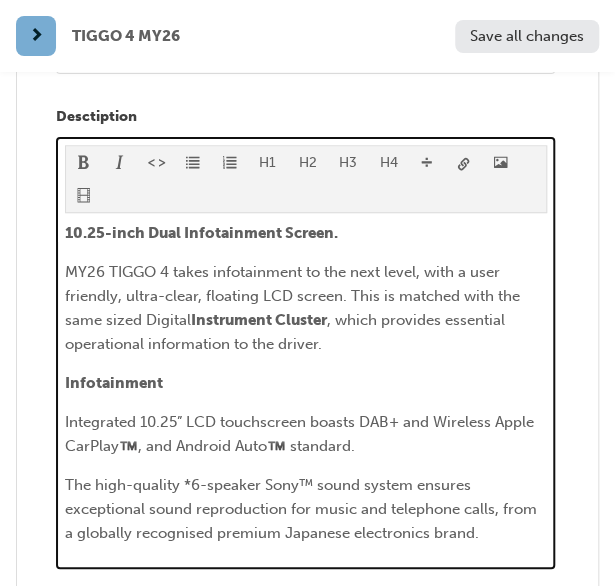 click on "10.25-inch Dual Infotainment Screen." at bounding box center (306, 233) 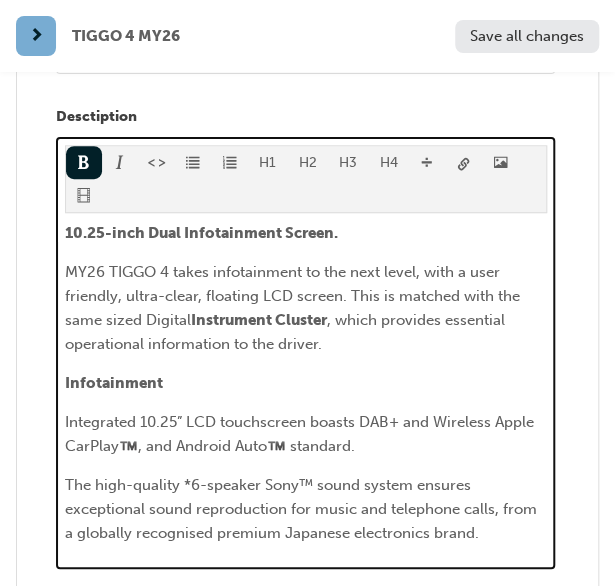 click on "10.25-inch Dual Infotainment Screen." at bounding box center [306, 233] 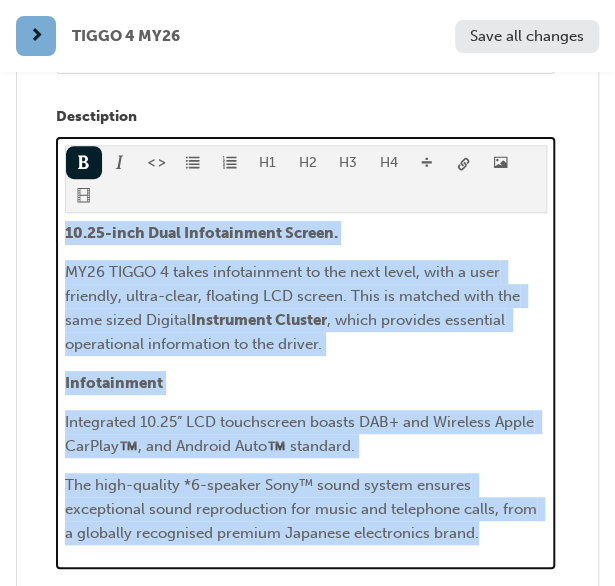 drag, startPoint x: 68, startPoint y: 210, endPoint x: 524, endPoint y: 600, distance: 600.03 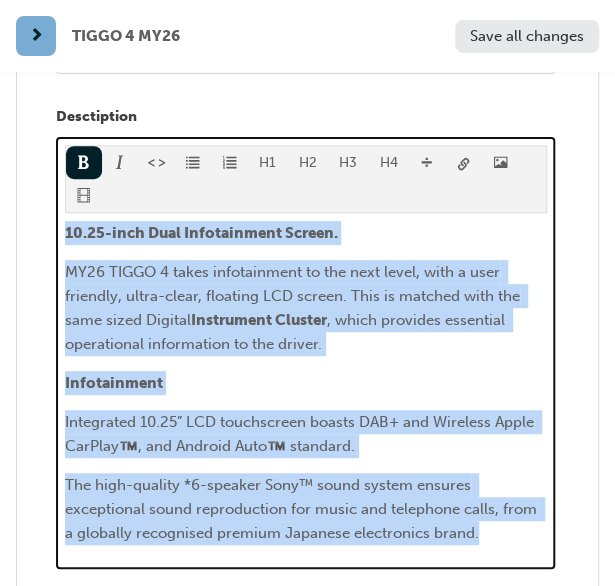 click on "Your version of Internet Explorer is outdated and not supported. Please upgrade to a modern browser . Dashboard Search Learning Product Hub News Pages CD Dashboard My Team Analytics Search Learning Product Hub News Pages Pages Product News Product Save all changes OMODA 5 Omoda 5 OMODA E5 OMODA E5 TIGGO 4 TIGGO 4 MY26 Search Learning TIGGO 8 PRO MAX TIGGO8 PRO MAX Add new TIGGO 4 MY26 Save all changes Name TIGGO 4 MY26 Model Name Tiggo 4 MY26 Series Code T19FL2 Current Introduction Text H1 H2 H3 H4 Introducing the MY26 Tiggo 4 MY26 Tiggo 4 builds on the impressive list of standard inclusions from the introductory model, launched in September 2024. Innovative. Intuitive. Hybridized. Immediately successful from launch, Tiggo 4 has been enhanced with a far more classically styled rear view, incorporating a fullwidth LED tail light unit. Perhaps more importantly, a new optional Hybrid driveline is now offered, for those drivers who need even better balance between performance and economy. Hero Image" at bounding box center [307, -53] 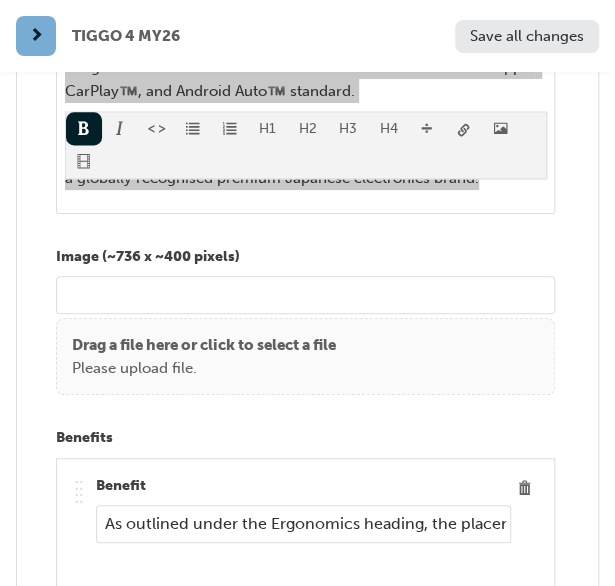 scroll, scrollTop: 10000, scrollLeft: 0, axis: vertical 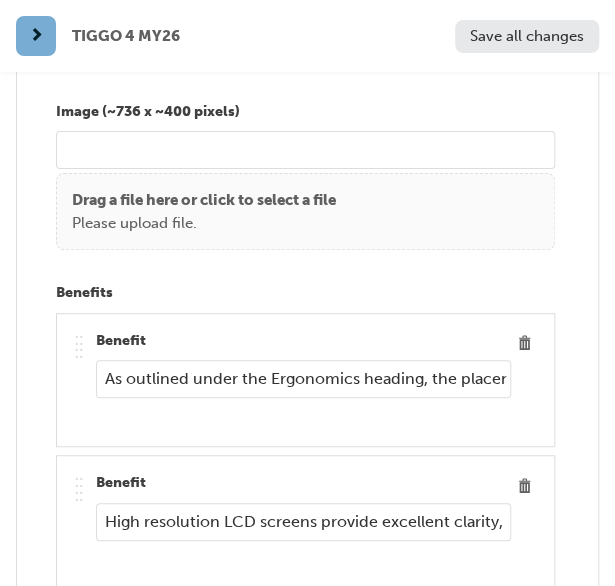 click on "As outlined under the Ergonomics heading, the placement of the screens is fundamental in the ease of use of a combined system which gives the driver many multiple functions. Therefore, it is complex, without being complicated." at bounding box center (303, 379) 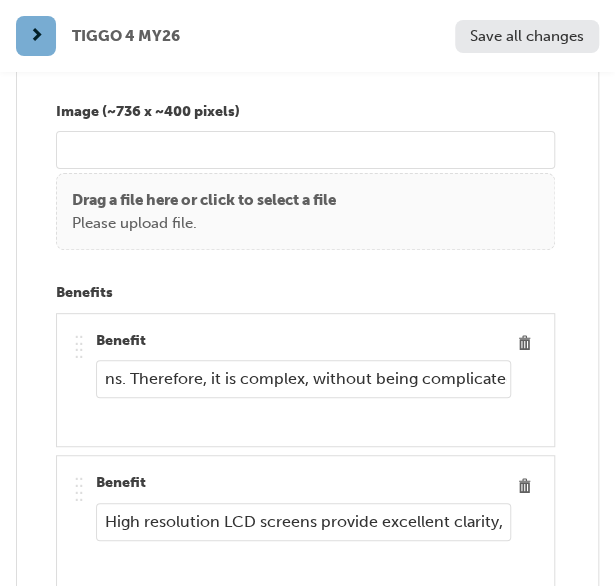 scroll, scrollTop: 0, scrollLeft: 1310, axis: horizontal 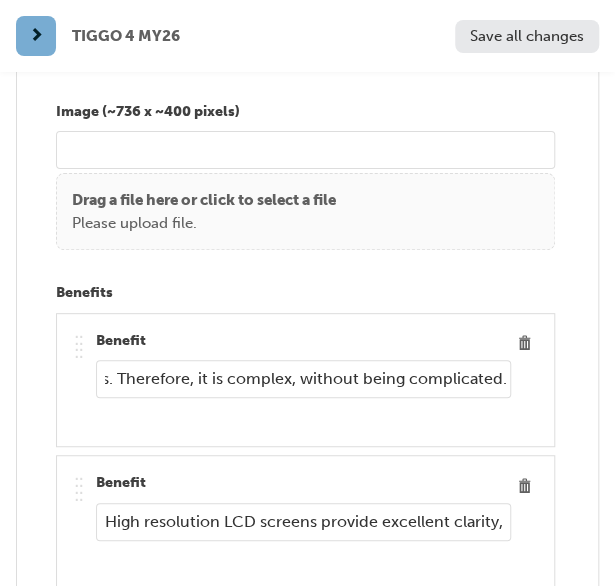 drag, startPoint x: 103, startPoint y: 346, endPoint x: 536, endPoint y: 363, distance: 433.3336 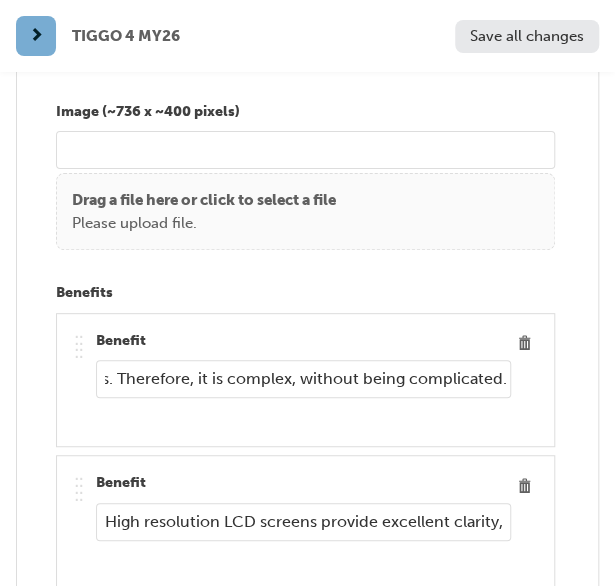 scroll, scrollTop: 0, scrollLeft: 0, axis: both 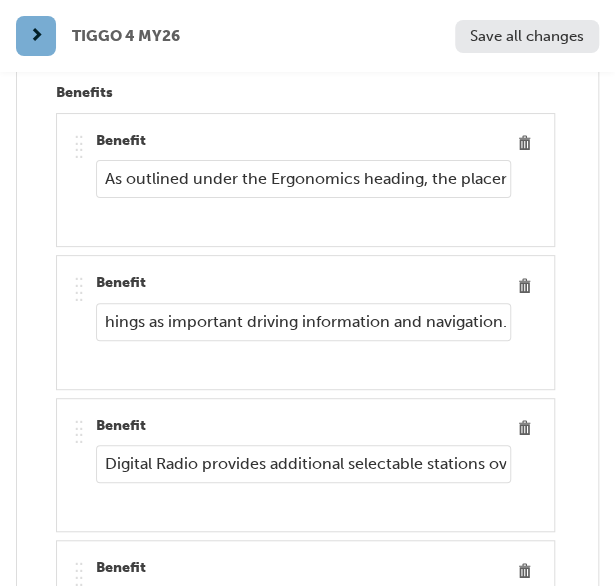 drag, startPoint x: 102, startPoint y: 289, endPoint x: 572, endPoint y: 305, distance: 470.27225 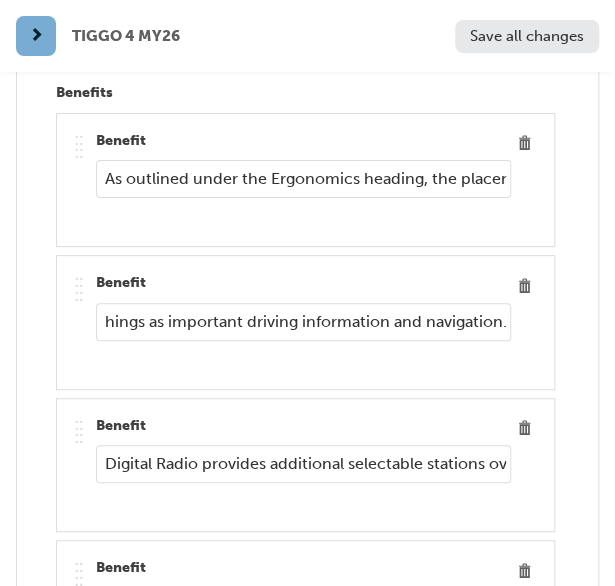 scroll, scrollTop: 0, scrollLeft: 0, axis: both 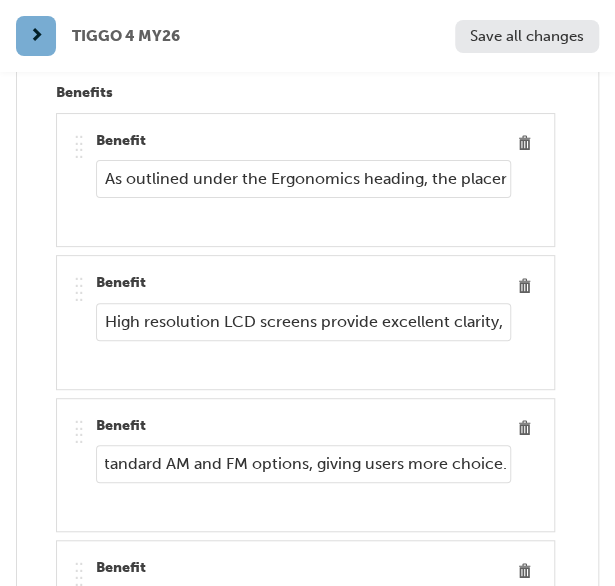 drag, startPoint x: 104, startPoint y: 429, endPoint x: 529, endPoint y: 425, distance: 425.01883 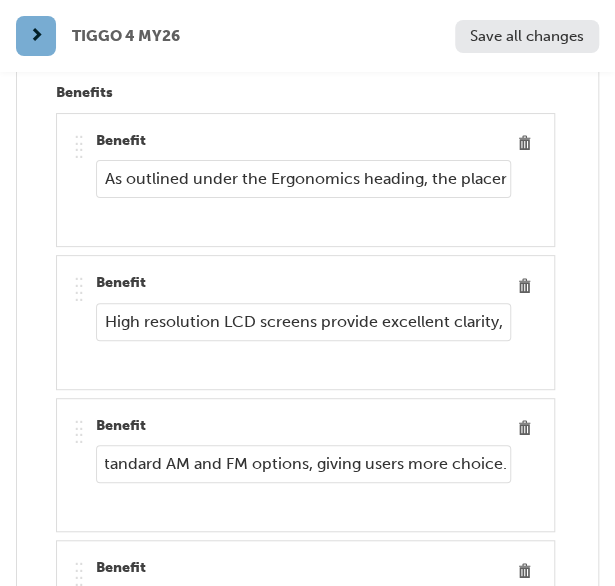 scroll, scrollTop: 0, scrollLeft: 0, axis: both 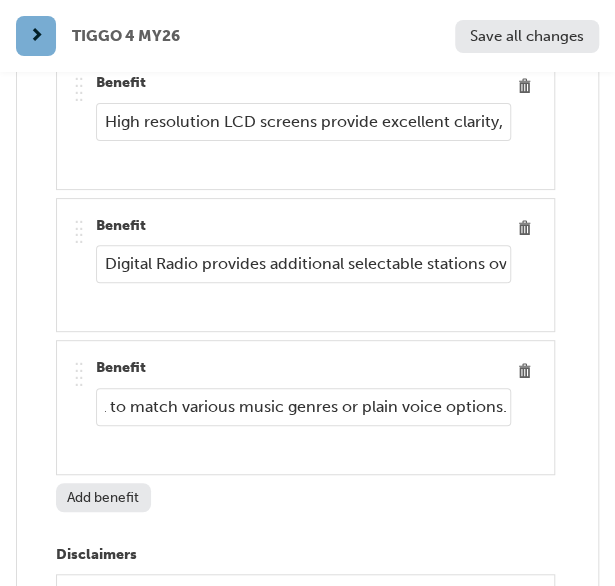 drag, startPoint x: 103, startPoint y: 371, endPoint x: 573, endPoint y: 383, distance: 470.15317 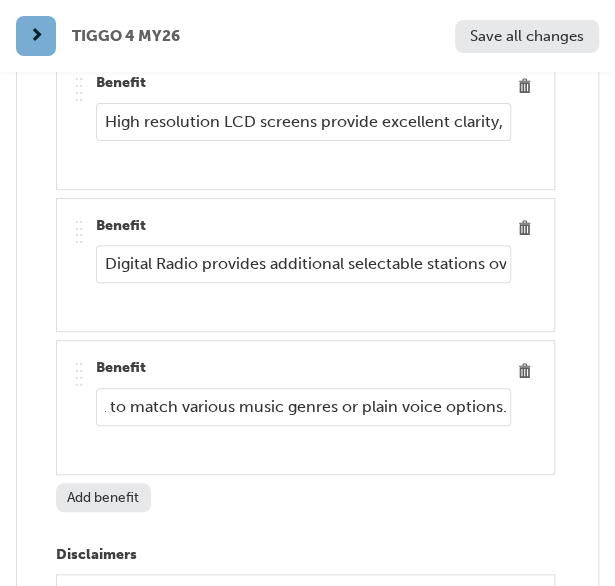 paste on "Digital Radio provides additional selectable stations over the standard AM and FM options, giving users more choice" 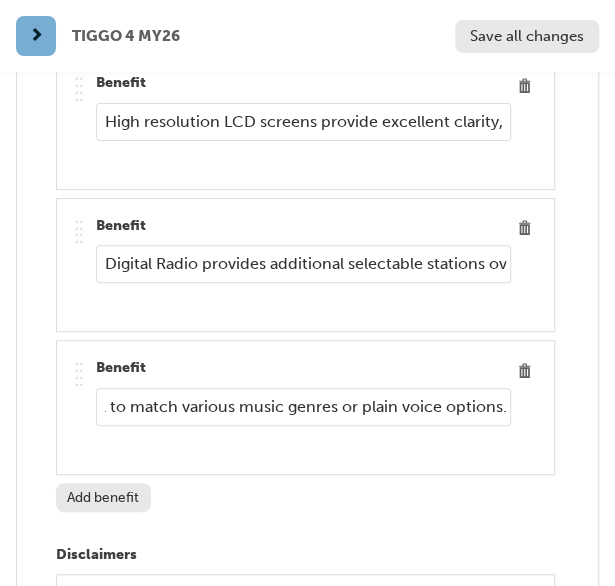 type on "Digital Radio provides additional selectable stations over the standard AM and FM options, giving users more choice." 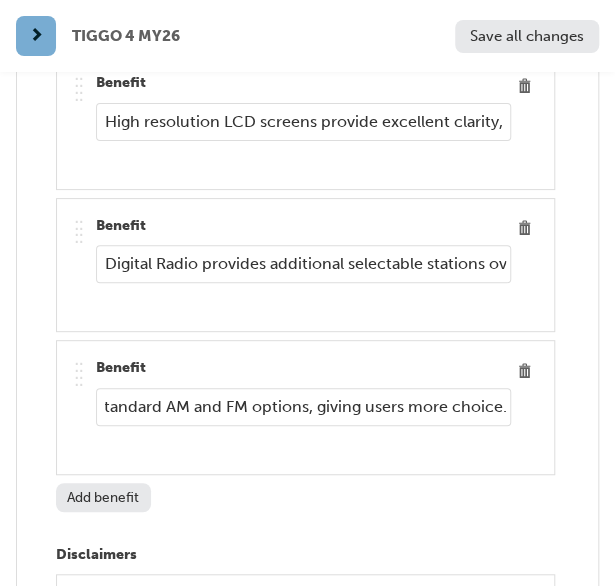 scroll, scrollTop: 0, scrollLeft: 470, axis: horizontal 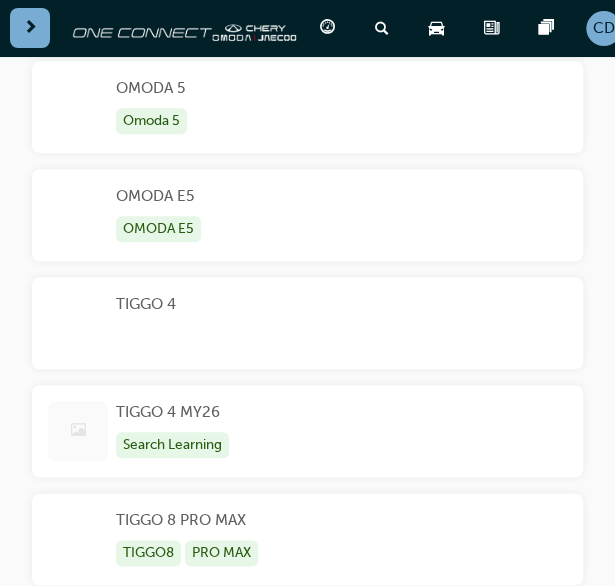 click on "Search Learning" at bounding box center (172, 445) 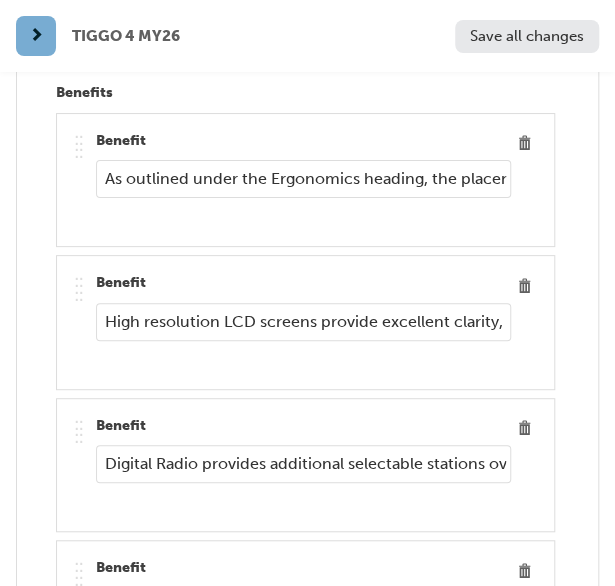 scroll, scrollTop: 10300, scrollLeft: 0, axis: vertical 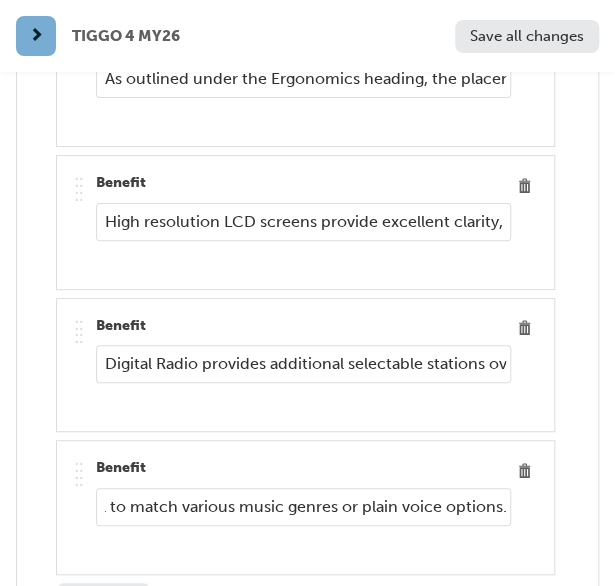 drag, startPoint x: 103, startPoint y: 467, endPoint x: 535, endPoint y: 486, distance: 432.41763 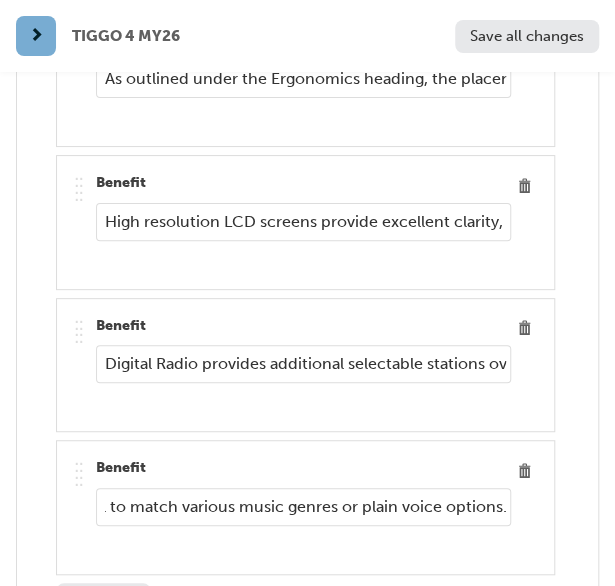 scroll, scrollTop: 0, scrollLeft: 0, axis: both 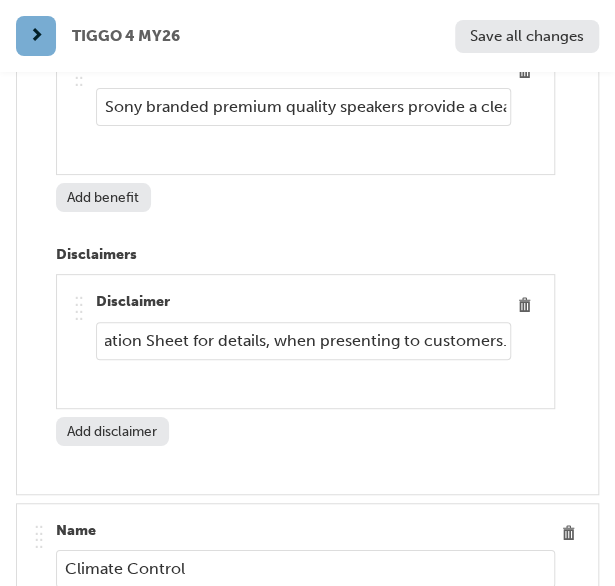 drag, startPoint x: 105, startPoint y: 304, endPoint x: 515, endPoint y: 311, distance: 410.05975 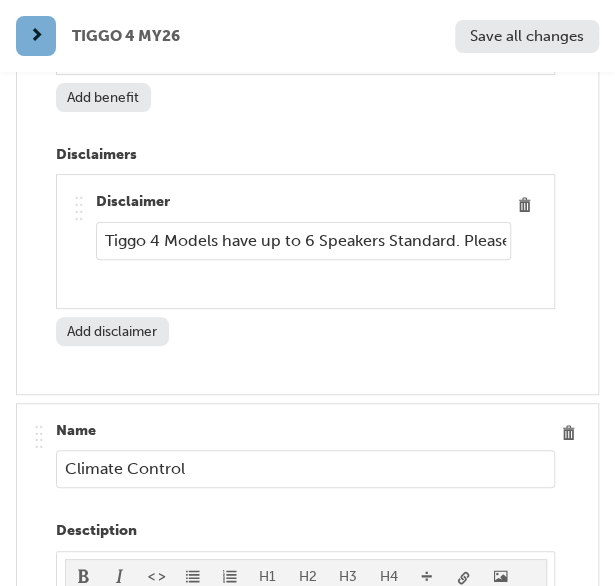 scroll, scrollTop: 10900, scrollLeft: 0, axis: vertical 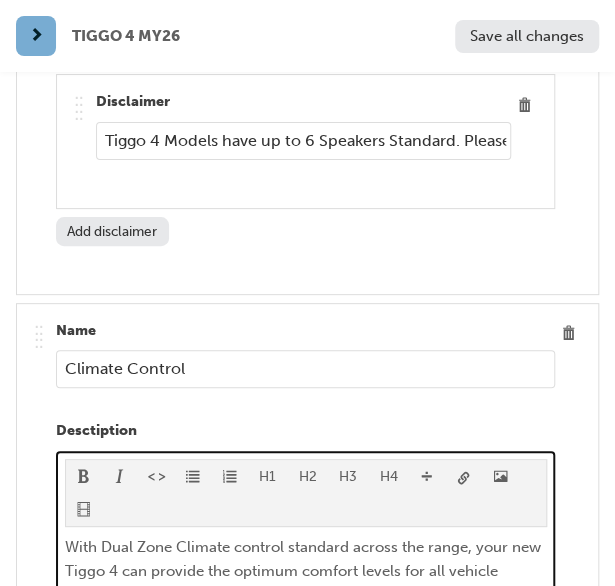 click on "With Dual Zone Climate control standard across the range, your new Tiggo 4 can provide the optimum comfort levels for all vehicle occupants." at bounding box center (305, 571) 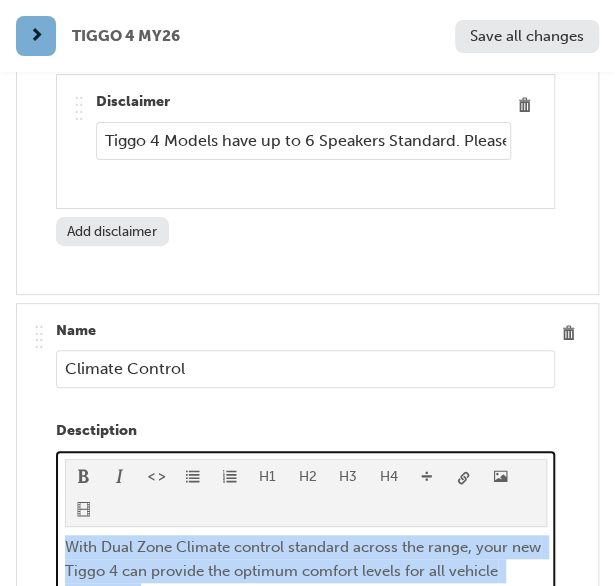 drag, startPoint x: 146, startPoint y: 563, endPoint x: 63, endPoint y: 505, distance: 101.257095 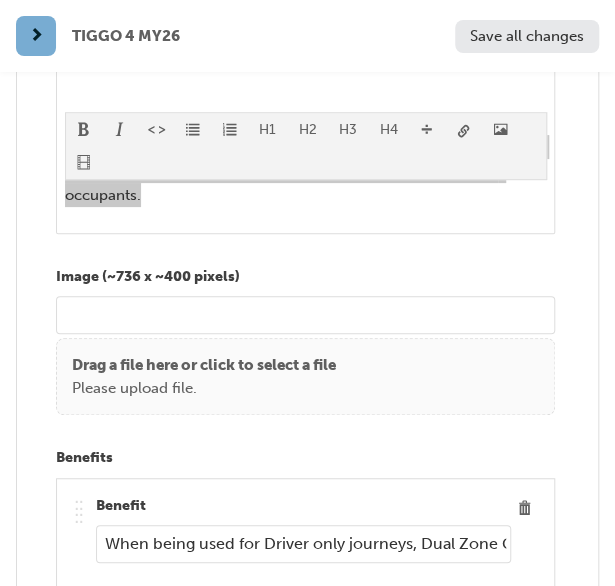 scroll, scrollTop: 11400, scrollLeft: 0, axis: vertical 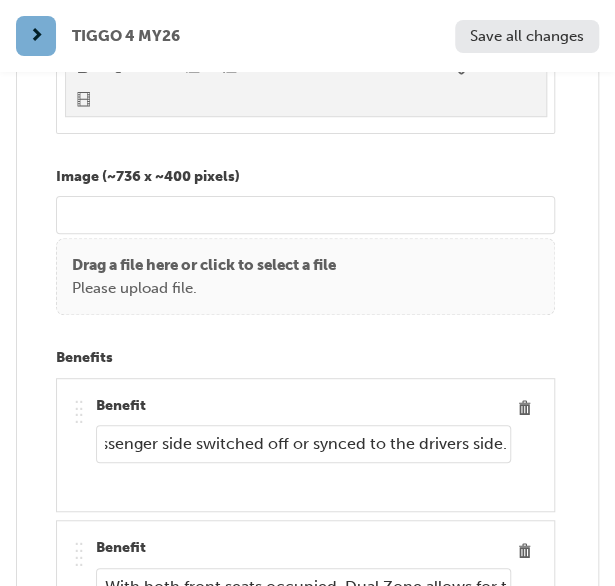 drag, startPoint x: 104, startPoint y: 396, endPoint x: 507, endPoint y: 401, distance: 403.031 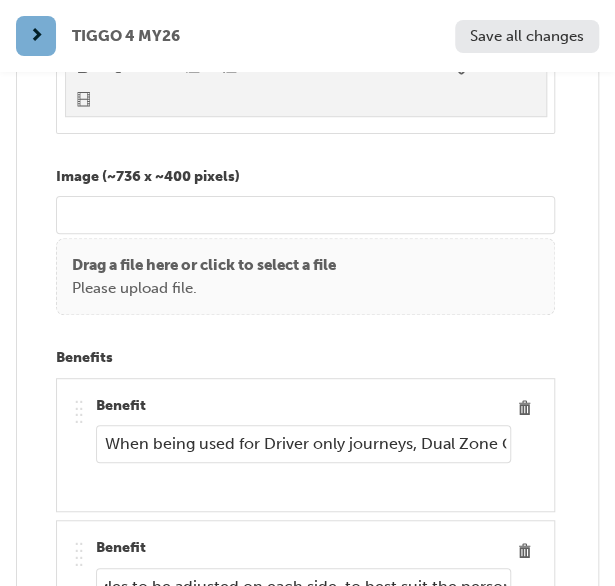 scroll, scrollTop: 0, scrollLeft: 1137, axis: horizontal 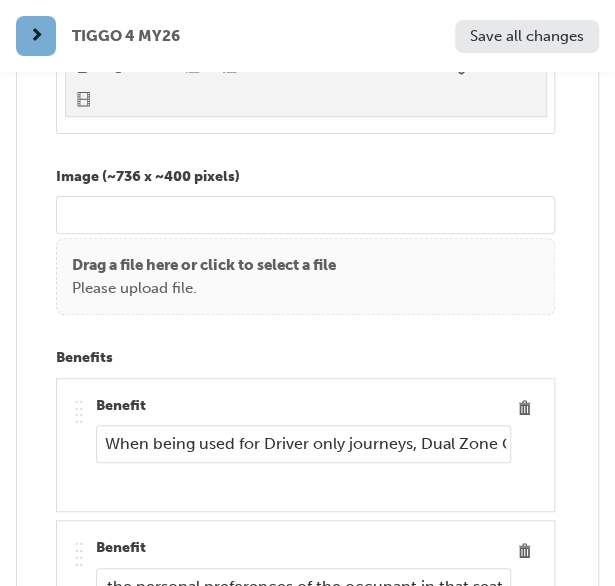 drag, startPoint x: 103, startPoint y: 539, endPoint x: 552, endPoint y: 552, distance: 449.18817 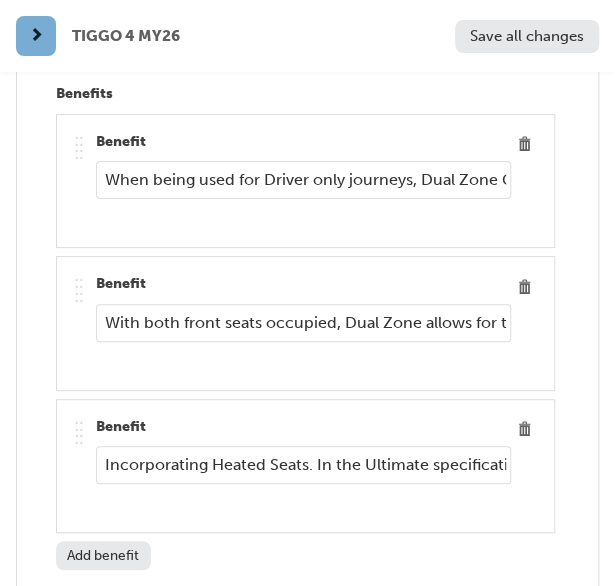 scroll, scrollTop: 11700, scrollLeft: 0, axis: vertical 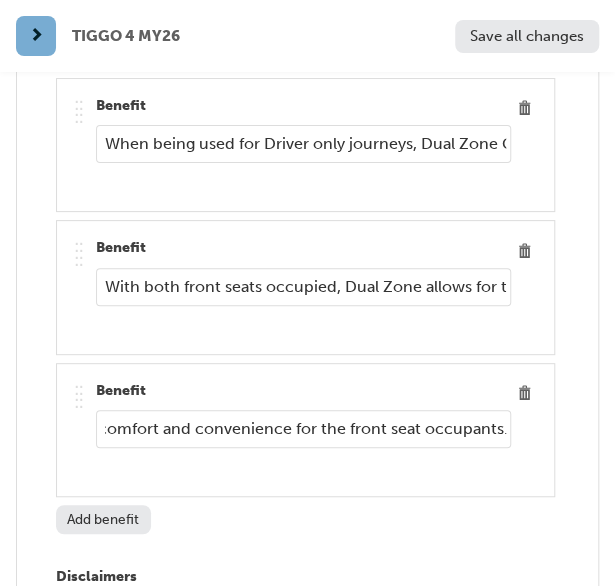 drag, startPoint x: 103, startPoint y: 384, endPoint x: 518, endPoint y: 401, distance: 415.34805 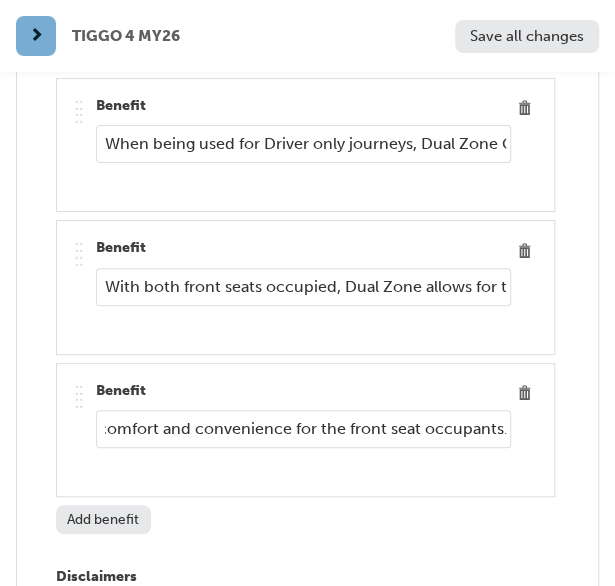 scroll, scrollTop: 0, scrollLeft: 0, axis: both 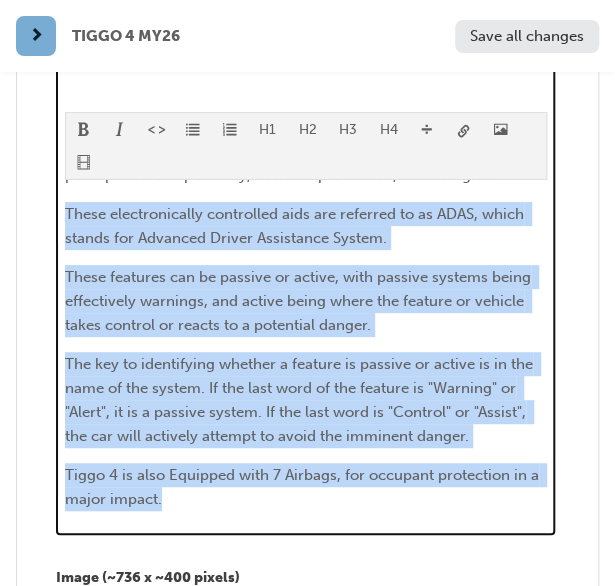 drag, startPoint x: 178, startPoint y: 459, endPoint x: 61, endPoint y: 158, distance: 322.93964 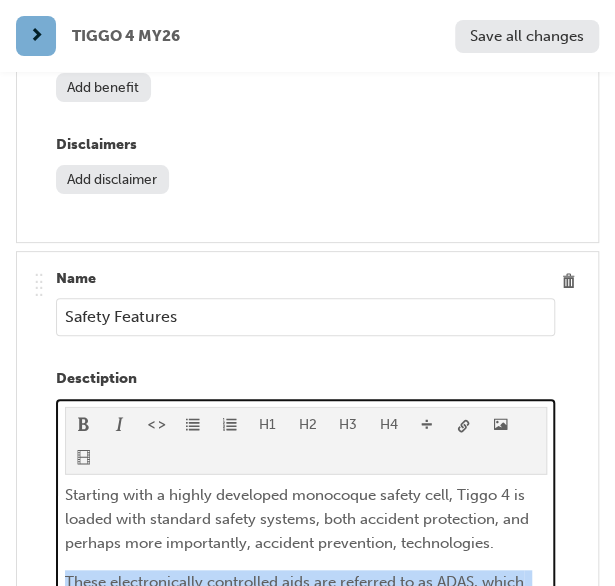 scroll, scrollTop: 12100, scrollLeft: 0, axis: vertical 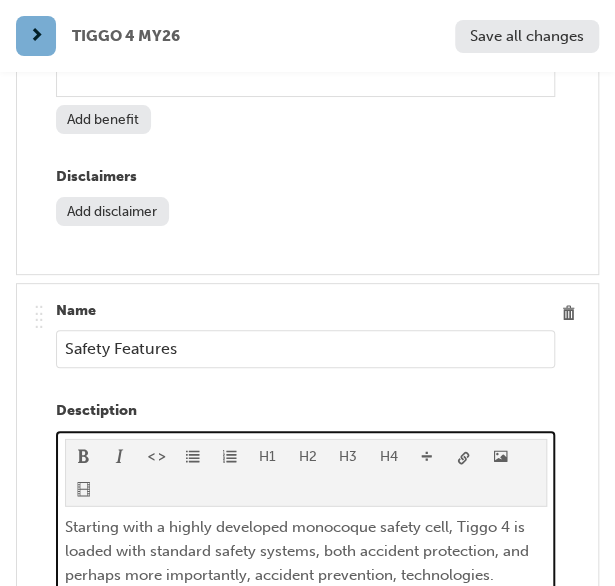 click on "Starting with a highly developed monocoque safety cell, Tiggo 4 is loaded with standard safety systems, both accident protection, and perhaps more importantly, accident prevention, technologies." at bounding box center (306, 551) 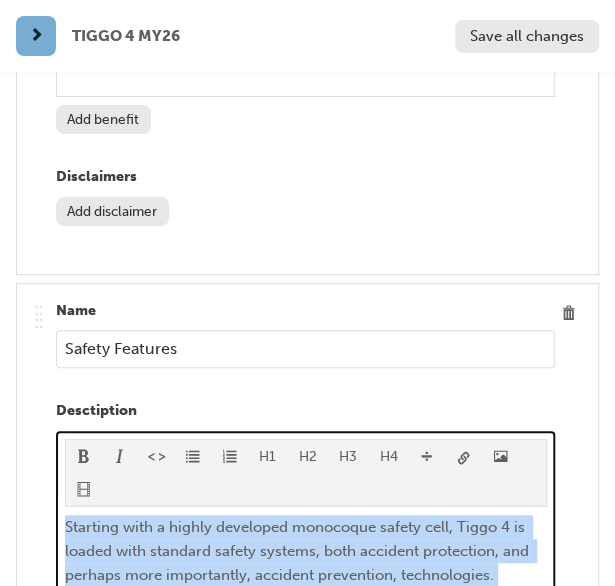 drag, startPoint x: 66, startPoint y: 481, endPoint x: 479, endPoint y: 581, distance: 424.9341 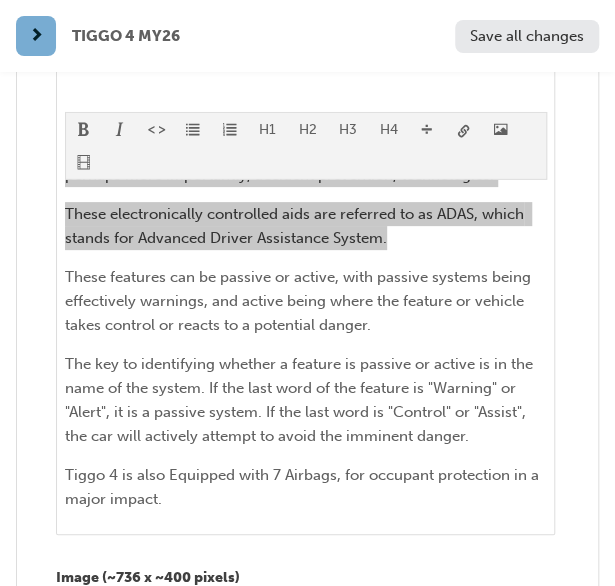 scroll, scrollTop: 12400, scrollLeft: 0, axis: vertical 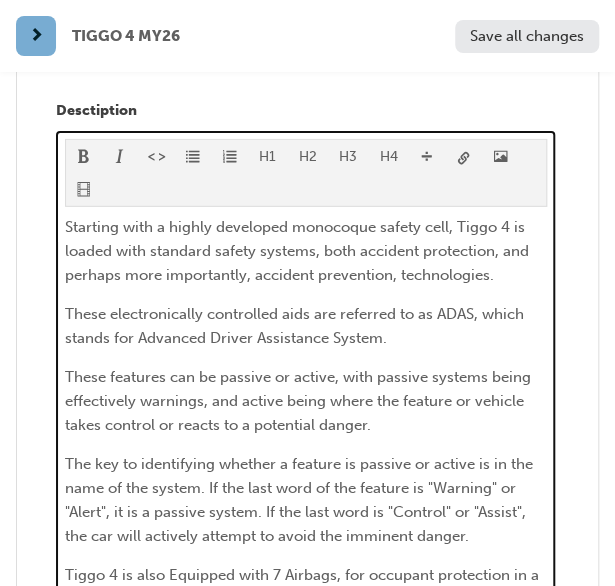 click on "These features can be passive or active, with passive systems being effectively warnings, and active being where the feature or vehicle takes control or reacts to a potential danger." at bounding box center (300, 401) 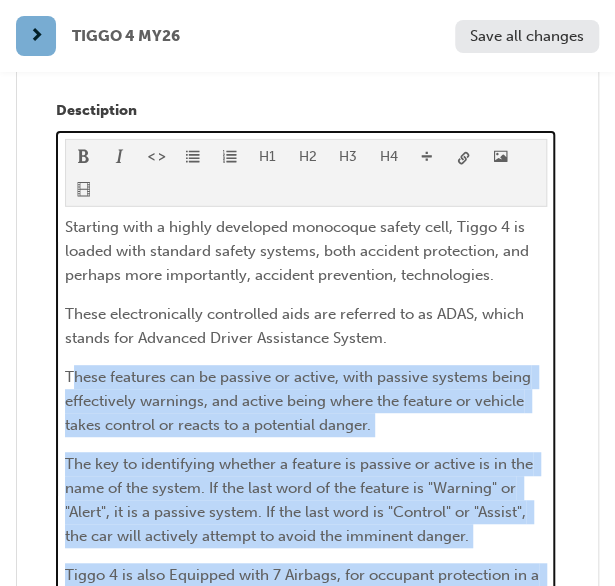 drag, startPoint x: 70, startPoint y: 337, endPoint x: 373, endPoint y: 555, distance: 373.27335 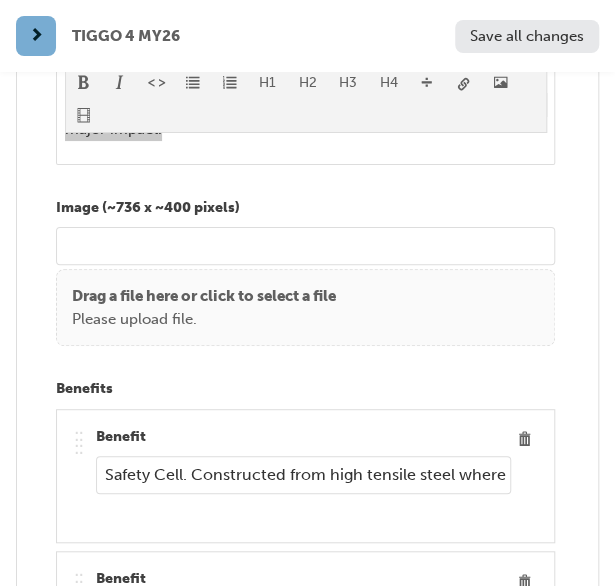 scroll, scrollTop: 12900, scrollLeft: 0, axis: vertical 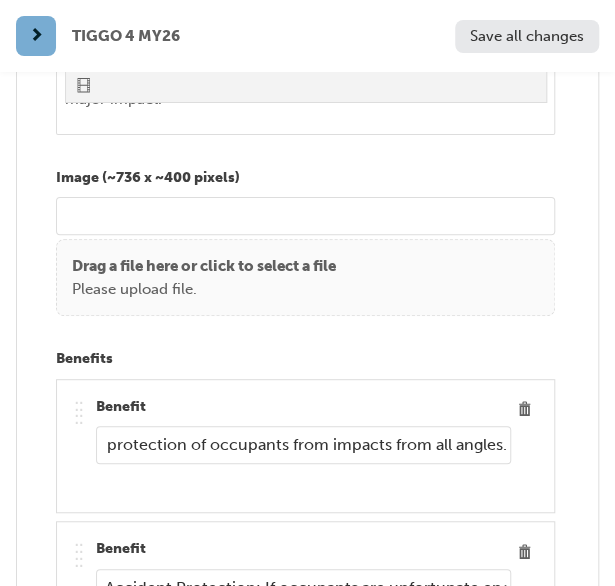 drag, startPoint x: 102, startPoint y: 393, endPoint x: 539, endPoint y: 403, distance: 437.1144 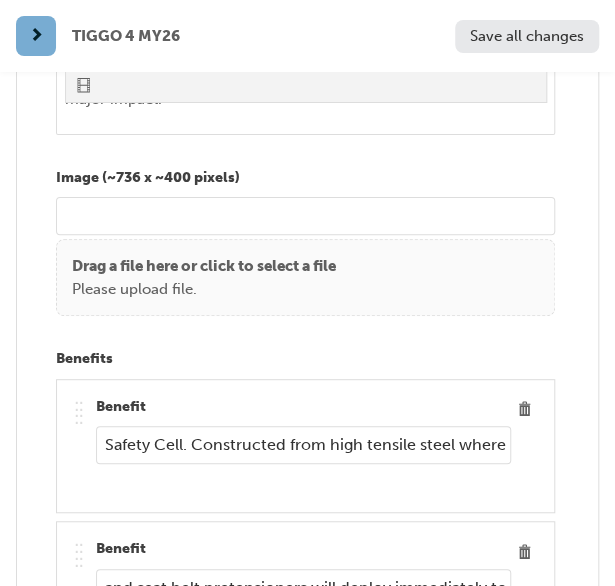 scroll, scrollTop: 0, scrollLeft: 1019, axis: horizontal 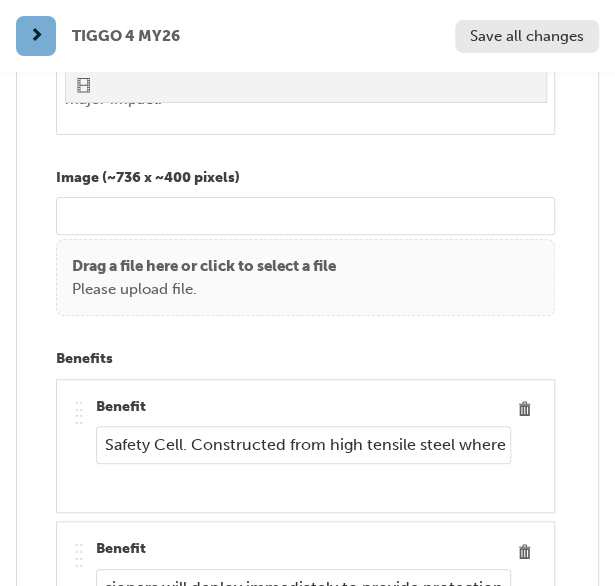 drag, startPoint x: 103, startPoint y: 538, endPoint x: 551, endPoint y: 561, distance: 448.59003 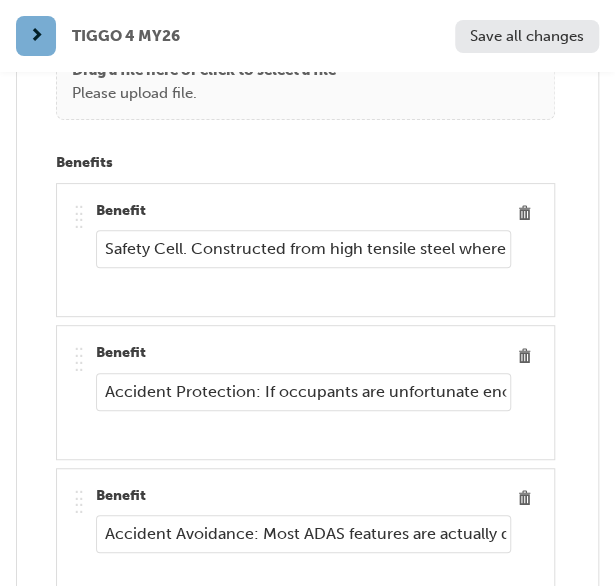 scroll, scrollTop: 13100, scrollLeft: 0, axis: vertical 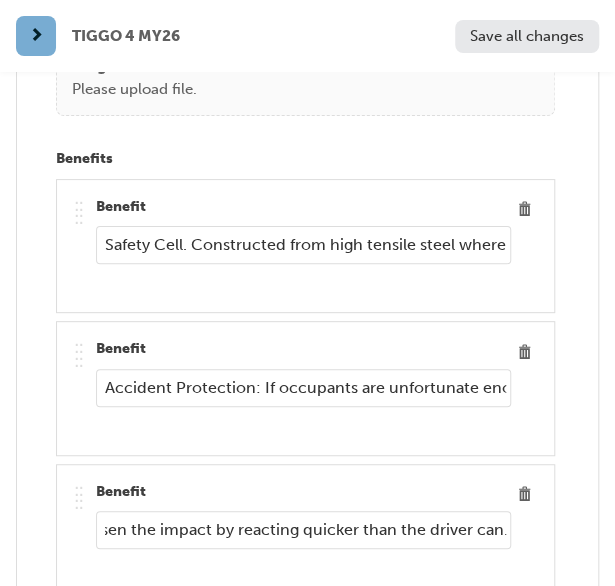 drag, startPoint x: 104, startPoint y: 475, endPoint x: 528, endPoint y: 467, distance: 424.07547 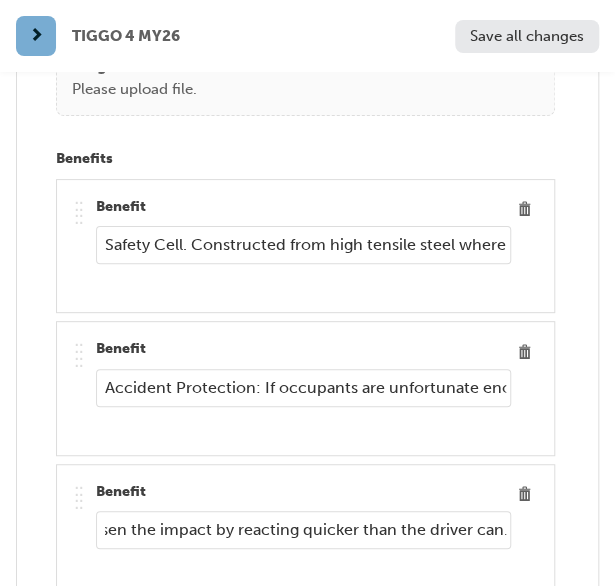 scroll, scrollTop: 0, scrollLeft: 0, axis: both 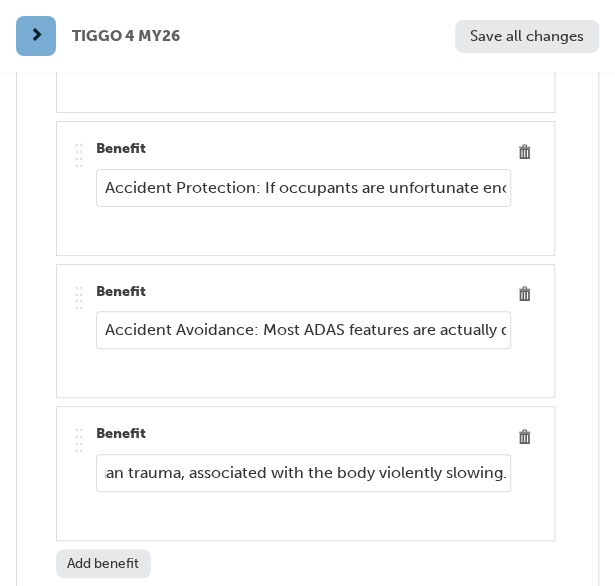 drag, startPoint x: 102, startPoint y: 417, endPoint x: 537, endPoint y: 419, distance: 435.0046 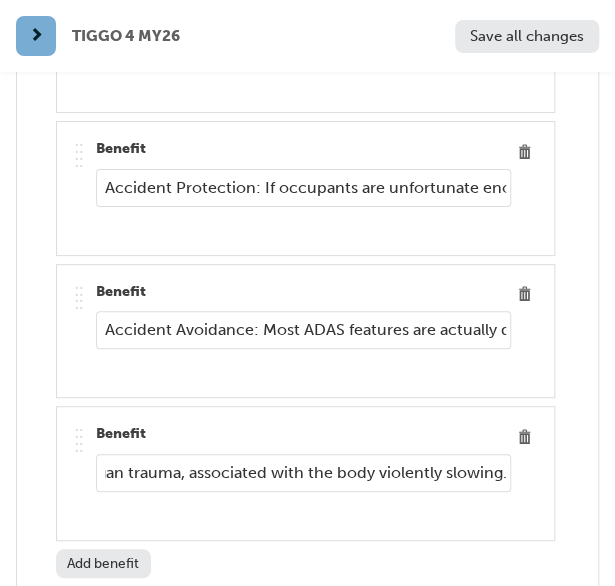 scroll, scrollTop: 0, scrollLeft: 0, axis: both 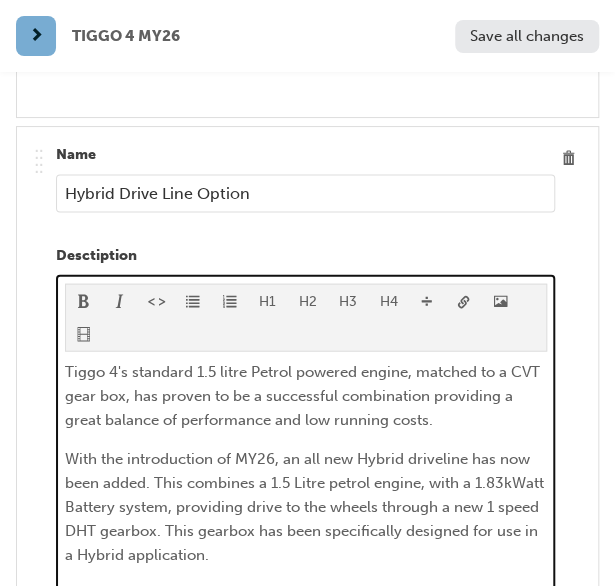 drag, startPoint x: 66, startPoint y: 313, endPoint x: 489, endPoint y: 488, distance: 457.7707 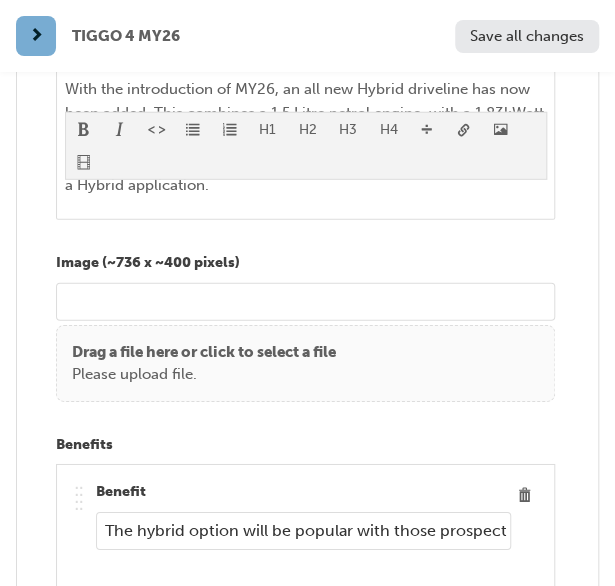 scroll, scrollTop: 14300, scrollLeft: 0, axis: vertical 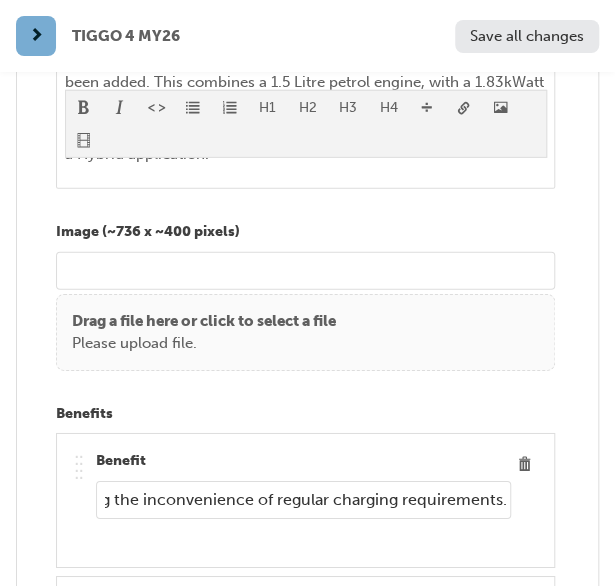 drag, startPoint x: 102, startPoint y: 438, endPoint x: 541, endPoint y: 433, distance: 439.02847 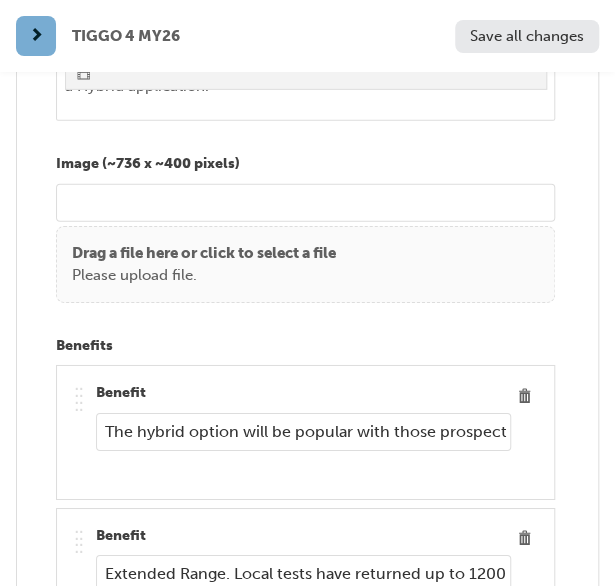 scroll, scrollTop: 14400, scrollLeft: 0, axis: vertical 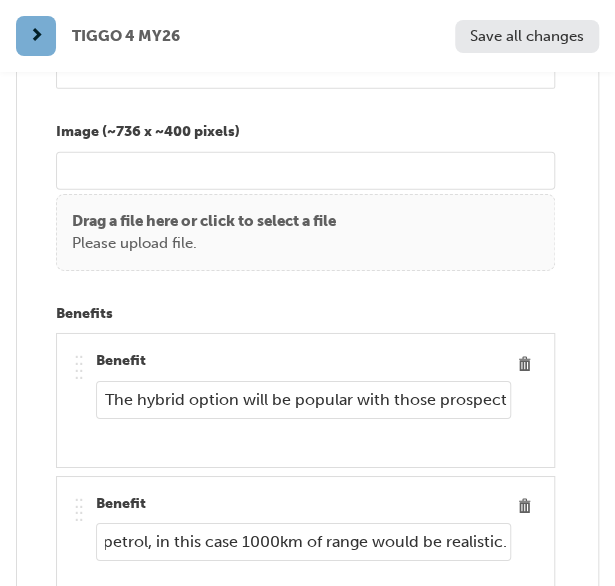 drag, startPoint x: 101, startPoint y: 477, endPoint x: 551, endPoint y: 477, distance: 450 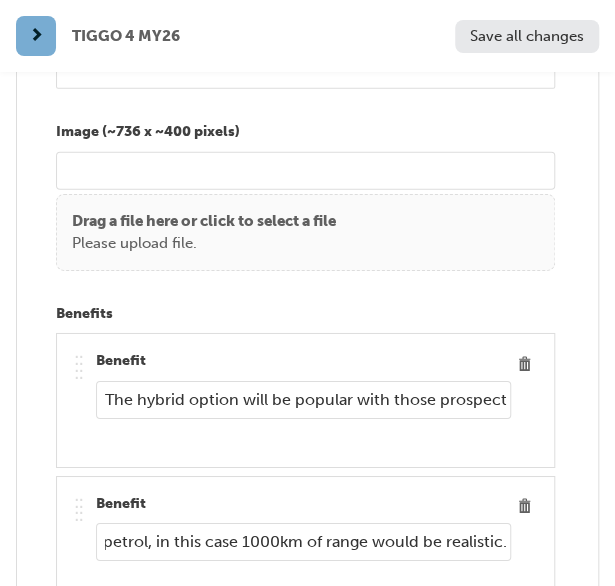 scroll, scrollTop: 0, scrollLeft: 0, axis: both 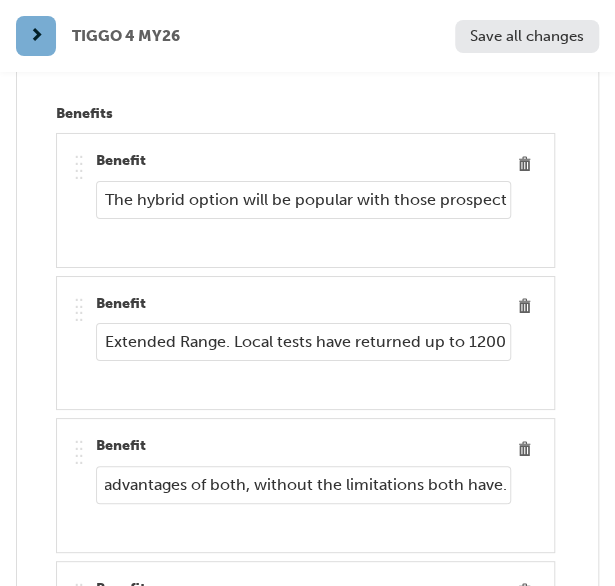 drag, startPoint x: 97, startPoint y: 420, endPoint x: 650, endPoint y: 417, distance: 553.0081 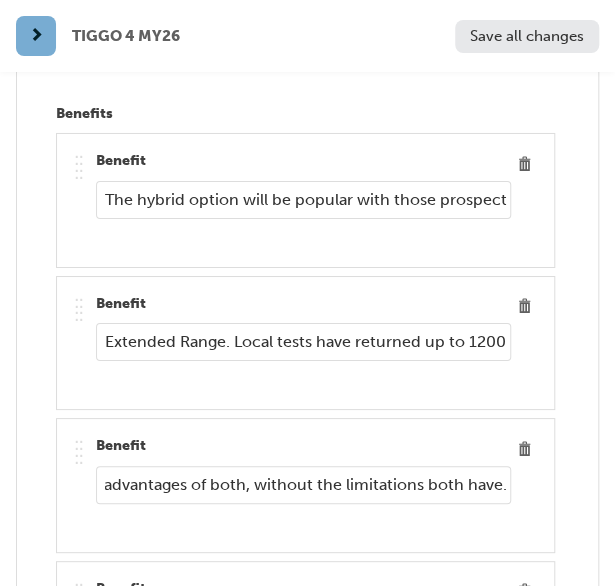 scroll, scrollTop: 0, scrollLeft: 0, axis: both 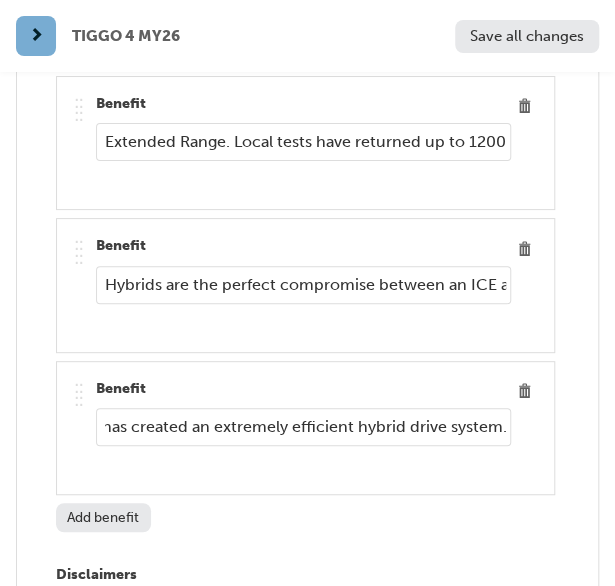 drag, startPoint x: 102, startPoint y: 363, endPoint x: 573, endPoint y: 361, distance: 471.00424 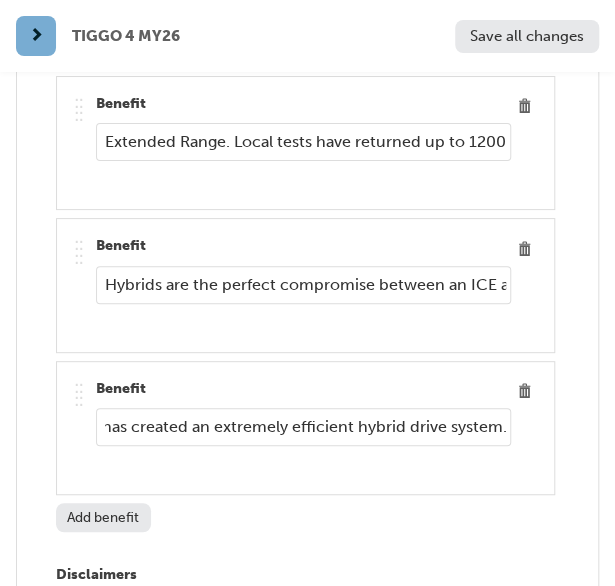 scroll, scrollTop: 0, scrollLeft: 0, axis: both 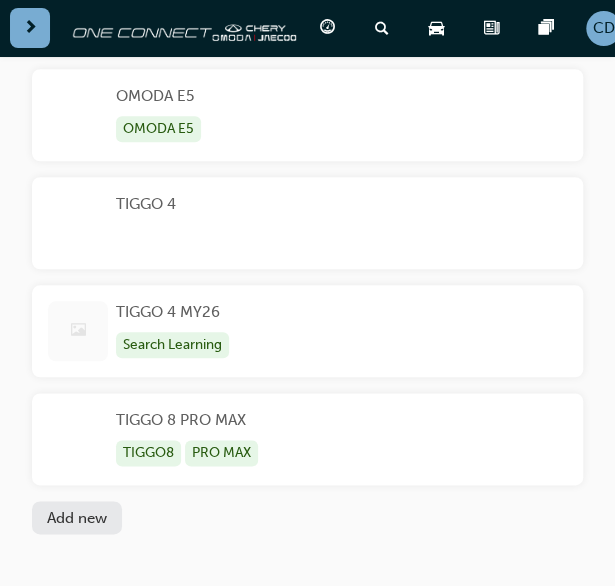 click on "Search Learning" at bounding box center [172, 345] 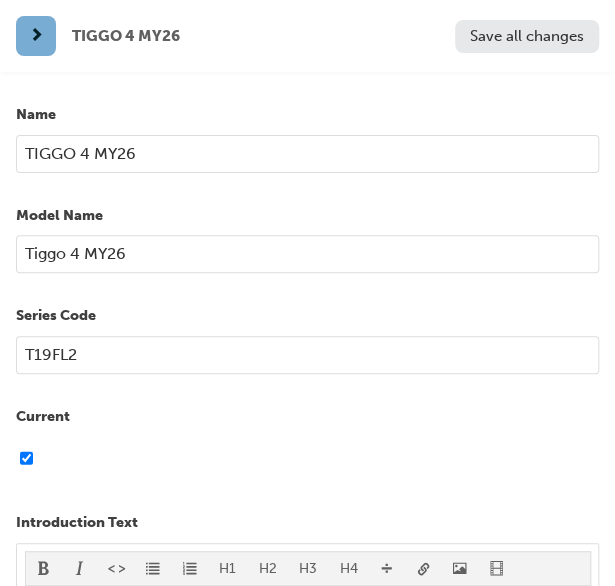 drag, startPoint x: 139, startPoint y: 151, endPoint x: 18, endPoint y: 153, distance: 121.016525 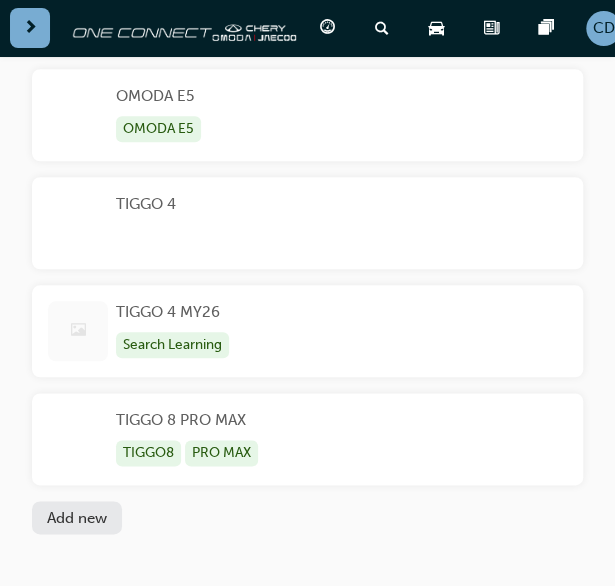 scroll, scrollTop: 346, scrollLeft: 0, axis: vertical 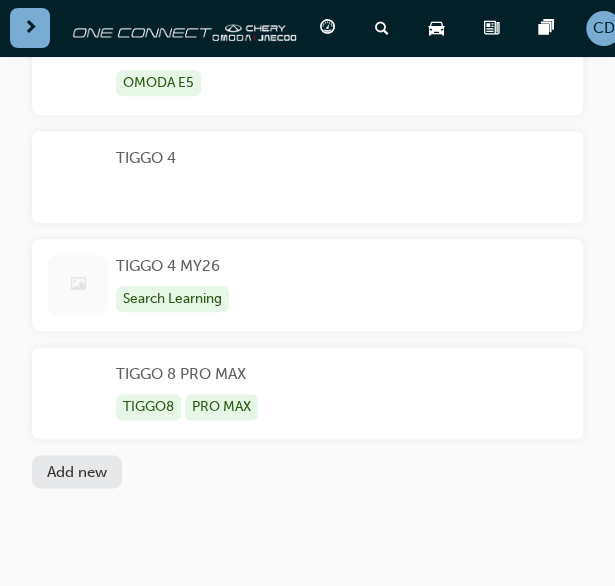 click on "Search Learning" at bounding box center [172, 299] 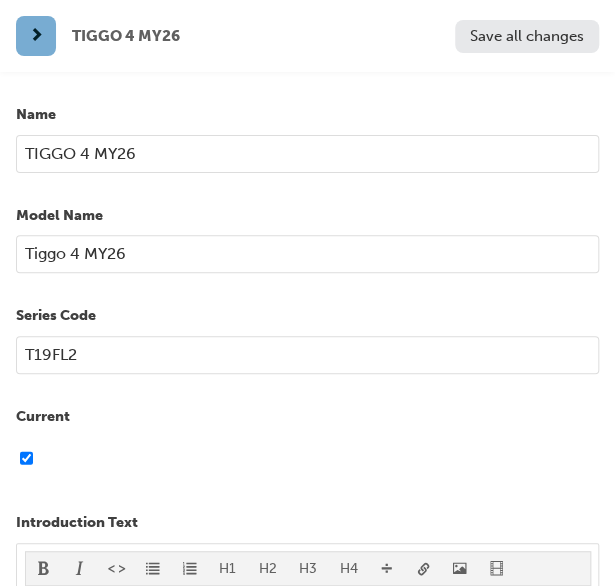 drag, startPoint x: 140, startPoint y: 149, endPoint x: 12, endPoint y: 159, distance: 128.39003 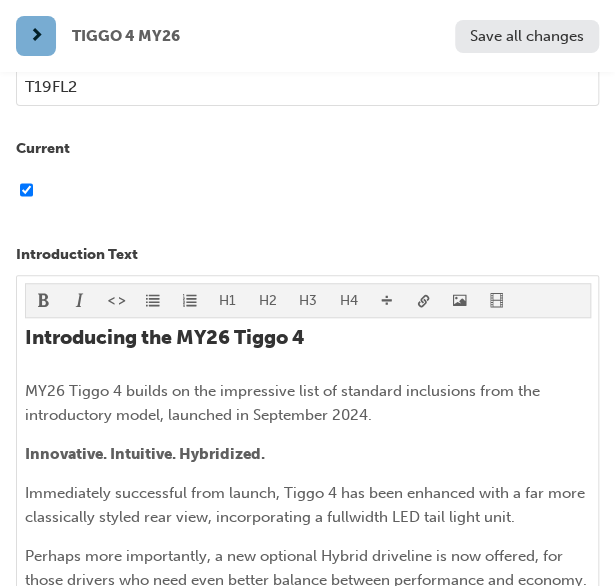 scroll, scrollTop: 300, scrollLeft: 0, axis: vertical 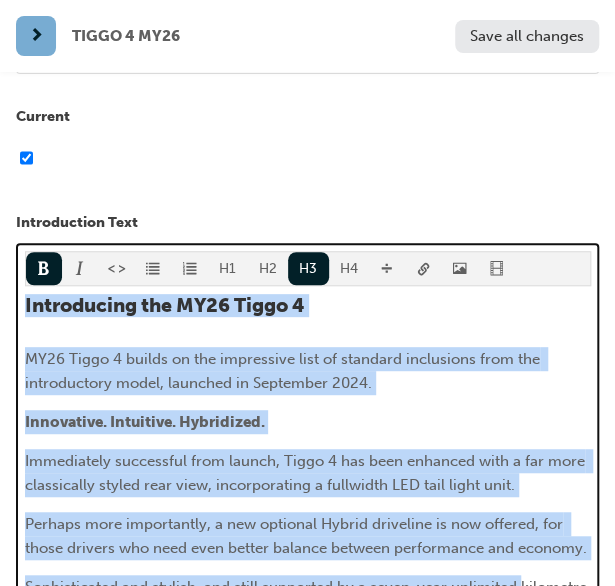 drag, startPoint x: 24, startPoint y: 299, endPoint x: 520, endPoint y: 583, distance: 571.55225 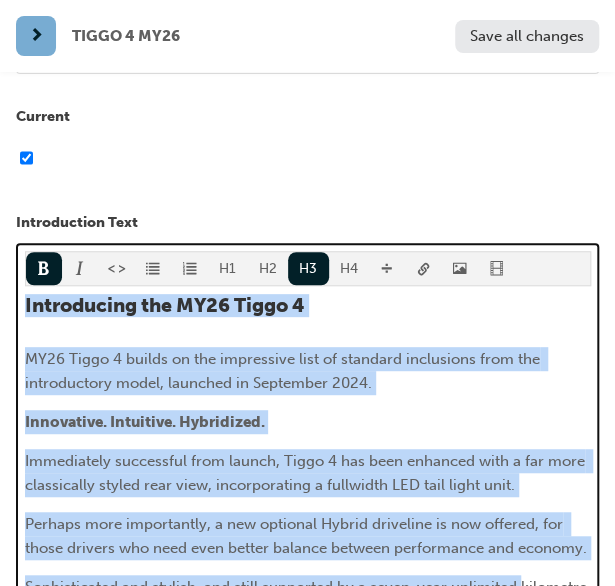 click on "Your version of Internet Explorer is outdated and not supported. Please upgrade to a modern browser . Dashboard Search Learning Product Hub News Pages CD Dashboard My Team Analytics Search Learning Product Hub News Pages Pages Product News Product Save all changes OMODA 5 Omoda 5 OMODA E5 OMODA E5 TIGGO 4 TIGGO 4 MY26 Search Learning TIGGO 8 PRO MAX TIGGO8 PRO MAX Add new TIGGO 4 MY26 Save all changes Name TIGGO 4 MY26 Model Name Tiggo 4 MY26 Series Code T19FL2 Current Introduction Text H1 H2 H3 H4 Introducing the MY26 Tiggo 4 MY26 Tiggo 4 builds on the impressive list of standard inclusions from the introductory model, launched in September 2024. Innovative. Intuitive. Hybridized. Immediately successful from launch, Tiggo 4 has been enhanced with a far more classically styled rear view, incorporating a fullwidth LED tail light unit. Perhaps more importantly, a new optional Hybrid driveline is now offered, for those drivers who need even better balance between performance and economy. Hero Image" at bounding box center (307, -53) 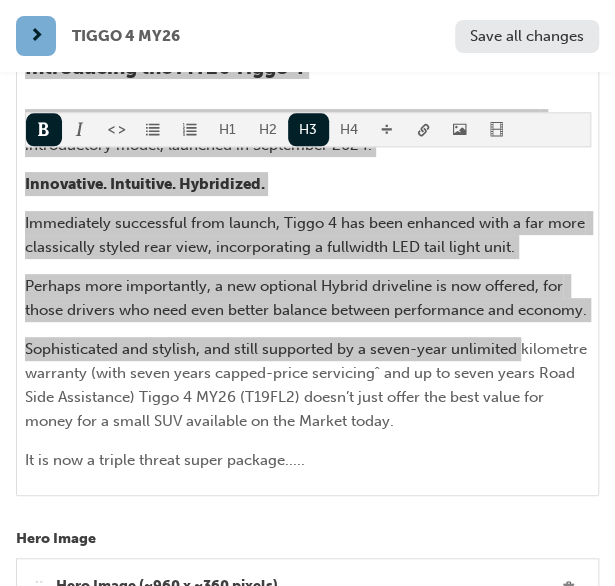 scroll, scrollTop: 600, scrollLeft: 0, axis: vertical 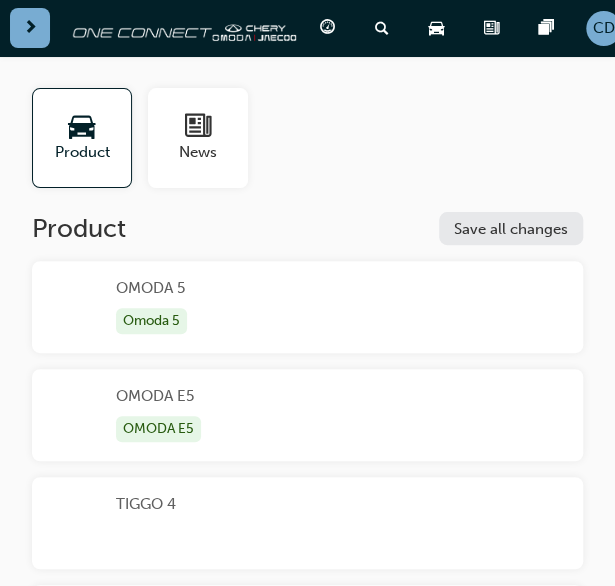 click on "TIGGO 4" at bounding box center (146, 523) 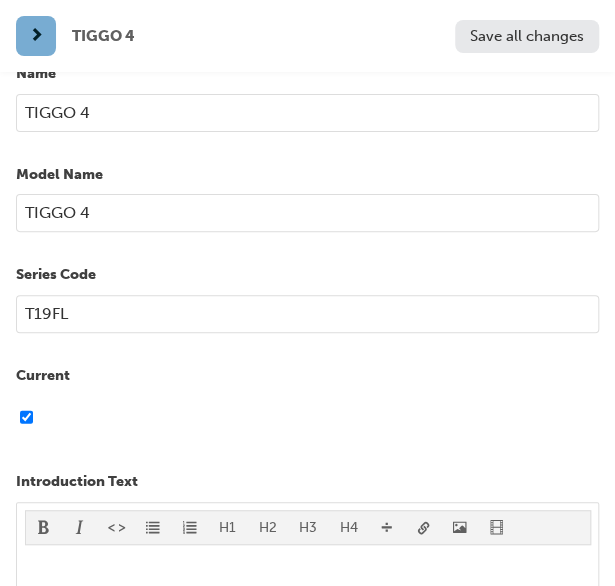 scroll, scrollTop: 0, scrollLeft: 0, axis: both 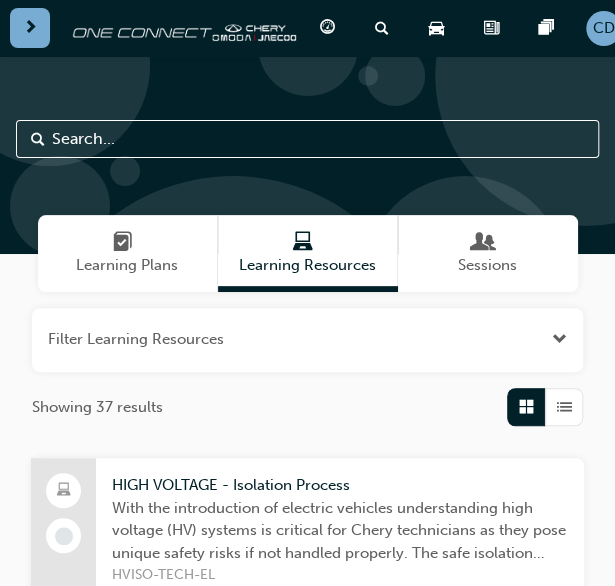 click on "Learning Resources" at bounding box center [307, 265] 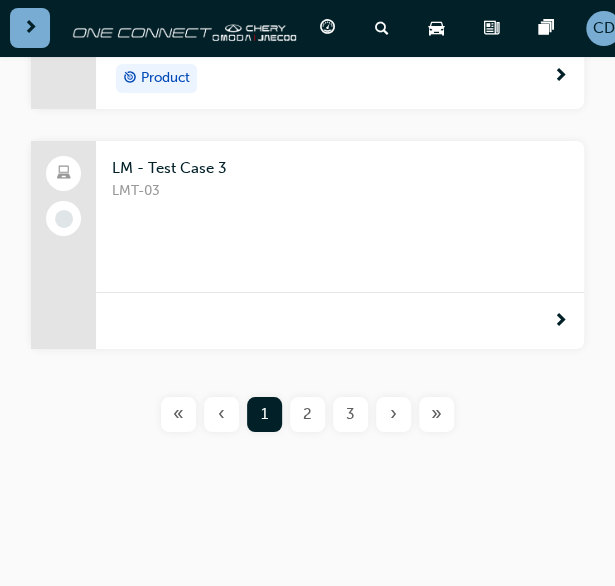 scroll, scrollTop: 1608, scrollLeft: 0, axis: vertical 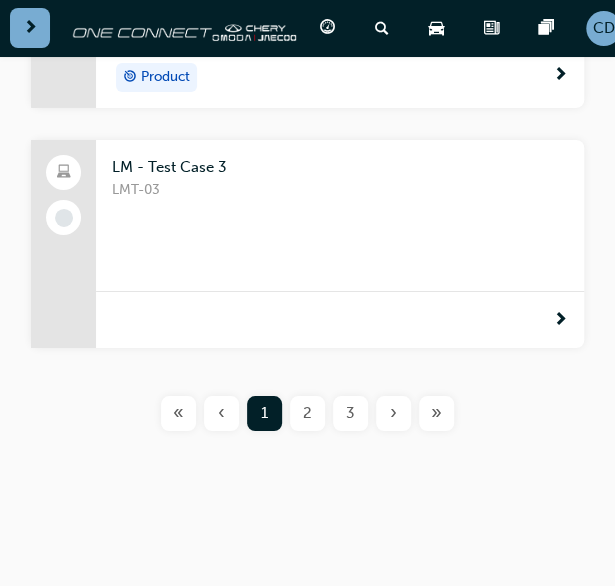click on "2" at bounding box center (307, 413) 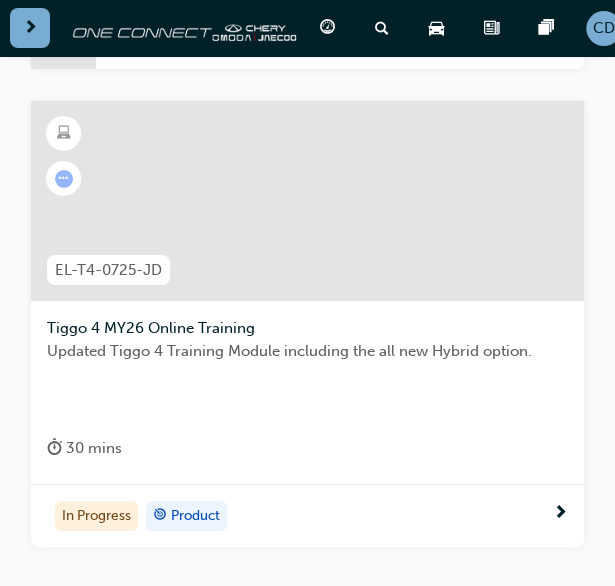 scroll, scrollTop: 1577, scrollLeft: 0, axis: vertical 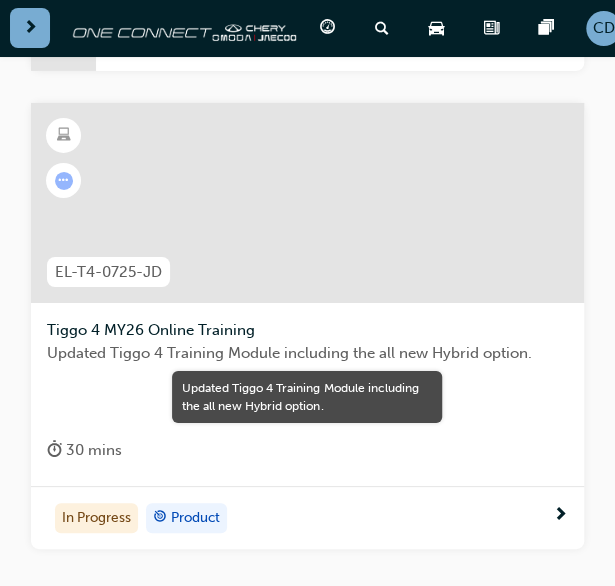 click on "Updated Tiggo 4 Training Module including the all new Hybrid option." at bounding box center (307, 353) 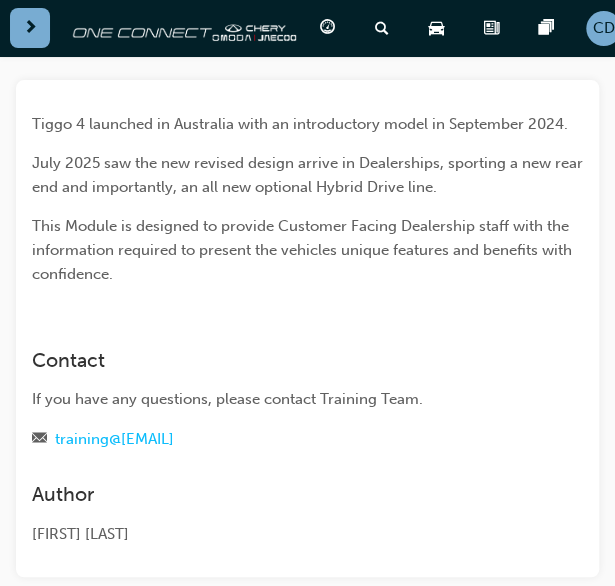 scroll, scrollTop: 0, scrollLeft: 0, axis: both 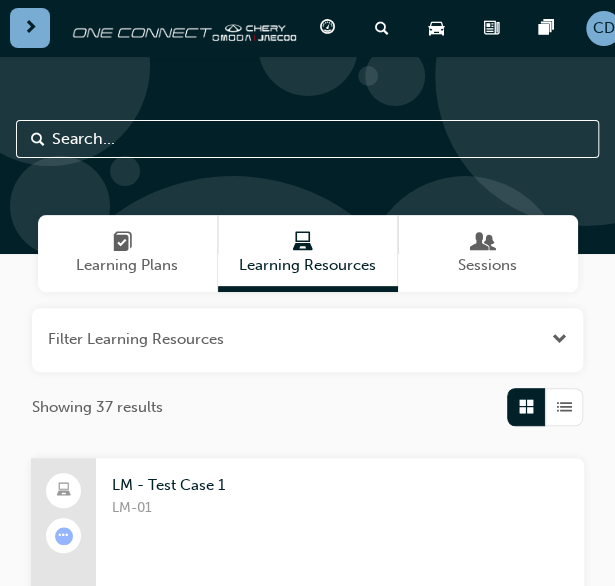 click on "CD" at bounding box center [604, 28] 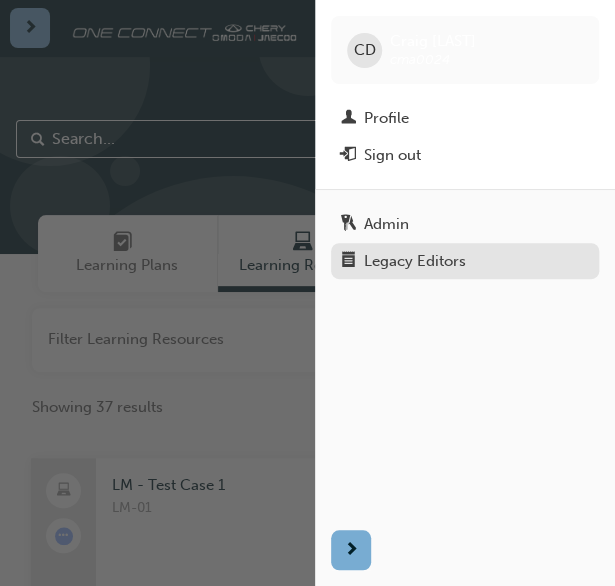 click on "Legacy Editors" at bounding box center [415, 261] 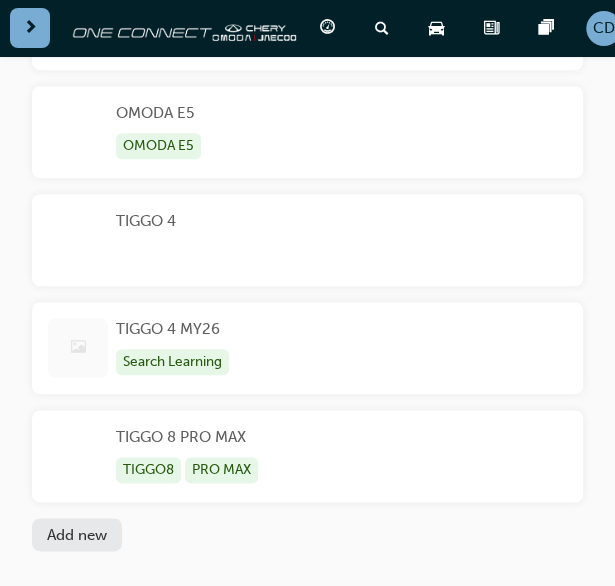 scroll, scrollTop: 300, scrollLeft: 0, axis: vertical 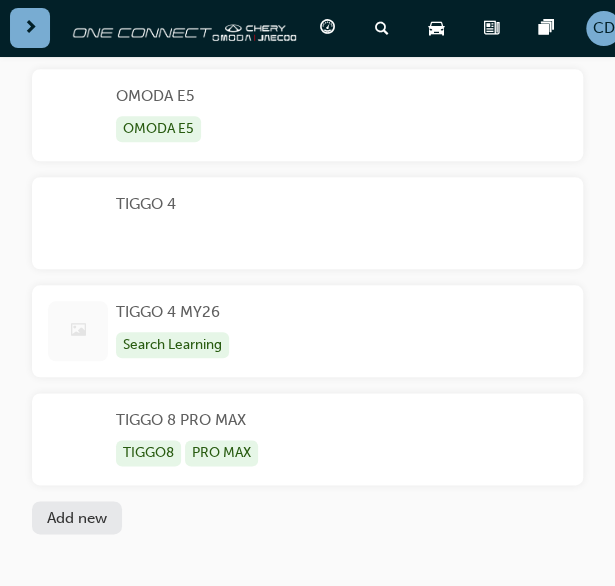 click on "TIGGO 4 MY26 Search Learning" at bounding box center (174, 331) 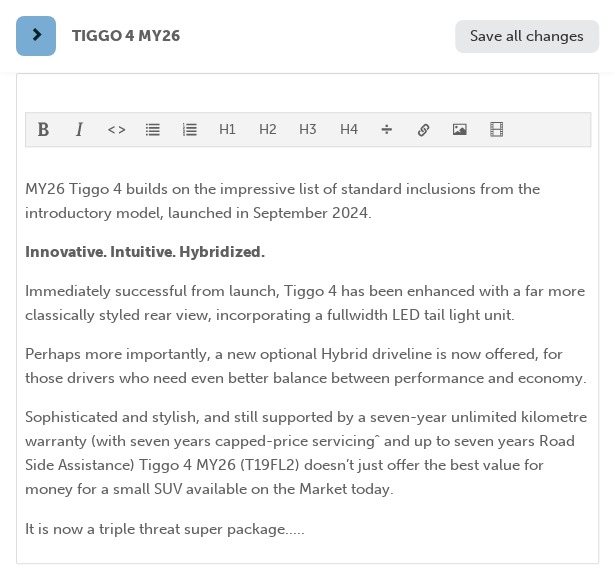 scroll, scrollTop: 500, scrollLeft: 0, axis: vertical 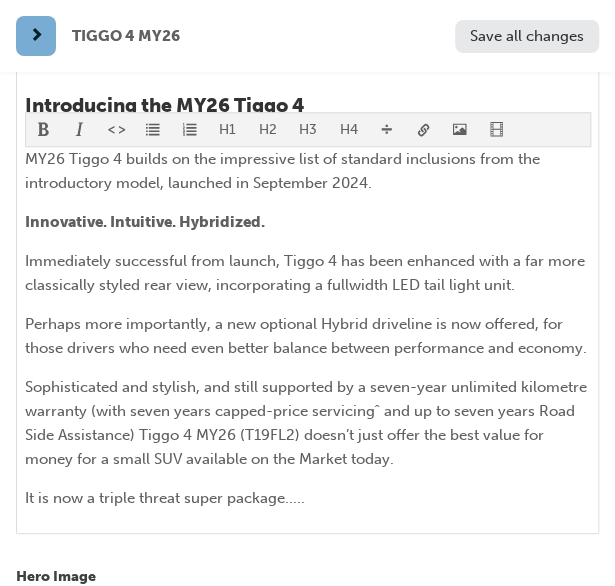 drag, startPoint x: 22, startPoint y: 409, endPoint x: 34, endPoint y: 410, distance: 12.0415945 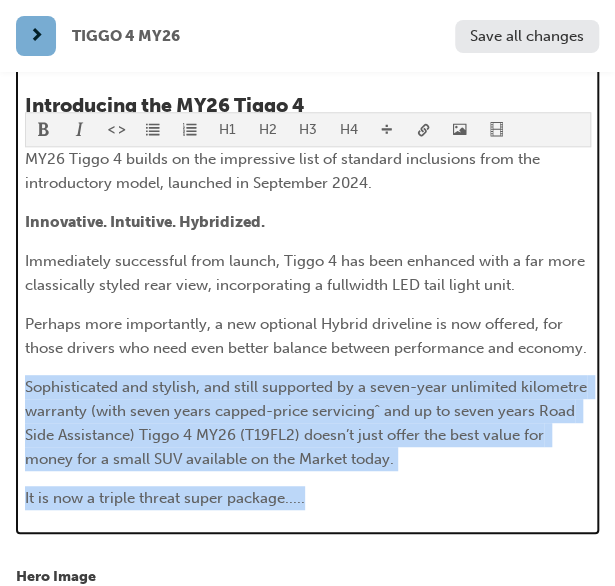 drag, startPoint x: 305, startPoint y: 527, endPoint x: 15, endPoint y: 411, distance: 312.33957 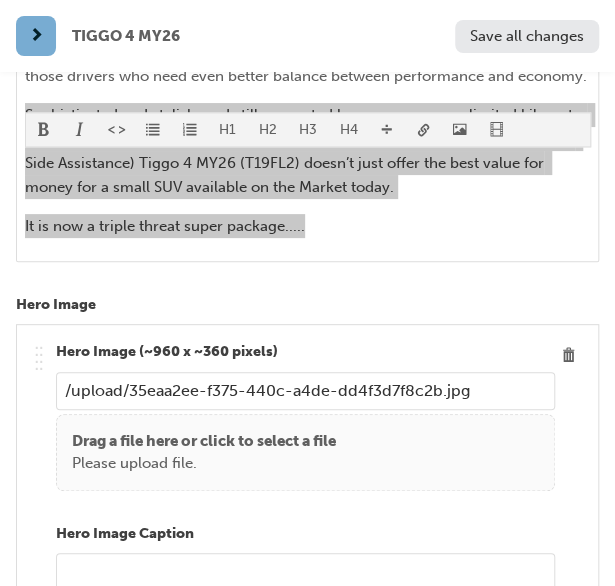 scroll, scrollTop: 800, scrollLeft: 0, axis: vertical 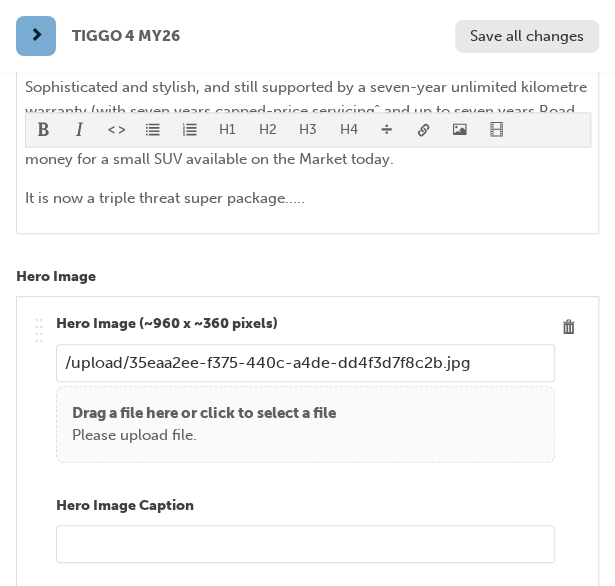 drag, startPoint x: 476, startPoint y: 388, endPoint x: 16, endPoint y: 383, distance: 460.02716 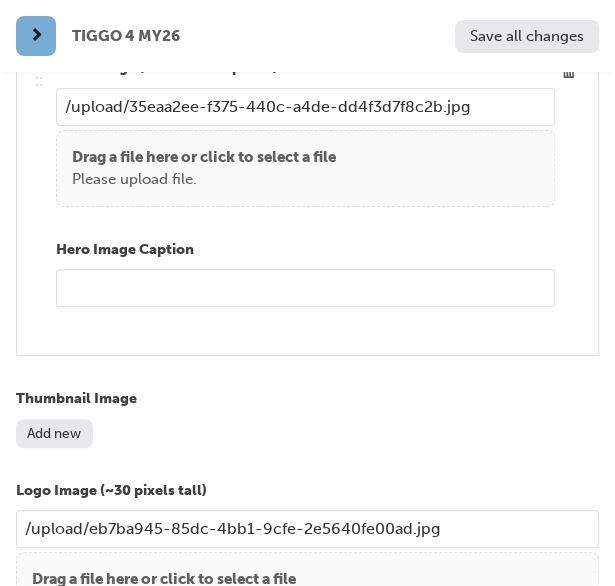 scroll, scrollTop: 1100, scrollLeft: 0, axis: vertical 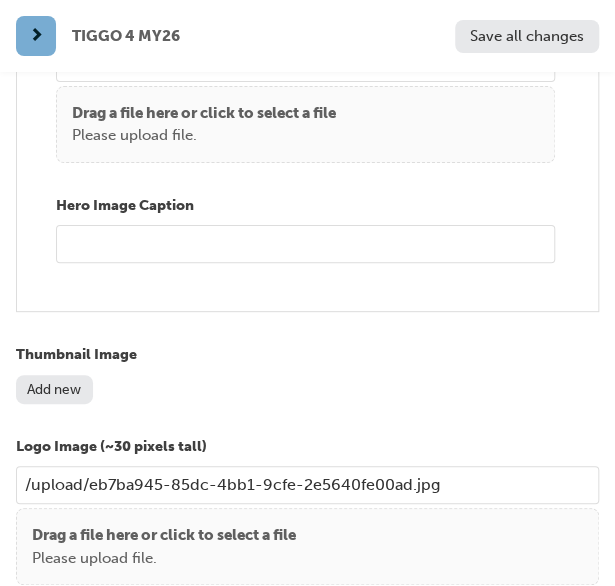 drag, startPoint x: 435, startPoint y: 504, endPoint x: -6, endPoint y: 507, distance: 441.0102 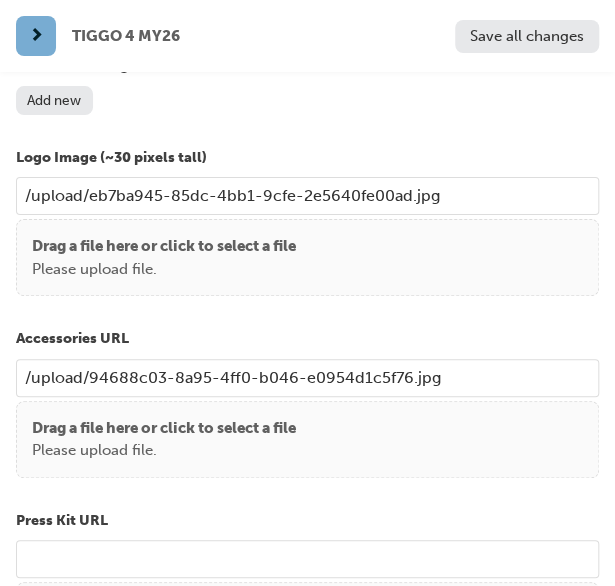 scroll, scrollTop: 1400, scrollLeft: 0, axis: vertical 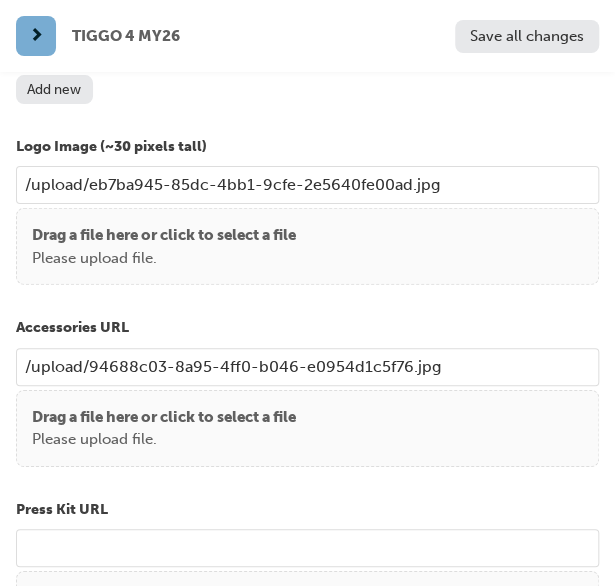 drag, startPoint x: 442, startPoint y: 383, endPoint x: -6, endPoint y: 388, distance: 448.0279 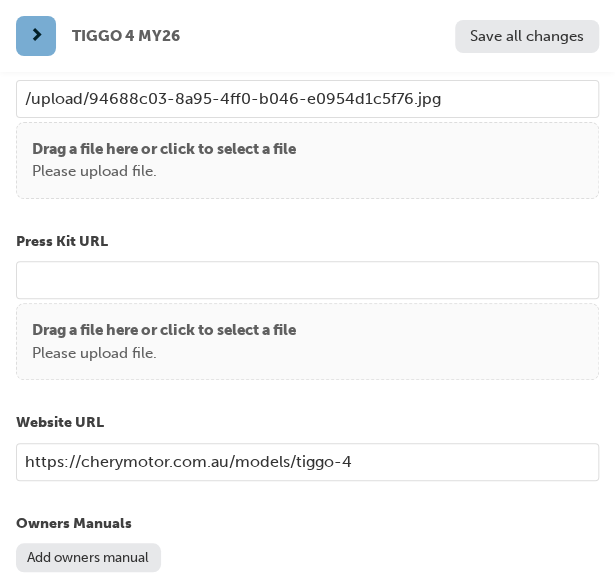 scroll, scrollTop: 1700, scrollLeft: 0, axis: vertical 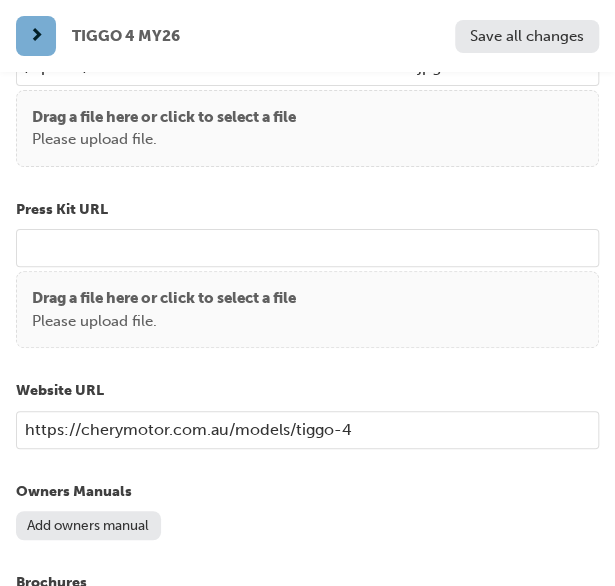 drag, startPoint x: 355, startPoint y: 449, endPoint x: -3, endPoint y: 459, distance: 358.13965 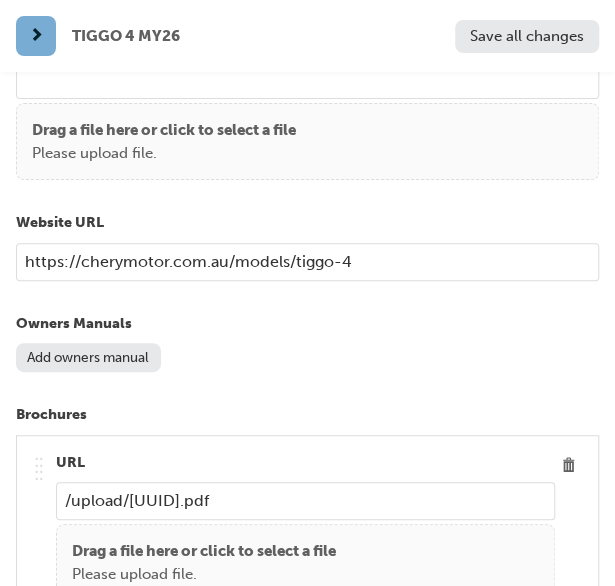 scroll, scrollTop: 1900, scrollLeft: 0, axis: vertical 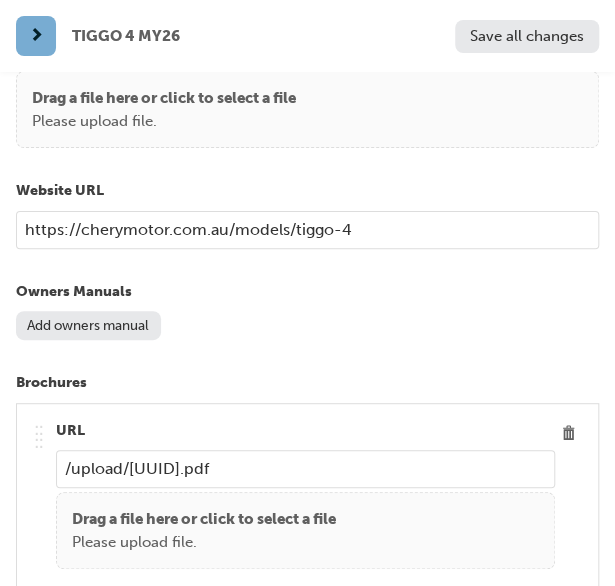 drag, startPoint x: 484, startPoint y: 484, endPoint x: 32, endPoint y: 480, distance: 452.0177 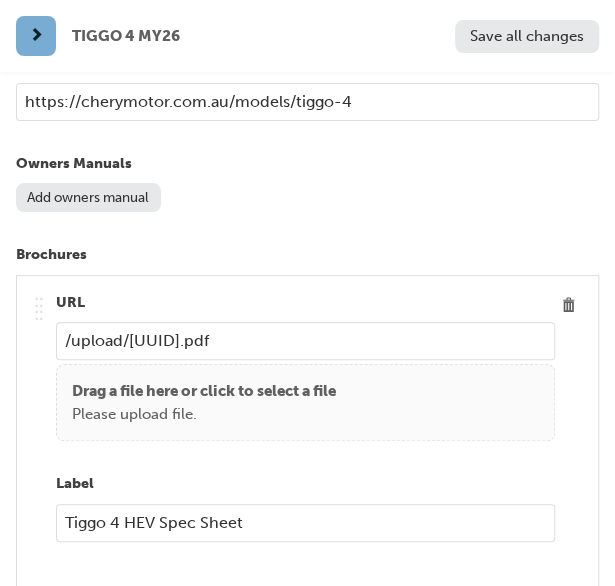 scroll, scrollTop: 2100, scrollLeft: 0, axis: vertical 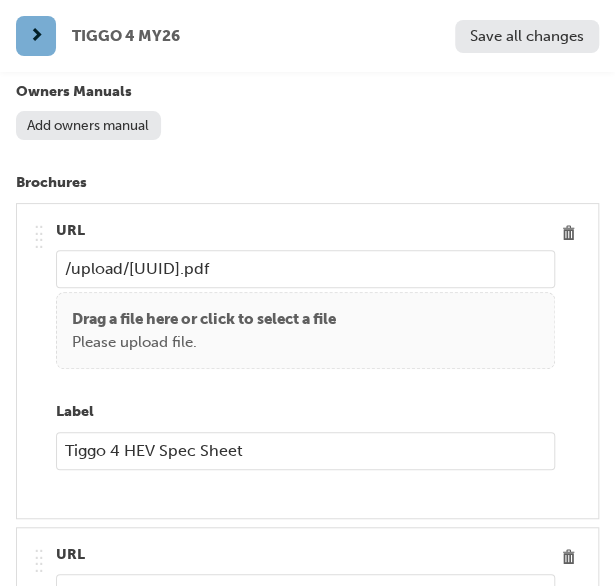 drag, startPoint x: 247, startPoint y: 465, endPoint x: 52, endPoint y: 465, distance: 195 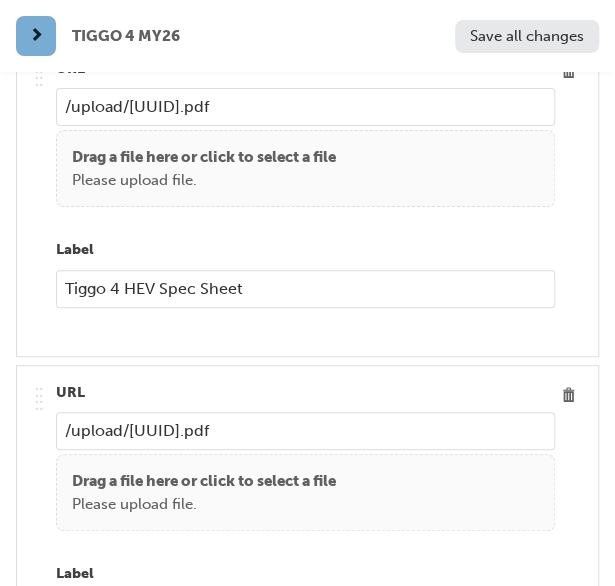 scroll, scrollTop: 2300, scrollLeft: 0, axis: vertical 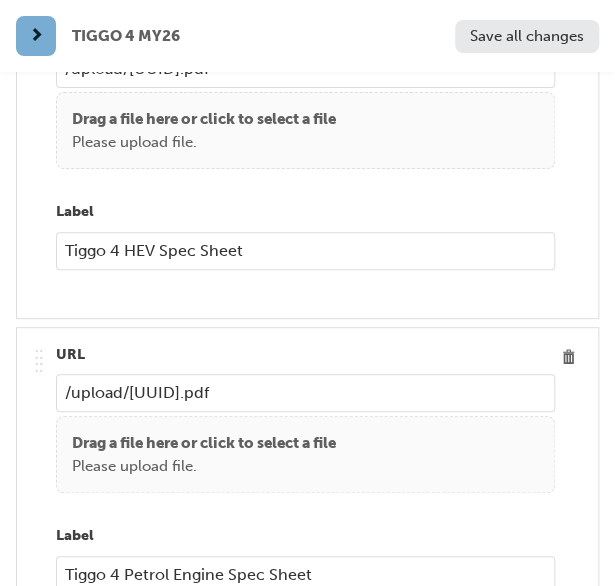 drag, startPoint x: 498, startPoint y: 410, endPoint x: 22, endPoint y: 435, distance: 476.65607 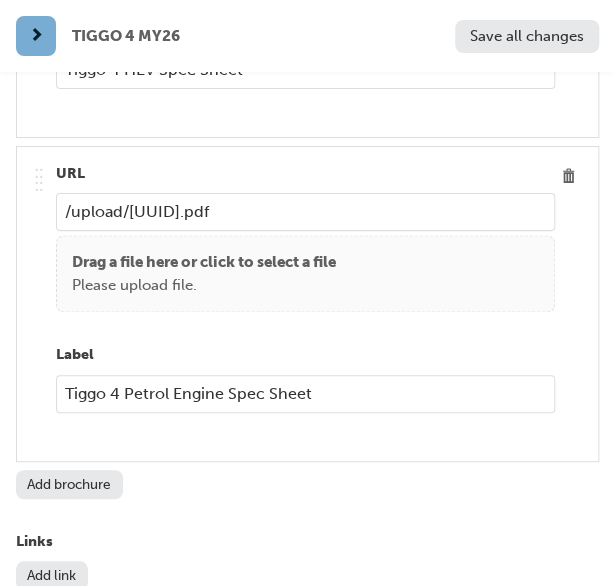 scroll, scrollTop: 2500, scrollLeft: 0, axis: vertical 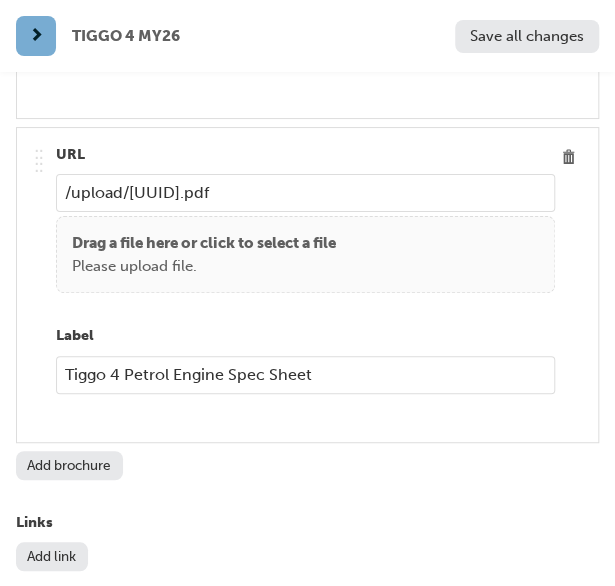 drag, startPoint x: 314, startPoint y: 391, endPoint x: 27, endPoint y: 407, distance: 287.44565 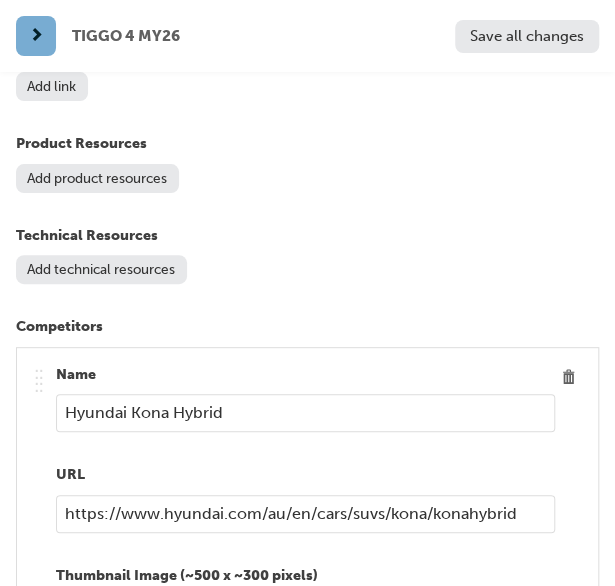 scroll, scrollTop: 3000, scrollLeft: 0, axis: vertical 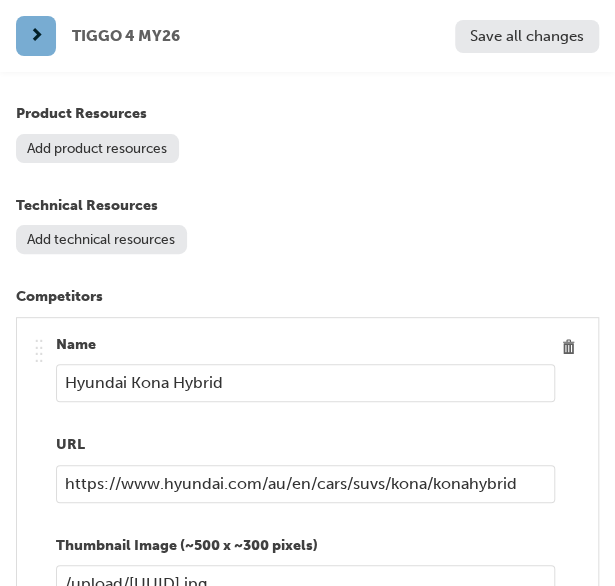 drag, startPoint x: 232, startPoint y: 391, endPoint x: 31, endPoint y: 402, distance: 201.30077 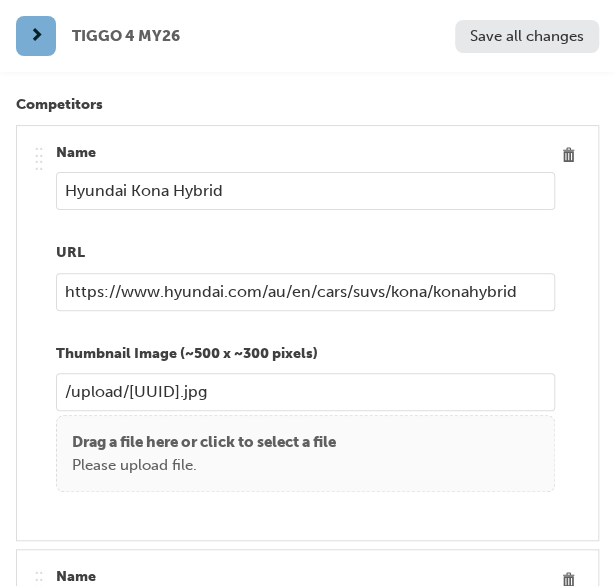 scroll, scrollTop: 3200, scrollLeft: 0, axis: vertical 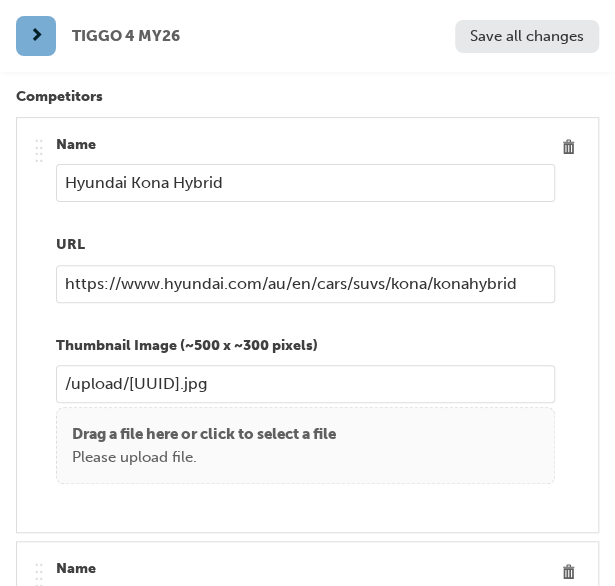 drag, startPoint x: 60, startPoint y: 392, endPoint x: 540, endPoint y: 441, distance: 482.49457 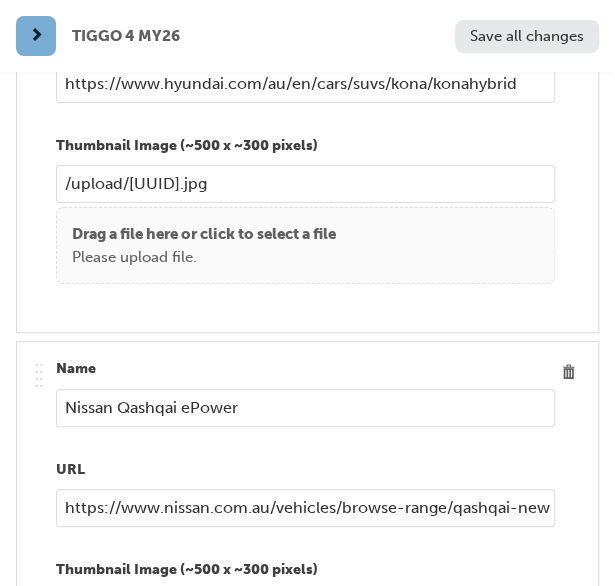 scroll, scrollTop: 3500, scrollLeft: 0, axis: vertical 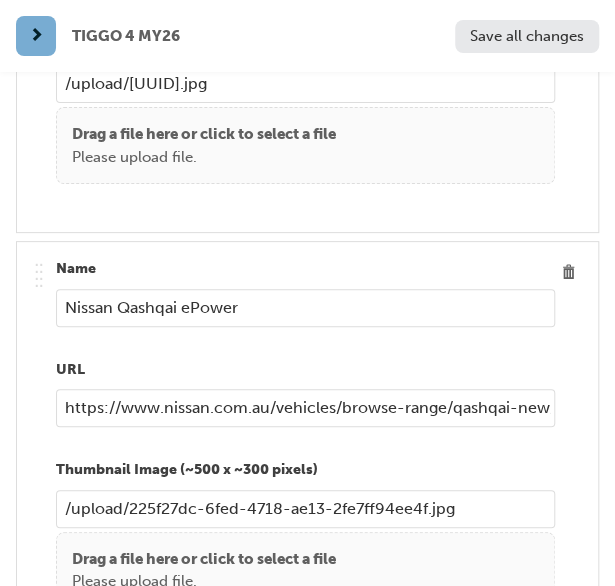drag, startPoint x: 62, startPoint y: 313, endPoint x: 238, endPoint y: 316, distance: 176.02557 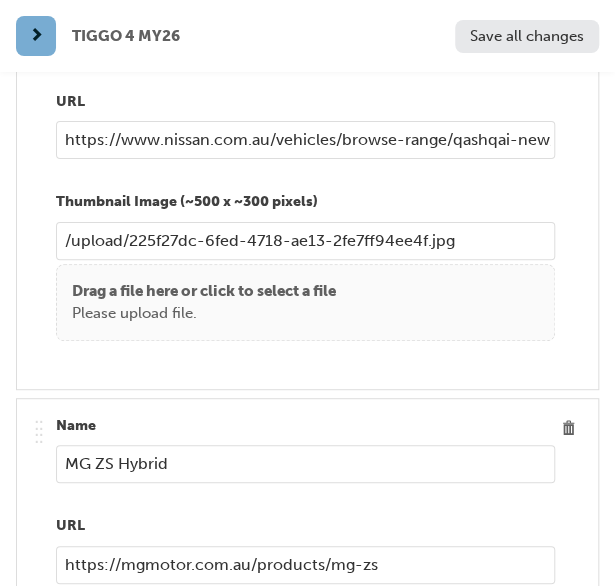 scroll, scrollTop: 3800, scrollLeft: 0, axis: vertical 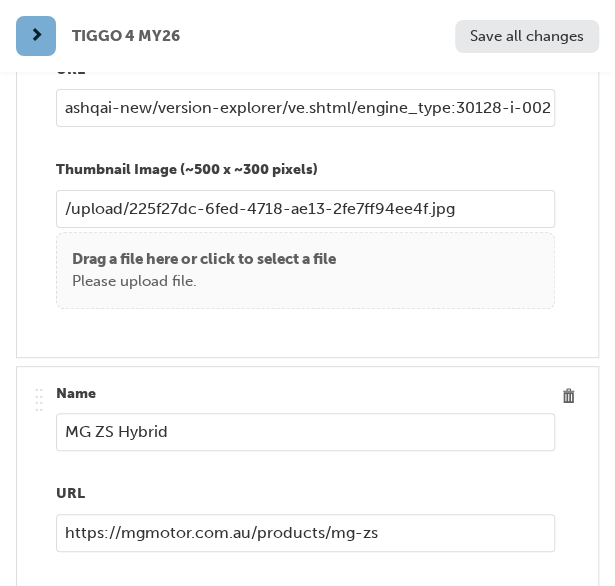 drag, startPoint x: 61, startPoint y: 115, endPoint x: 634, endPoint y: 141, distance: 573.5896 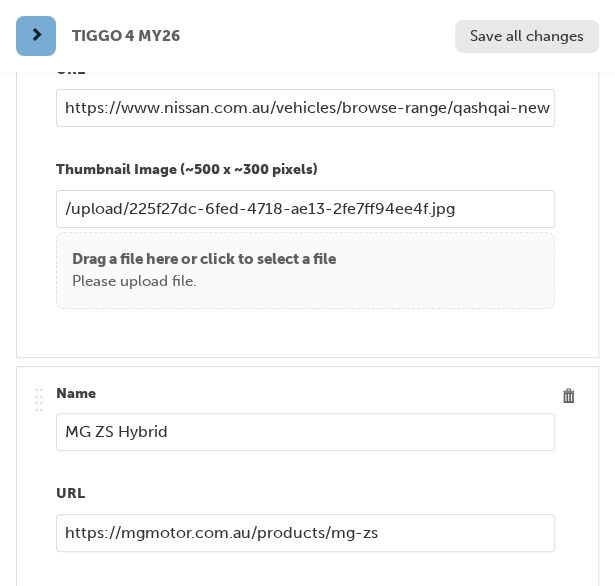 drag, startPoint x: 171, startPoint y: 439, endPoint x: 52, endPoint y: 445, distance: 119.15116 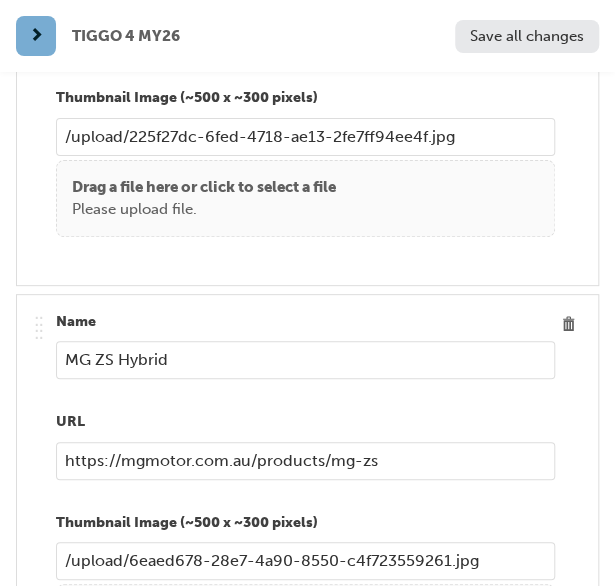 scroll, scrollTop: 3900, scrollLeft: 0, axis: vertical 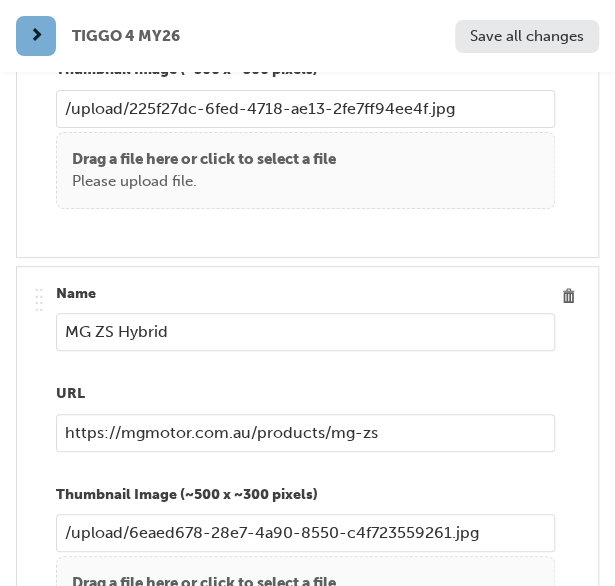 drag, startPoint x: 378, startPoint y: 443, endPoint x: 31, endPoint y: 465, distance: 347.69672 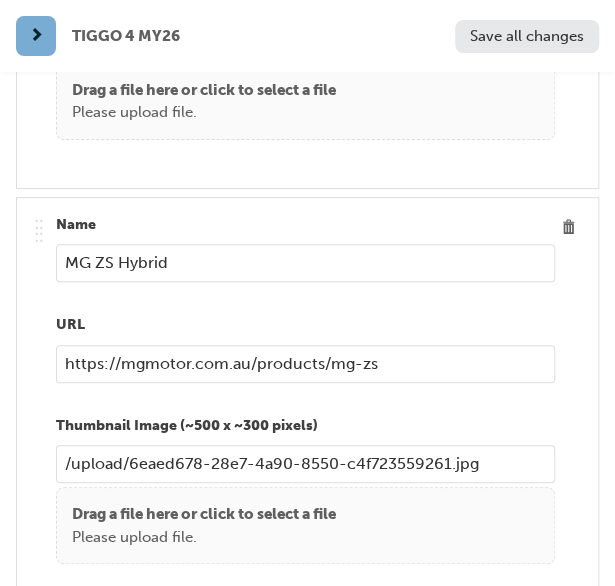 scroll, scrollTop: 4000, scrollLeft: 0, axis: vertical 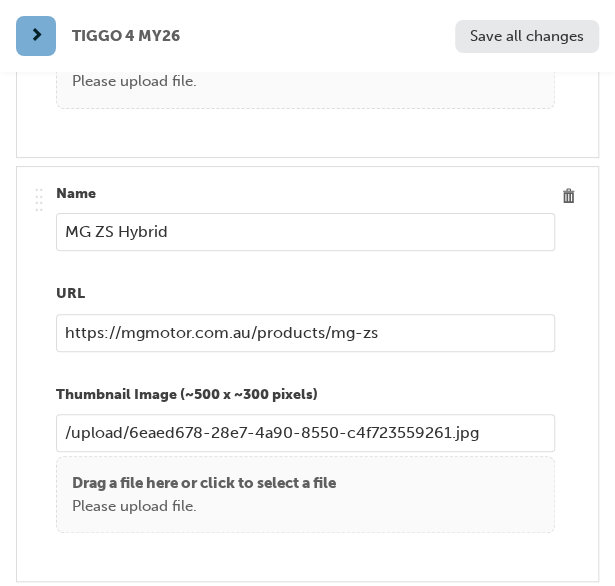 drag, startPoint x: 475, startPoint y: 439, endPoint x: 9, endPoint y: 451, distance: 466.15448 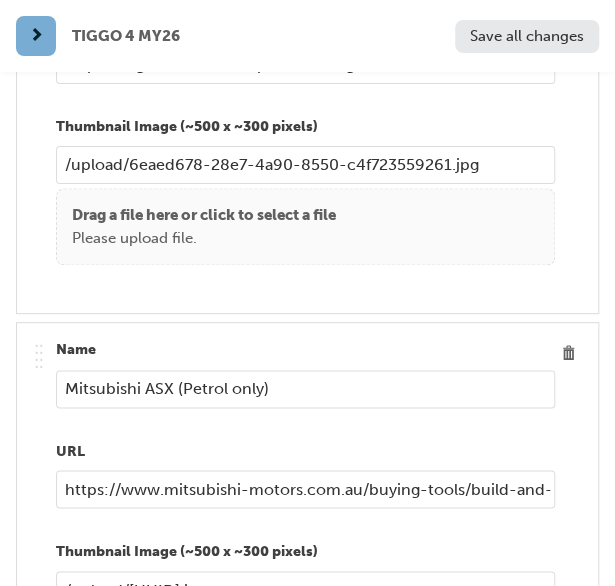 scroll, scrollTop: 4300, scrollLeft: 0, axis: vertical 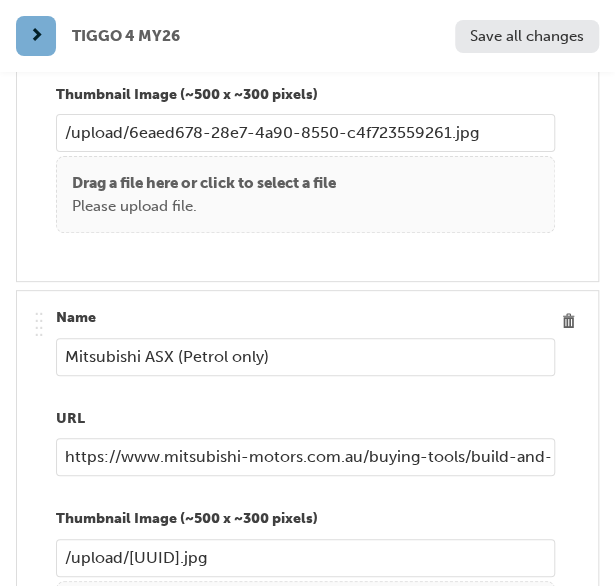 drag, startPoint x: 64, startPoint y: 363, endPoint x: 320, endPoint y: 371, distance: 256.12497 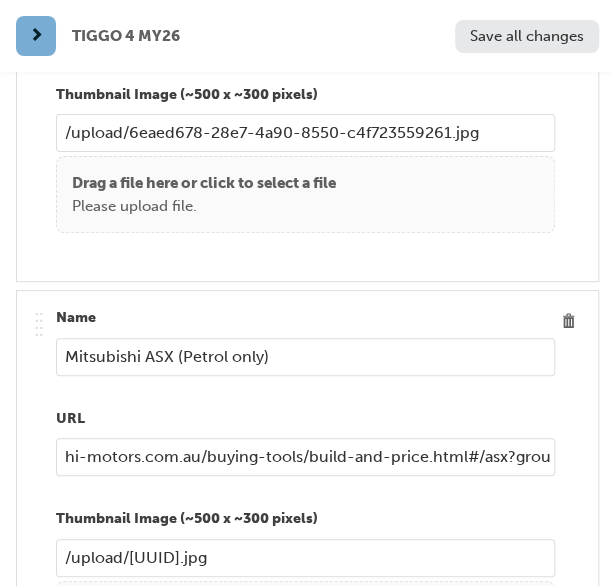 scroll, scrollTop: 0, scrollLeft: 728, axis: horizontal 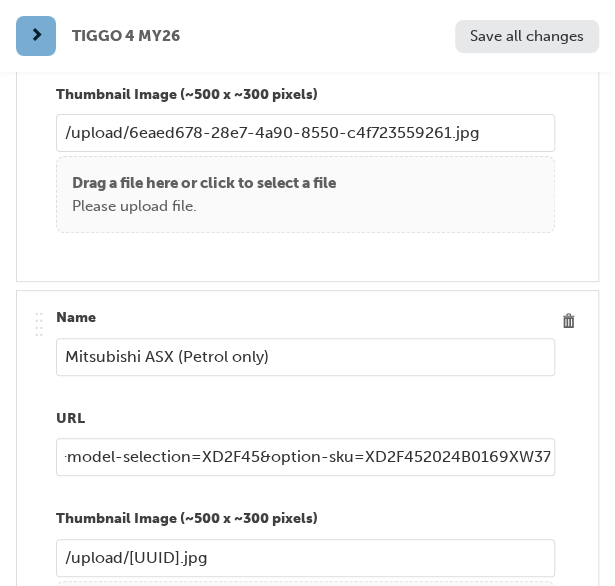 drag, startPoint x: 61, startPoint y: 463, endPoint x: 628, endPoint y: 483, distance: 567.3526 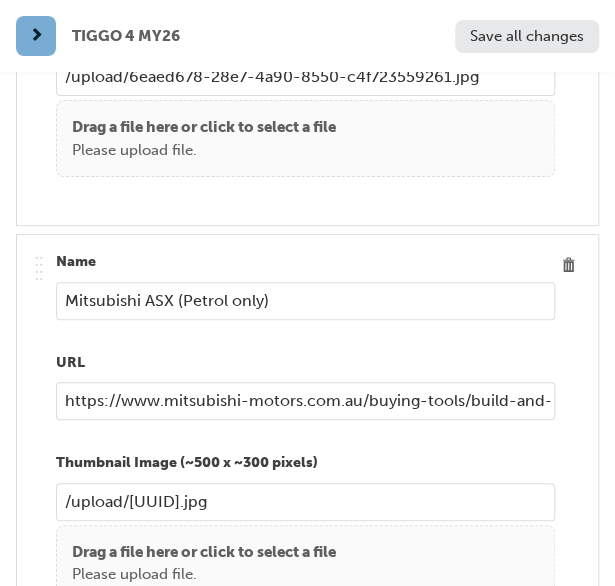 scroll, scrollTop: 4400, scrollLeft: 0, axis: vertical 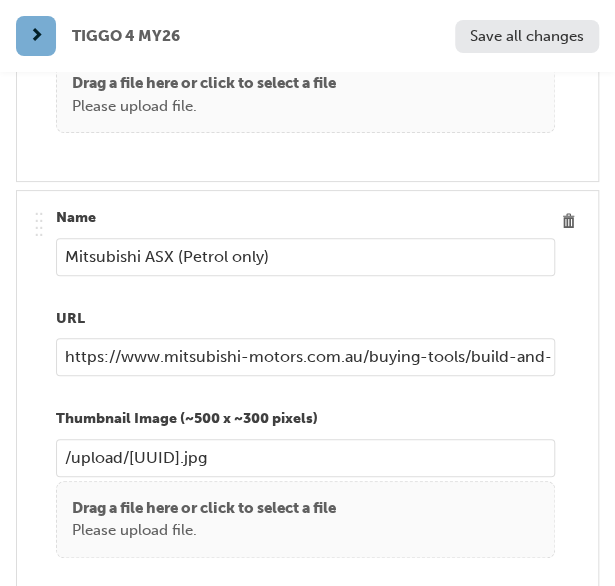 drag, startPoint x: 477, startPoint y: 465, endPoint x: -6, endPoint y: 458, distance: 483.05072 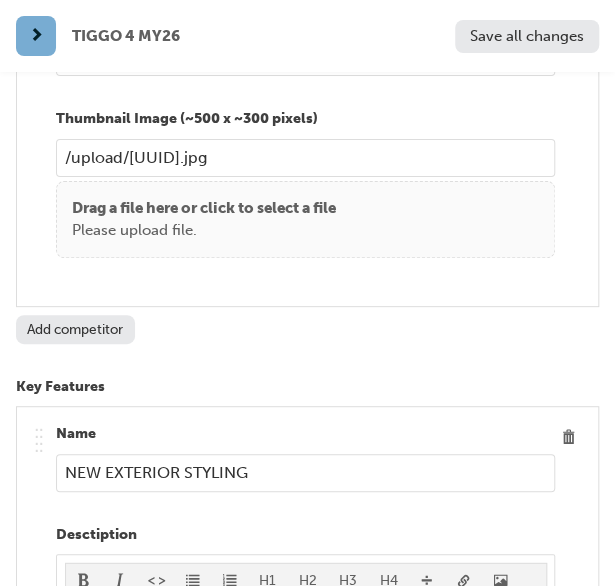 scroll, scrollTop: 4800, scrollLeft: 0, axis: vertical 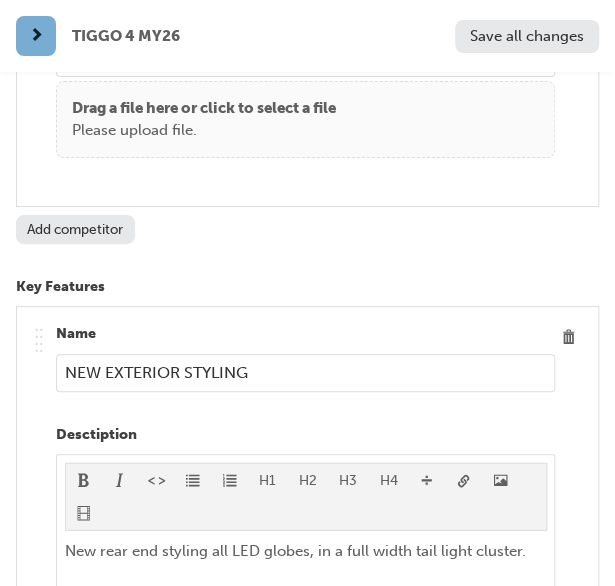 drag, startPoint x: 255, startPoint y: 378, endPoint x: 55, endPoint y: 391, distance: 200.42206 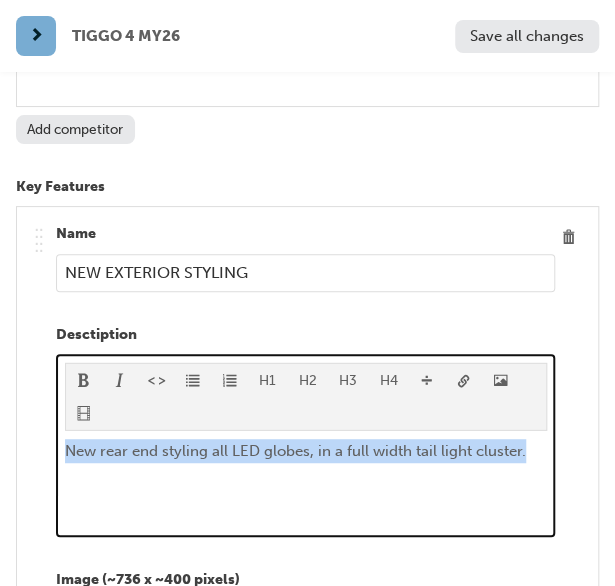 drag, startPoint x: 528, startPoint y: 460, endPoint x: 69, endPoint y: 473, distance: 459.18405 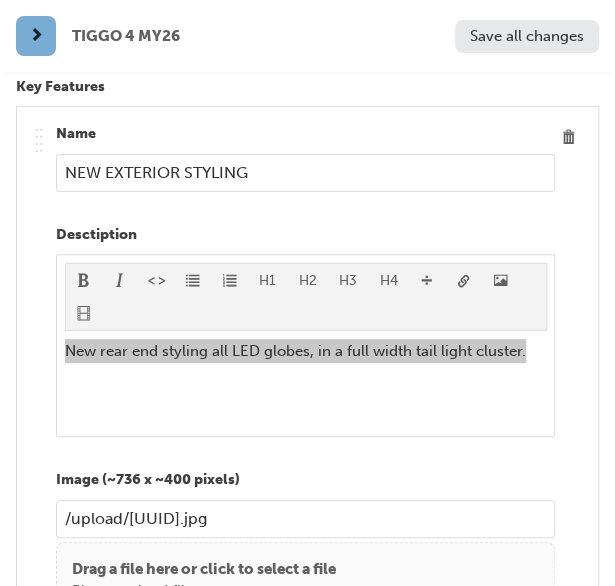 scroll, scrollTop: 5100, scrollLeft: 0, axis: vertical 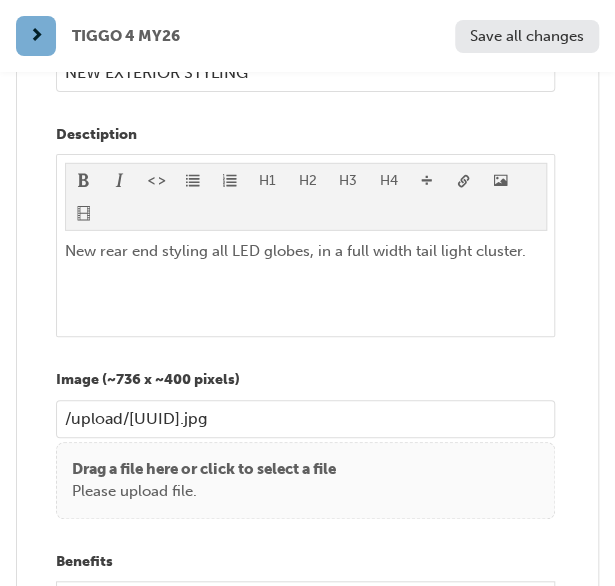 drag, startPoint x: 490, startPoint y: 422, endPoint x: 29, endPoint y: 415, distance: 461.05313 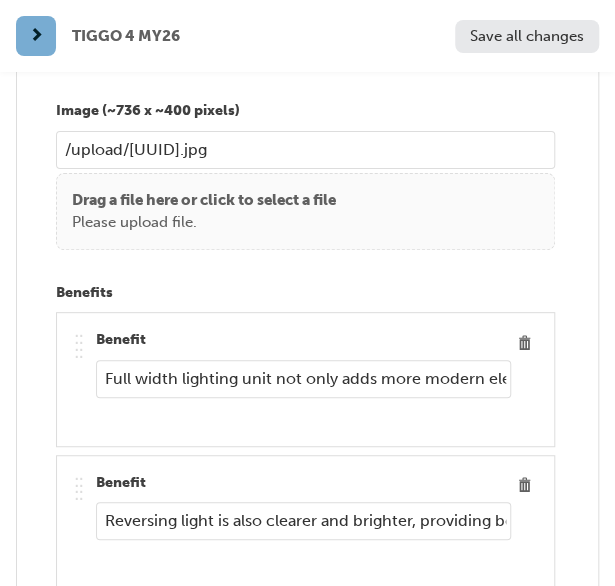 scroll, scrollTop: 5400, scrollLeft: 0, axis: vertical 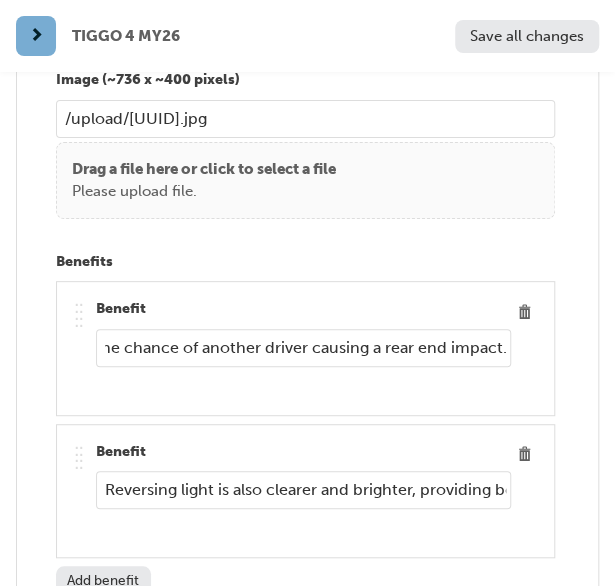 drag, startPoint x: 103, startPoint y: 347, endPoint x: 582, endPoint y: 361, distance: 479.20456 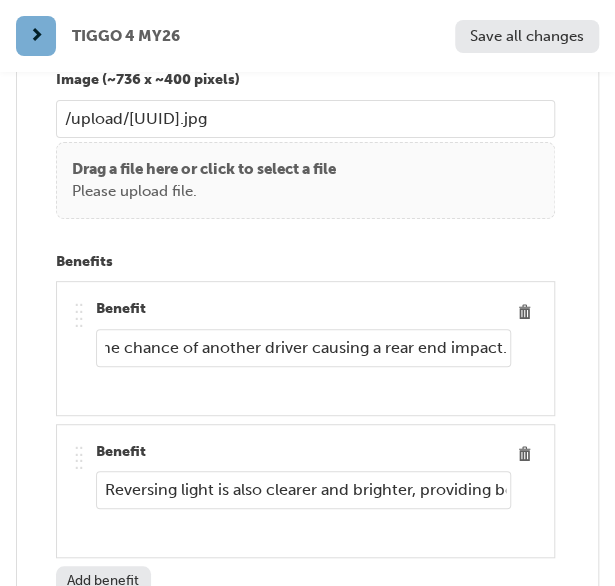 scroll, scrollTop: 0, scrollLeft: 0, axis: both 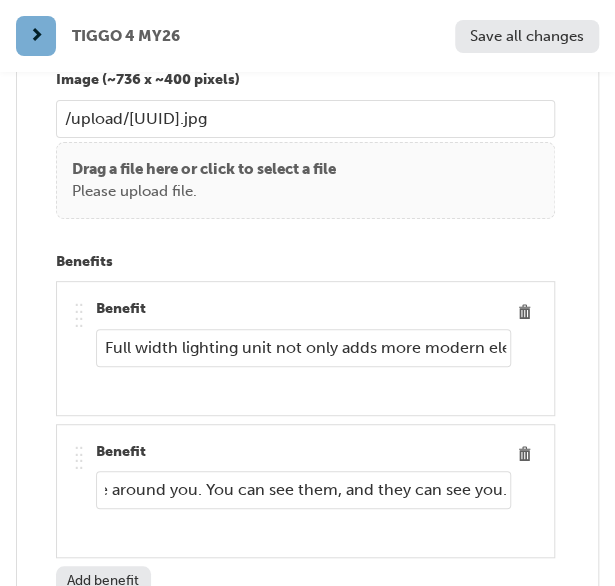 drag, startPoint x: 100, startPoint y: 488, endPoint x: 535, endPoint y: 501, distance: 435.1942 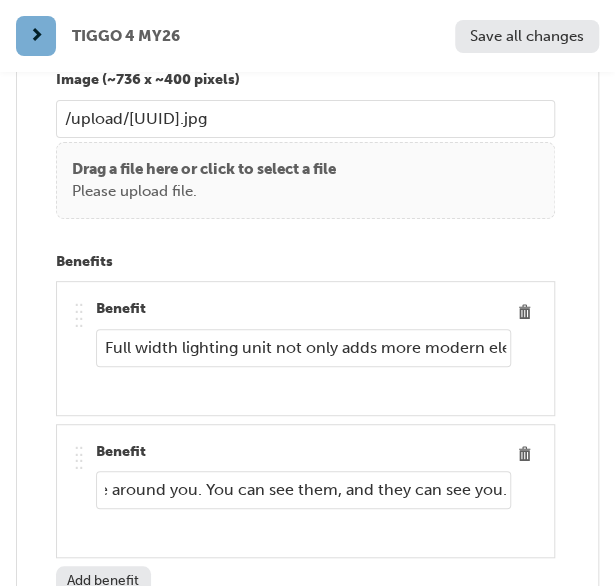scroll, scrollTop: 0, scrollLeft: 0, axis: both 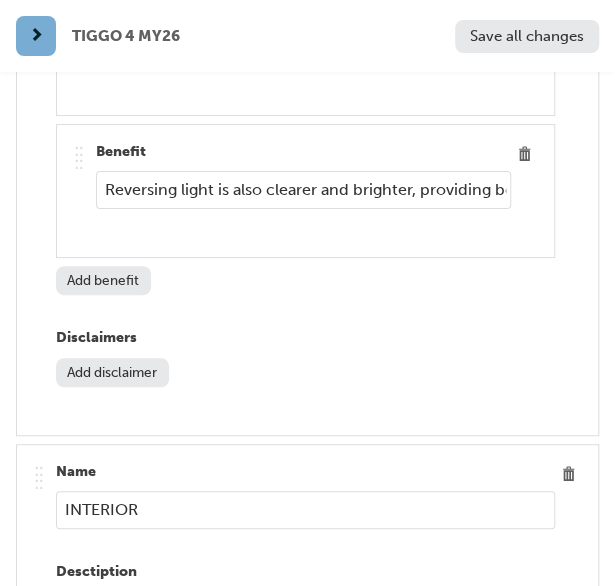 click on "Reversing light is also clearer and brighter, providing both convenience with easier parking, but also alerting other road users and pedestrians that you are intending to move backward. This enhances safety for those around you. You can see them, and they can see you." at bounding box center (303, 190) 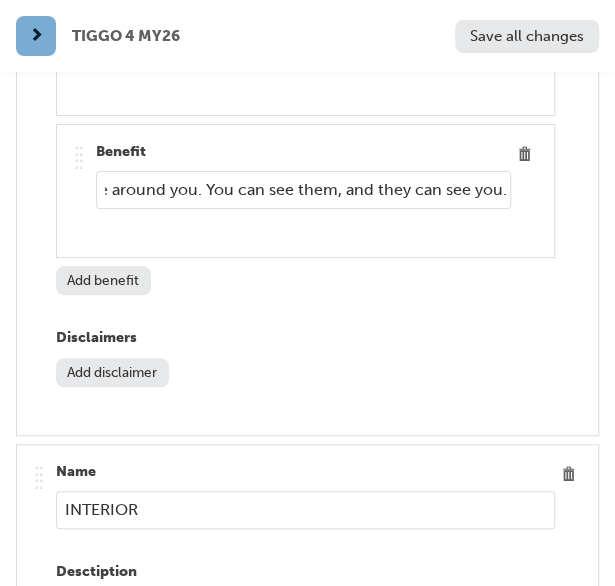scroll, scrollTop: 0, scrollLeft: 1594, axis: horizontal 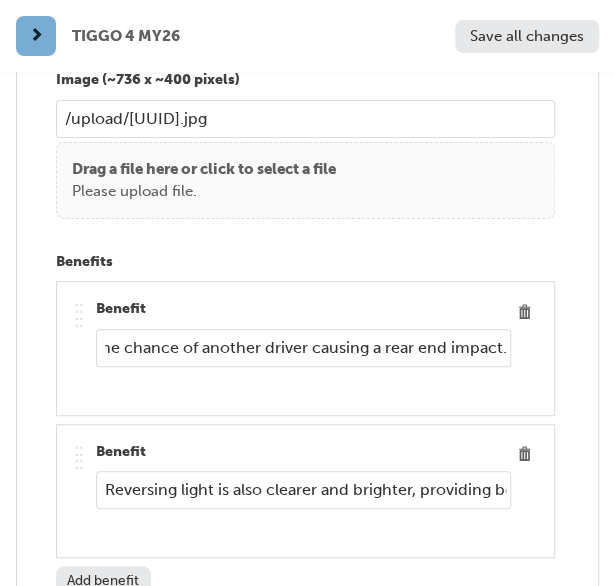 drag, startPoint x: 98, startPoint y: 349, endPoint x: 612, endPoint y: 397, distance: 516.2364 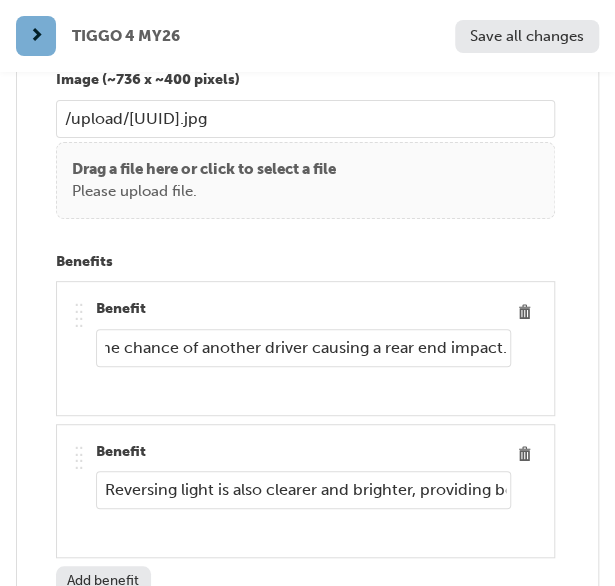 scroll, scrollTop: 0, scrollLeft: 0, axis: both 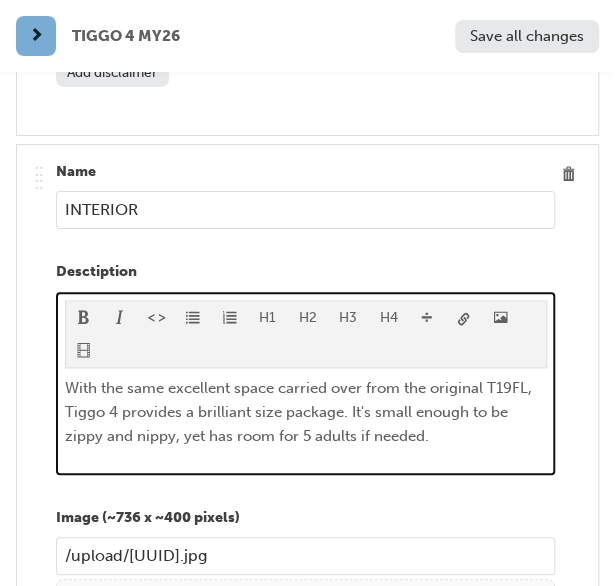 click on "With the same excellent space carried over from the original T19FL, Tiggo 4 provides a brilliant size package. It's small enough to be zippy and nippy, yet has room for 5 adults if needed." at bounding box center (300, 412) 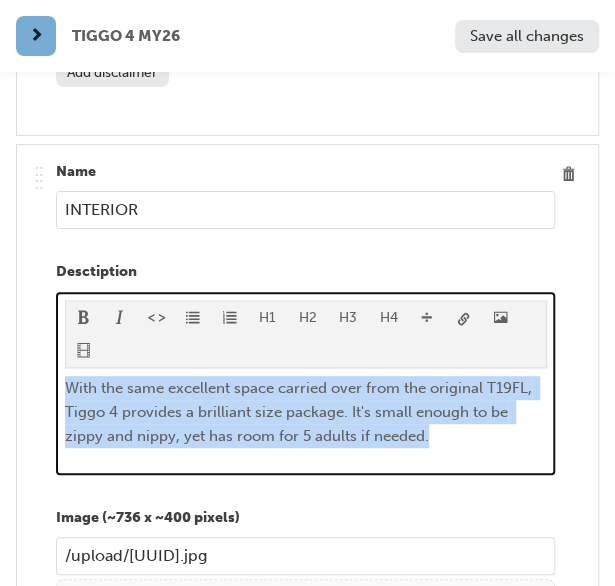 drag, startPoint x: 433, startPoint y: 445, endPoint x: 63, endPoint y: 391, distance: 373.91977 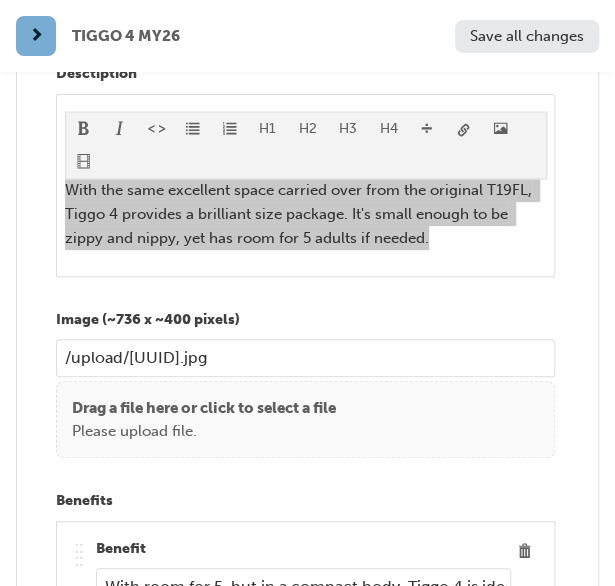 scroll, scrollTop: 6200, scrollLeft: 0, axis: vertical 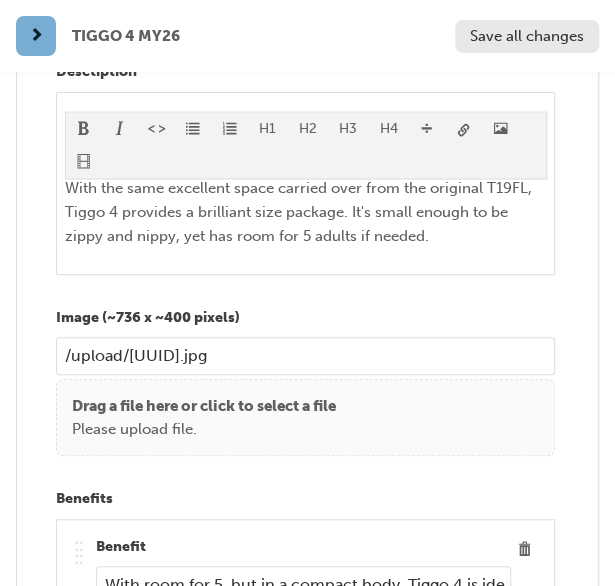 drag, startPoint x: 492, startPoint y: 348, endPoint x: -6, endPoint y: 363, distance: 498.22586 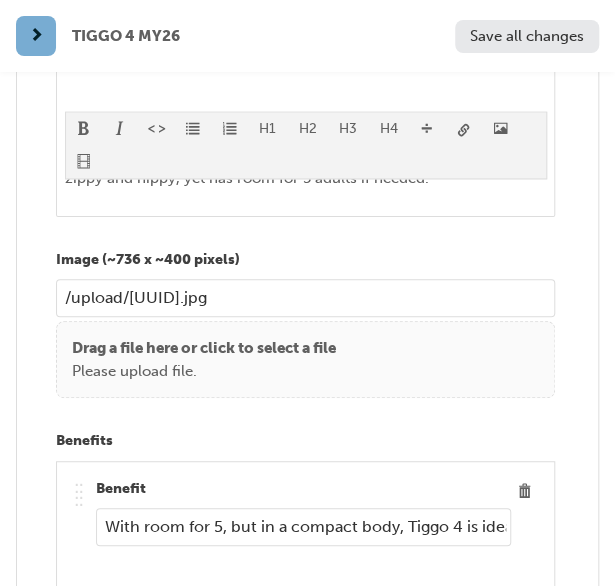 scroll, scrollTop: 6300, scrollLeft: 0, axis: vertical 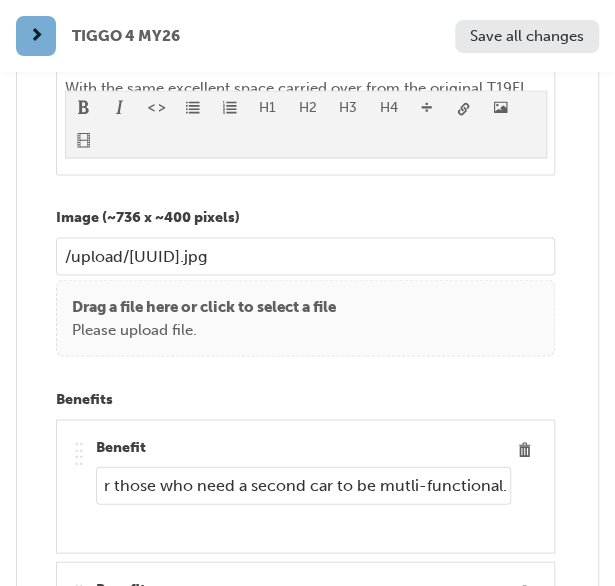 drag, startPoint x: 102, startPoint y: 475, endPoint x: 588, endPoint y: 496, distance: 486.4535 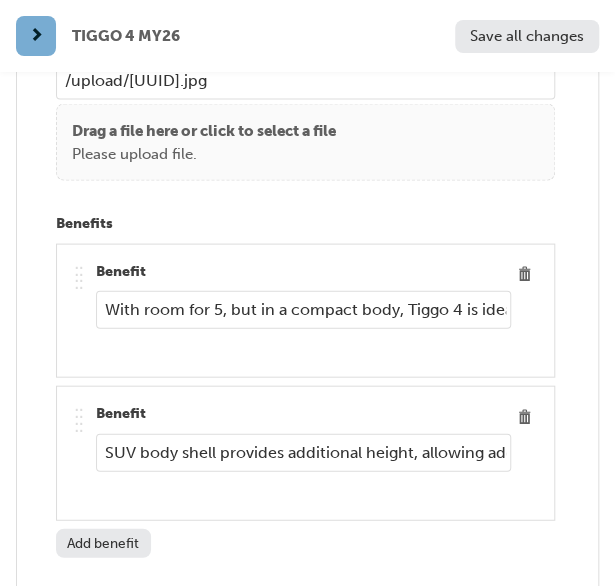 scroll, scrollTop: 6500, scrollLeft: 0, axis: vertical 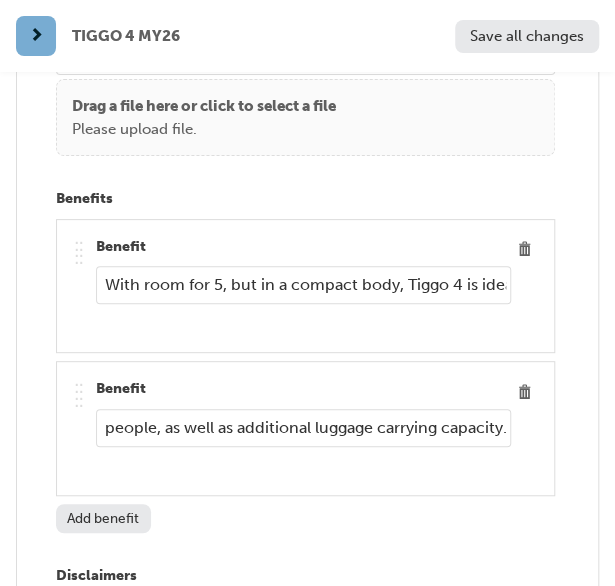 drag, startPoint x: 105, startPoint y: 419, endPoint x: 539, endPoint y: 431, distance: 434.16586 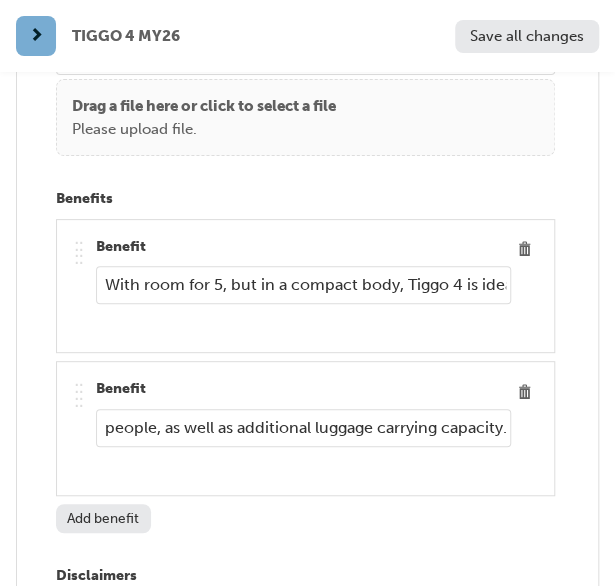 scroll, scrollTop: 0, scrollLeft: 0, axis: both 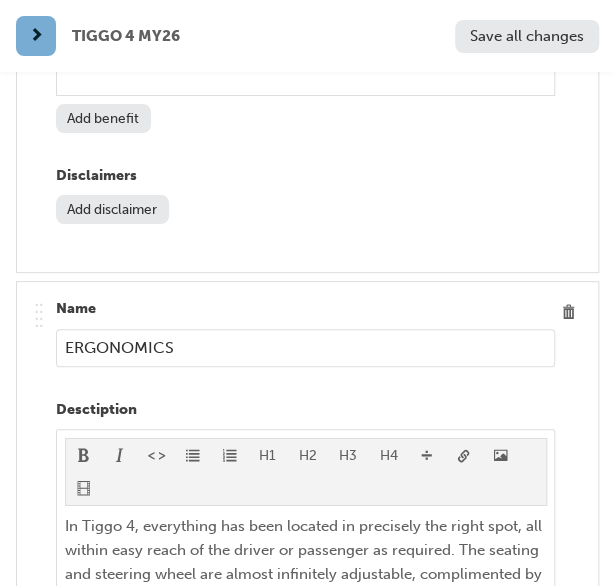 drag, startPoint x: 161, startPoint y: 335, endPoint x: 33, endPoint y: 343, distance: 128.24976 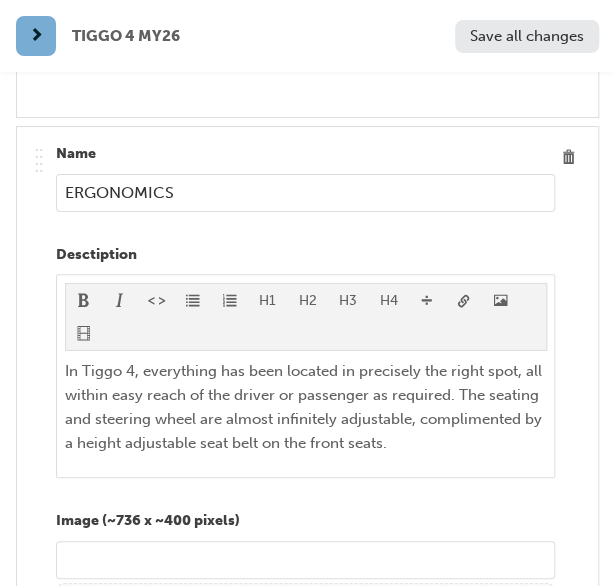 scroll, scrollTop: 7100, scrollLeft: 0, axis: vertical 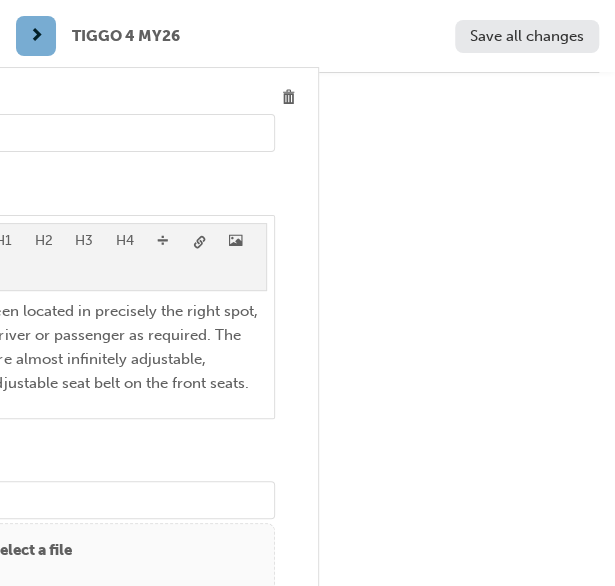 drag, startPoint x: 517, startPoint y: 394, endPoint x: 220, endPoint y: 389, distance: 297.04208 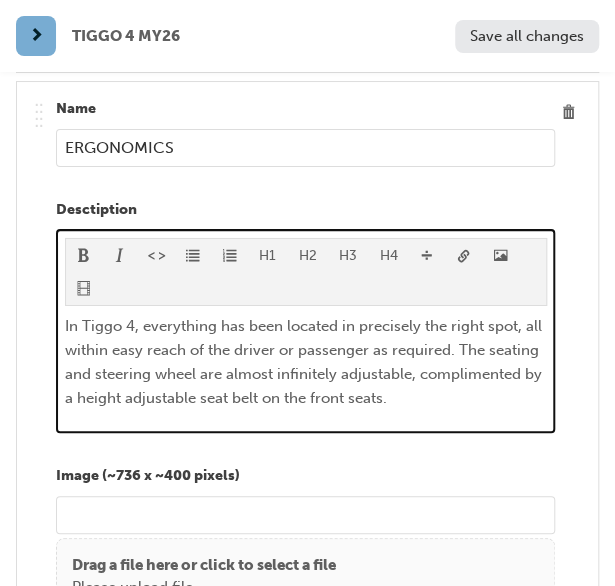 click on "In Tiggo 4, everything has been located in precisely the right spot, all within easy reach of the driver or passenger as required. The seating and steering wheel are almost infinitely adjustable, complimented by a height adjustable seat belt on the front seats." at bounding box center [305, 362] 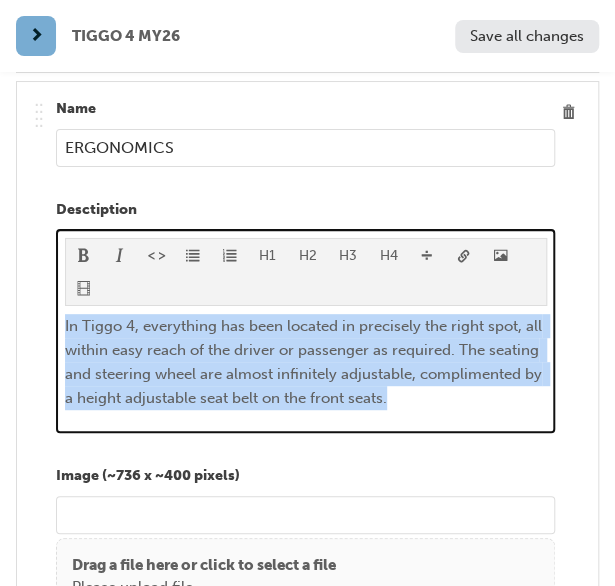 drag, startPoint x: 514, startPoint y: 393, endPoint x: 50, endPoint y: 308, distance: 471.7213 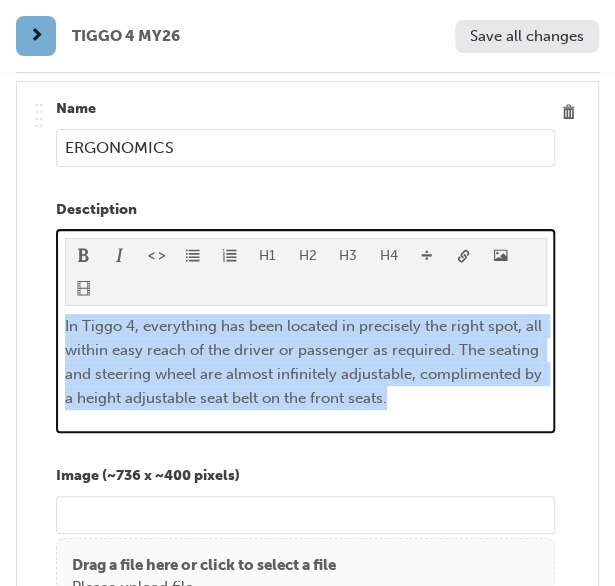 click on ".. .. .. .. Name ERGONOMICS Desctiption H1 H2 H3 H4 In Tiggo 4, everything has been located in precisely the right spot, all within easy reach of the driver or passenger as required. The seating and steering wheel are almost infinitely adjustable, complimented by a height adjustable seat belt on the front seats. Image (~736 x ~400 pixels) Drag a file here or click to select a file Please upload file. Benefits .. .. .. .. Benefit Driving position can be set perfectly to the driver's needs, allowing maximum comfort and safety for all trips, no matter the length of the journey. .. .. .. .. Benefit Having steering wheel controls that are in easy reach of fingers and thumbs, means multiple adjustments can be made without the driver needing to look down, and certainly without needing to remove their hands from the wheel. .. .. .. .. Benefit Add benefit Disclaimers Add disclaimer" at bounding box center (307, 677) 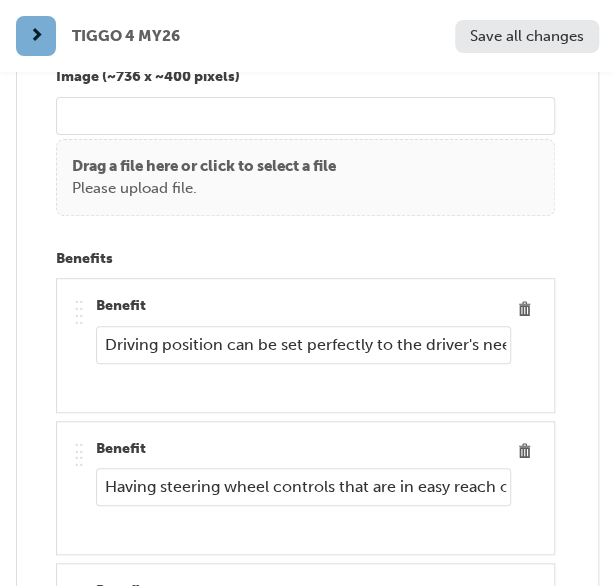 scroll, scrollTop: 7500, scrollLeft: 0, axis: vertical 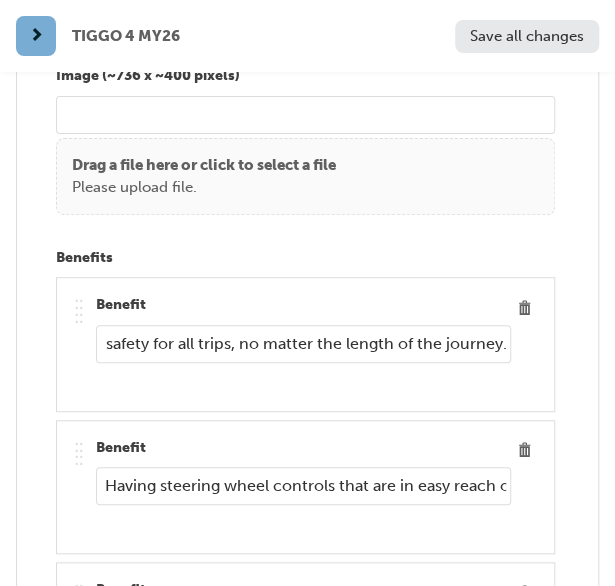 drag, startPoint x: 105, startPoint y: 325, endPoint x: 678, endPoint y: 345, distance: 573.34894 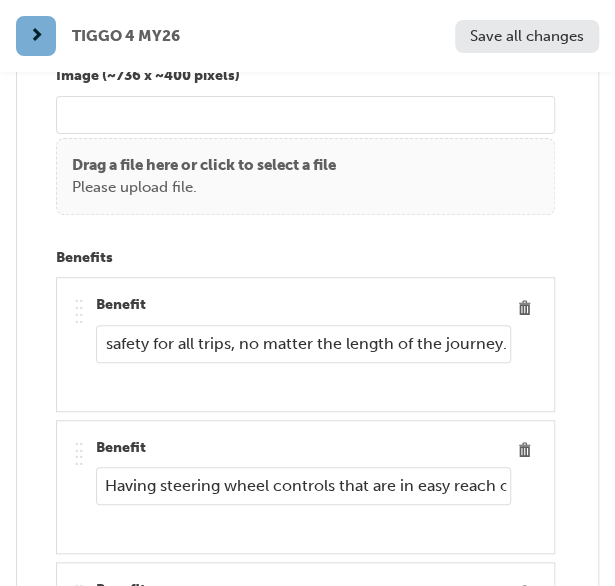 scroll, scrollTop: 0, scrollLeft: 0, axis: both 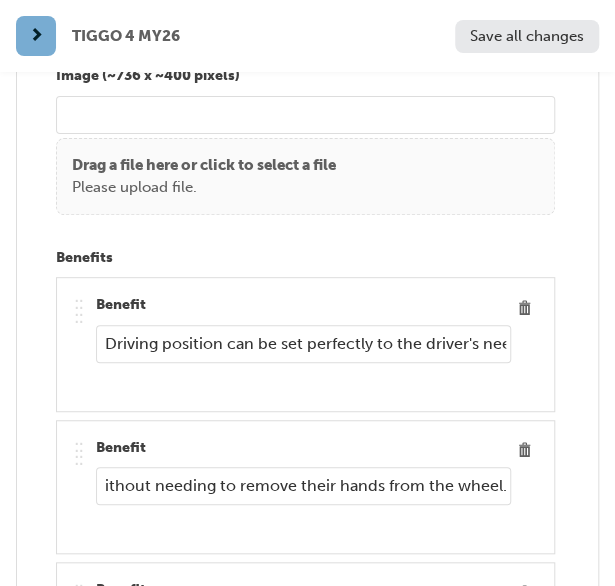 drag, startPoint x: 104, startPoint y: 472, endPoint x: 563, endPoint y: 451, distance: 459.48013 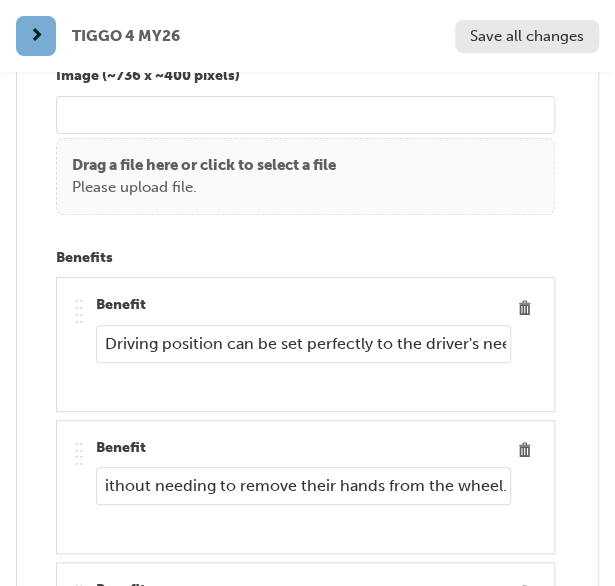 scroll, scrollTop: 0, scrollLeft: 0, axis: both 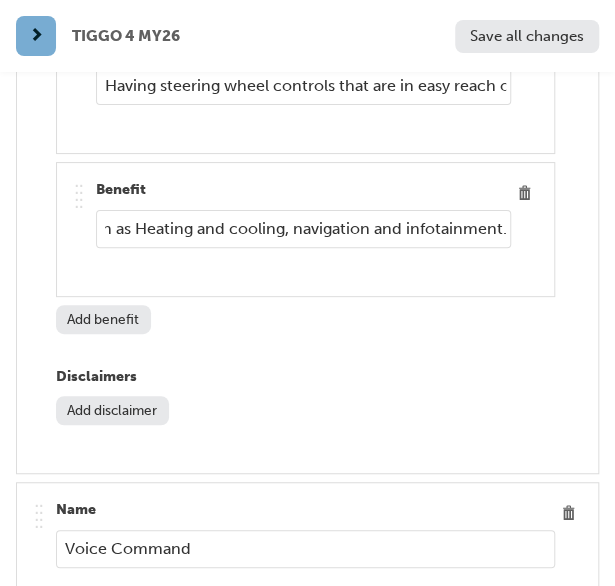 drag, startPoint x: 105, startPoint y: 208, endPoint x: 593, endPoint y: 228, distance: 488.40967 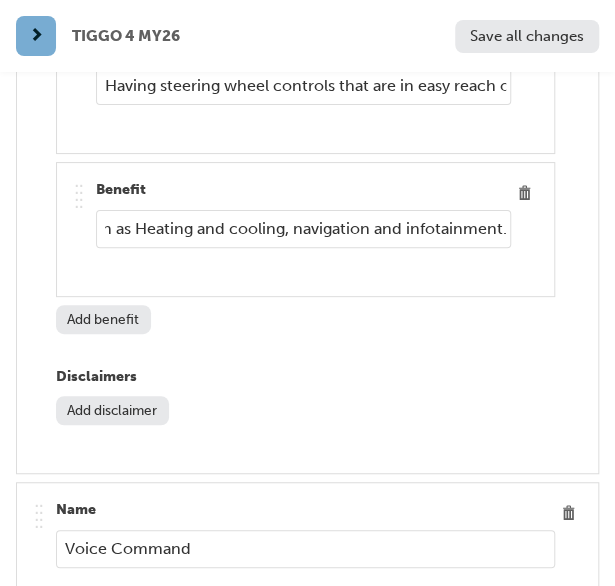 scroll, scrollTop: 0, scrollLeft: 0, axis: both 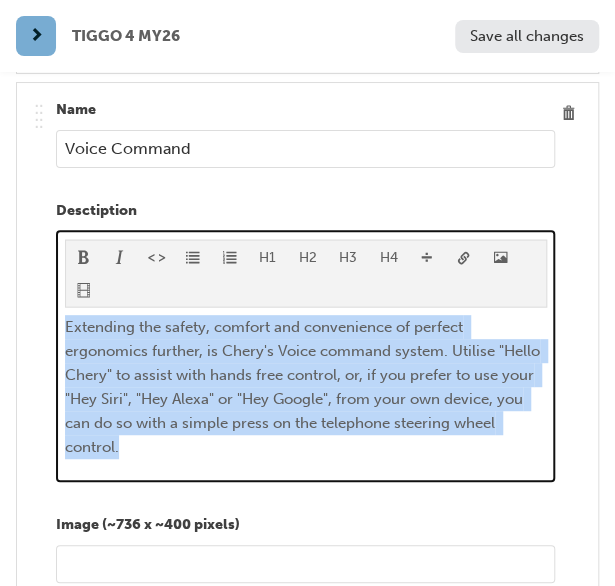 drag, startPoint x: 227, startPoint y: 433, endPoint x: 64, endPoint y: 308, distance: 205.41179 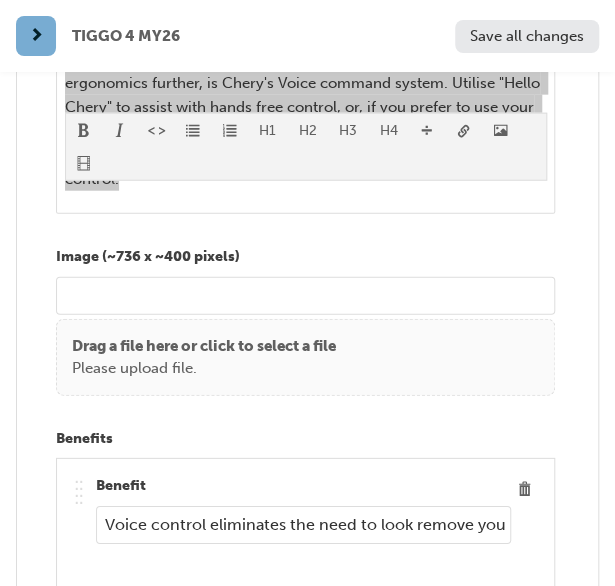 scroll, scrollTop: 8600, scrollLeft: 0, axis: vertical 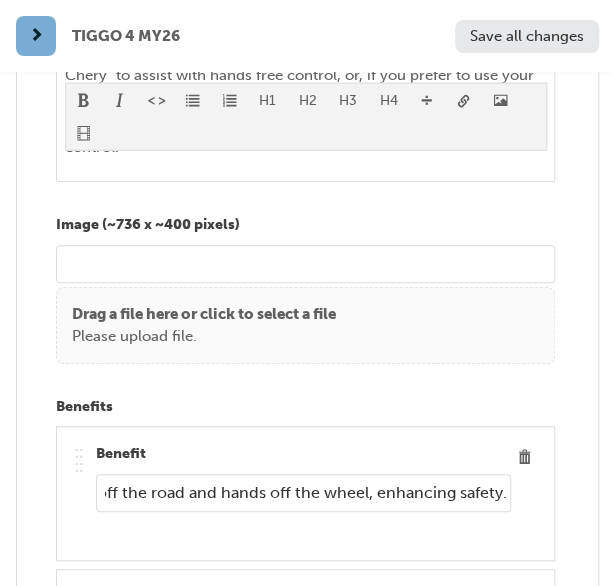 drag, startPoint x: 104, startPoint y: 464, endPoint x: 600, endPoint y: 462, distance: 496.00403 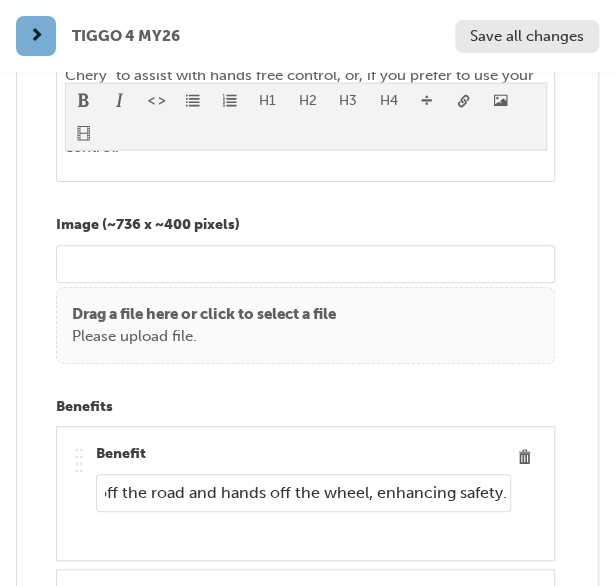scroll, scrollTop: 0, scrollLeft: 0, axis: both 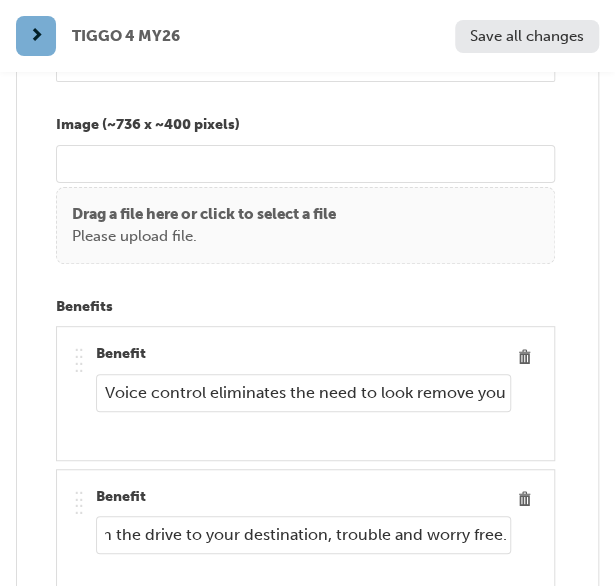drag, startPoint x: 104, startPoint y: 510, endPoint x: 595, endPoint y: 507, distance: 491.00916 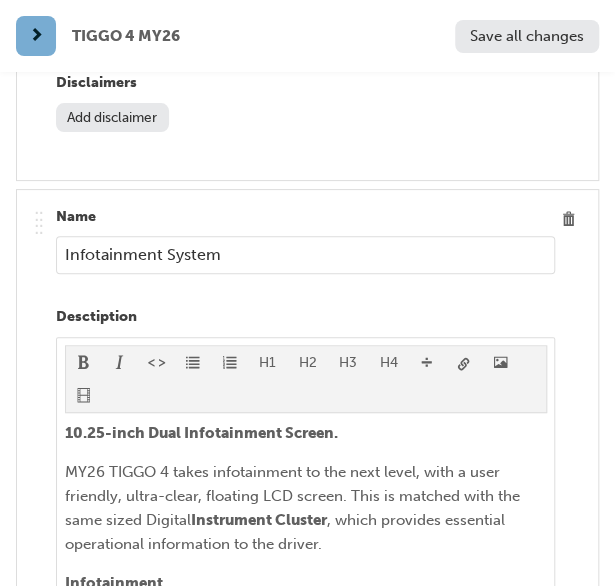 scroll, scrollTop: 9500, scrollLeft: 0, axis: vertical 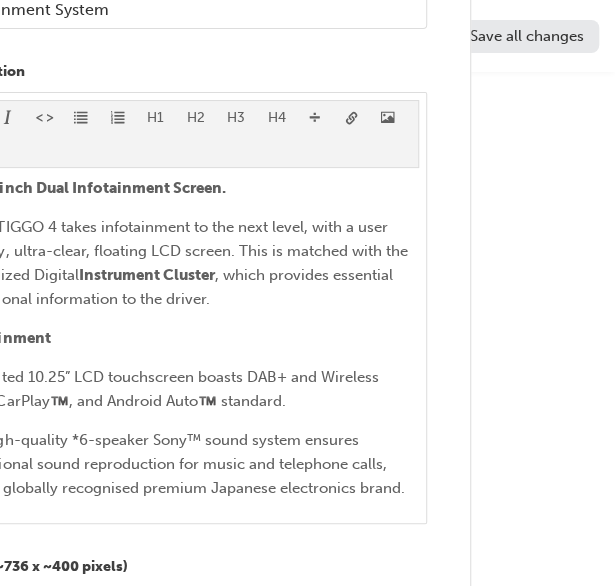 drag, startPoint x: 516, startPoint y: 513, endPoint x: 397, endPoint y: 497, distance: 120.070816 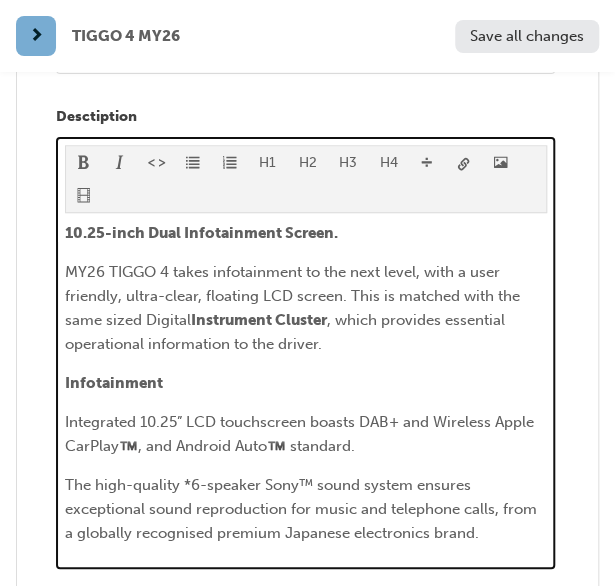 drag, startPoint x: 510, startPoint y: 501, endPoint x: 476, endPoint y: 501, distance: 34 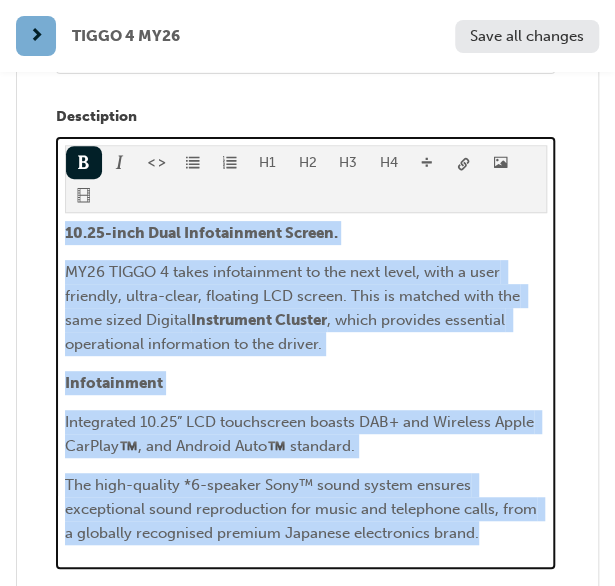 drag, startPoint x: 517, startPoint y: 511, endPoint x: 59, endPoint y: 205, distance: 550.81757 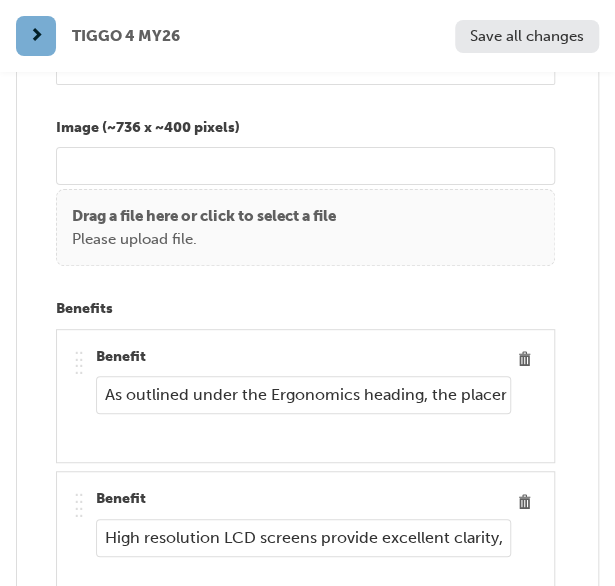 scroll, scrollTop: 10000, scrollLeft: 0, axis: vertical 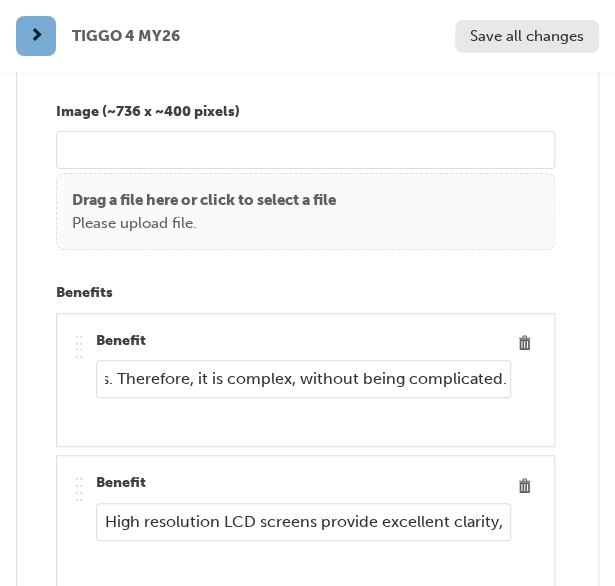 drag, startPoint x: 102, startPoint y: 346, endPoint x: 555, endPoint y: 365, distance: 453.3983 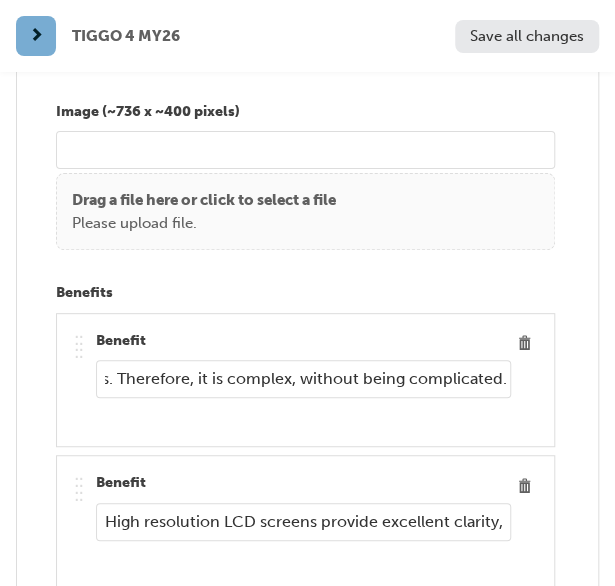 scroll, scrollTop: 0, scrollLeft: 0, axis: both 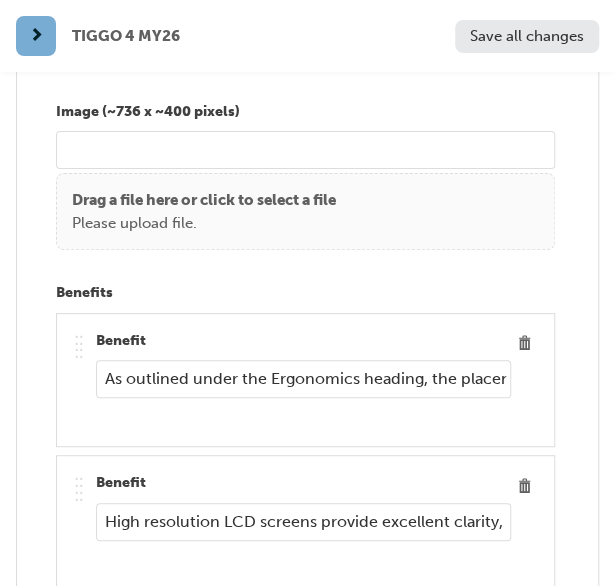 click on "Benefit   High resolution LCD screens provide excellent clarity, in all levels of light, from bright midday sun through to the darkest of nights. This gives the driver and passengers the best possible visibility of such things as important driving information and navigation." at bounding box center [303, 522] 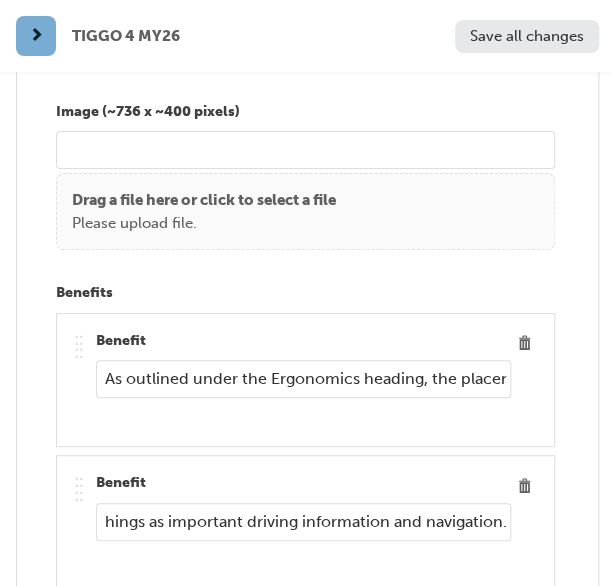 scroll, scrollTop: 0, scrollLeft: 1504, axis: horizontal 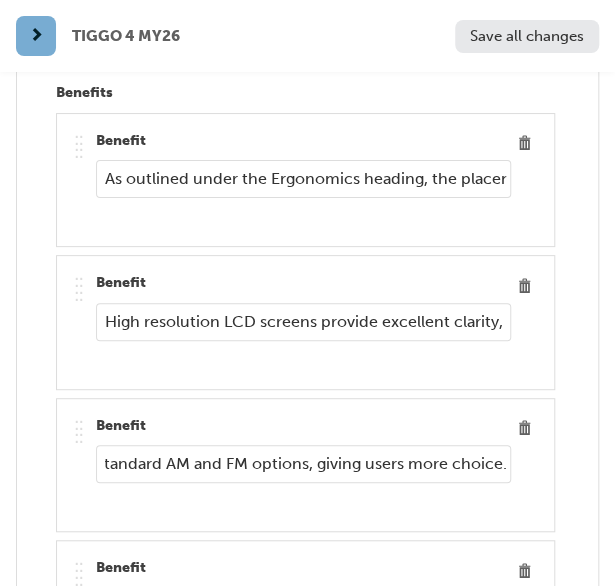 drag, startPoint x: 104, startPoint y: 428, endPoint x: 554, endPoint y: 441, distance: 450.18774 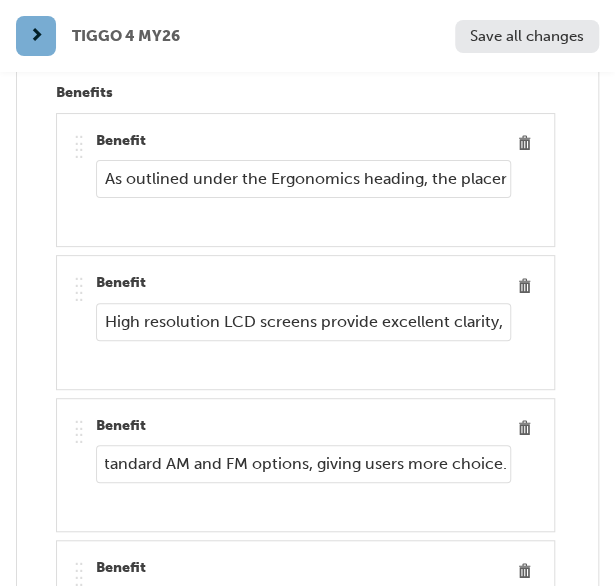 scroll, scrollTop: 0, scrollLeft: 0, axis: both 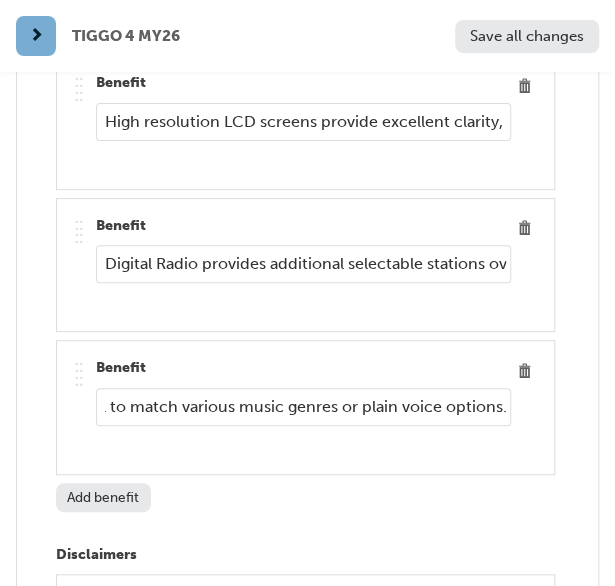drag, startPoint x: 102, startPoint y: 371, endPoint x: 576, endPoint y: 375, distance: 474.01688 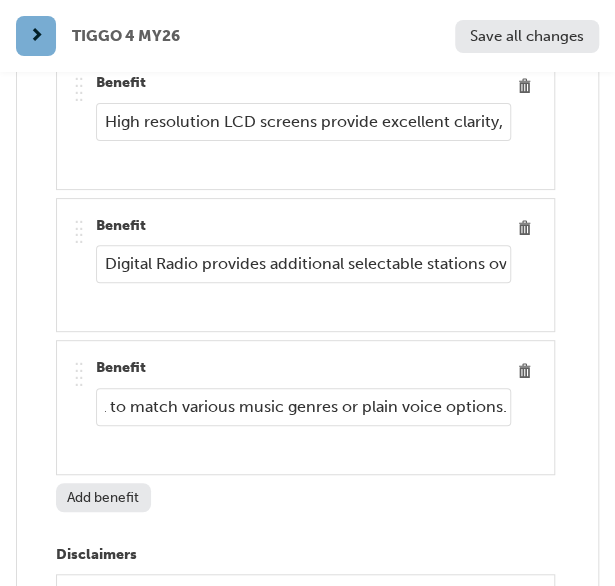 scroll, scrollTop: 0, scrollLeft: 0, axis: both 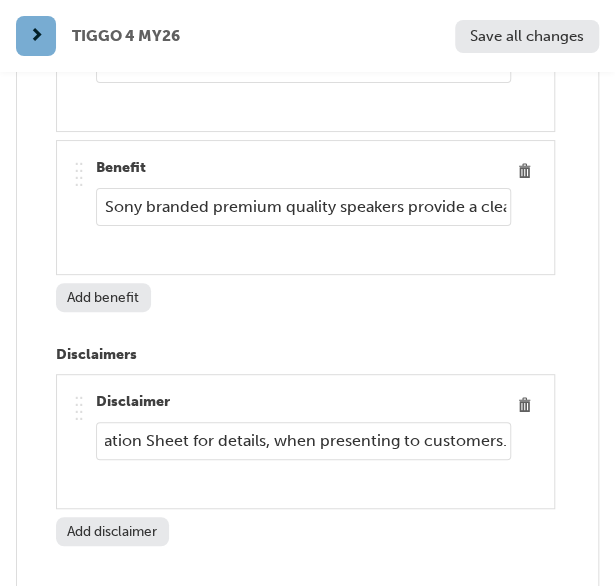 drag, startPoint x: 102, startPoint y: 404, endPoint x: 554, endPoint y: 416, distance: 452.15927 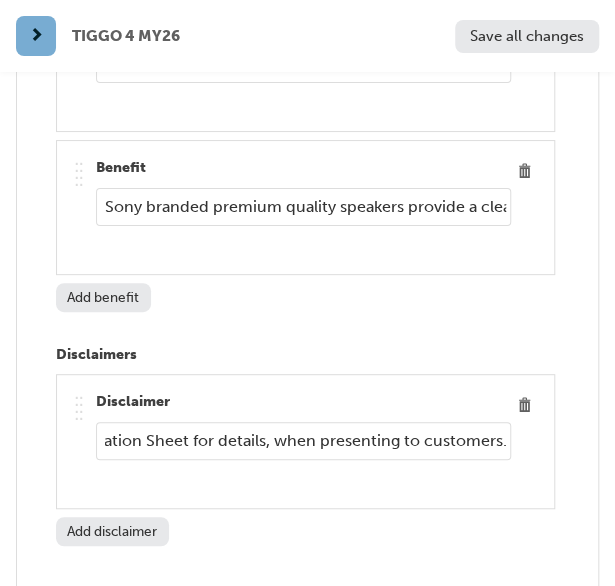 scroll, scrollTop: 0, scrollLeft: 0, axis: both 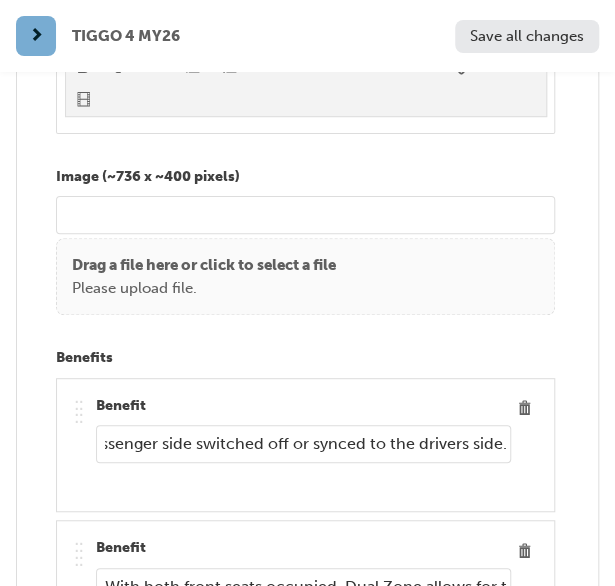 drag, startPoint x: 106, startPoint y: 397, endPoint x: 552, endPoint y: 394, distance: 446.0101 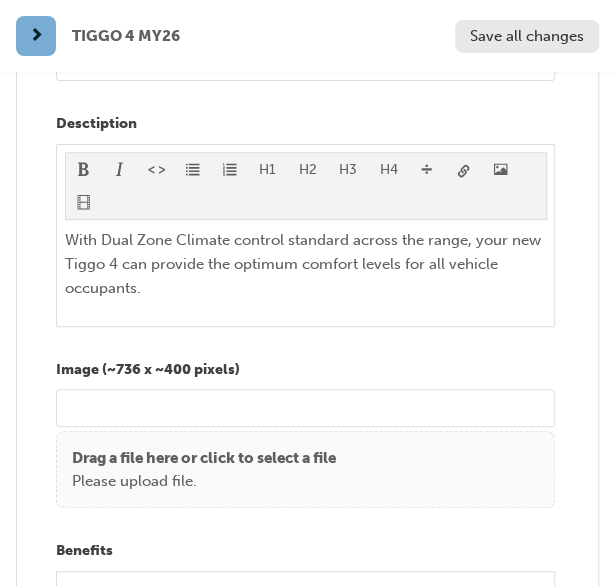 scroll, scrollTop: 11200, scrollLeft: 0, axis: vertical 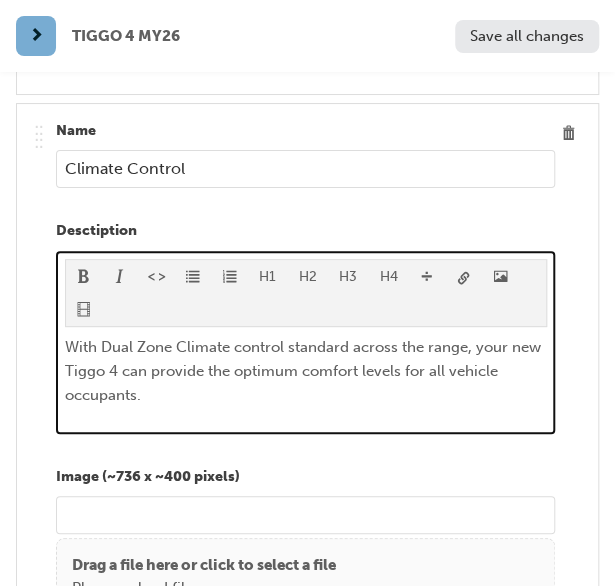 click on "With Dual Zone Climate control standard across the range, your new Tiggo 4 can provide the optimum comfort levels for all vehicle occupants." at bounding box center [306, 371] 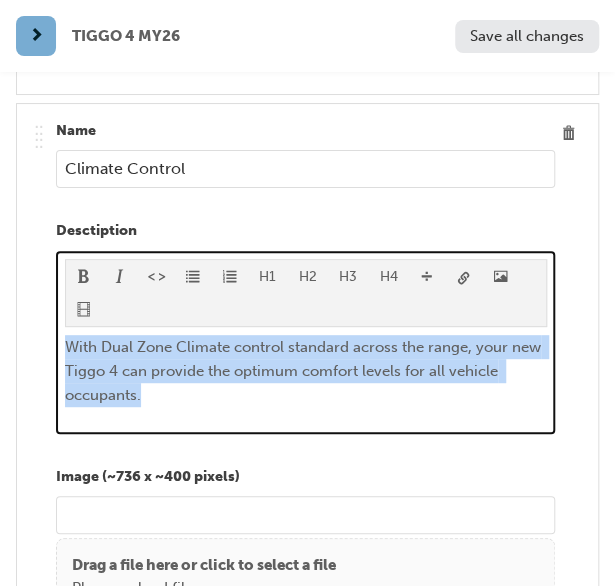 drag, startPoint x: 150, startPoint y: 359, endPoint x: 58, endPoint y: 309, distance: 104.70912 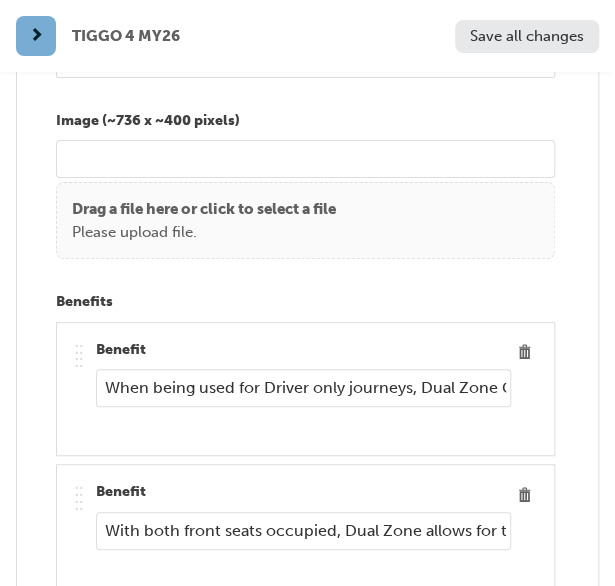scroll, scrollTop: 11500, scrollLeft: 0, axis: vertical 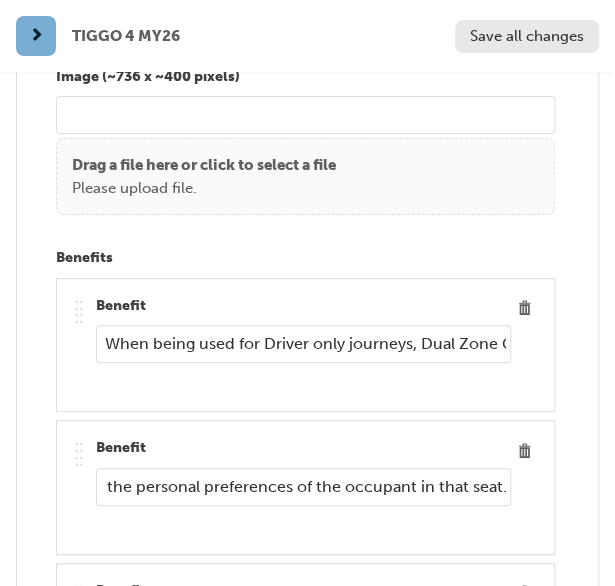 drag, startPoint x: 102, startPoint y: 444, endPoint x: 581, endPoint y: 424, distance: 479.41736 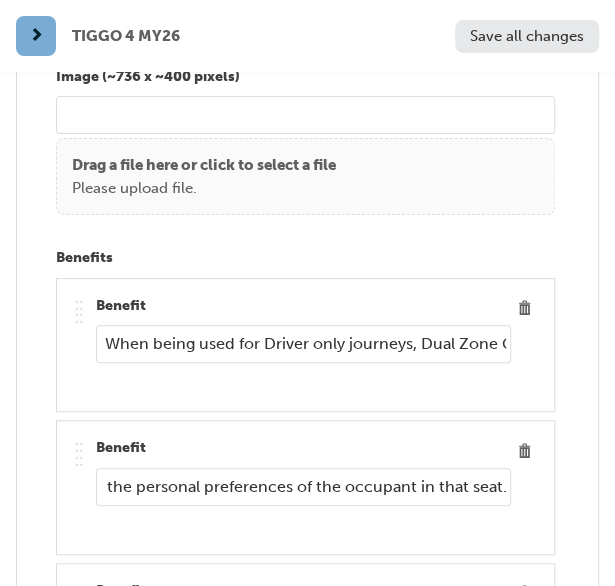 scroll, scrollTop: 0, scrollLeft: 0, axis: both 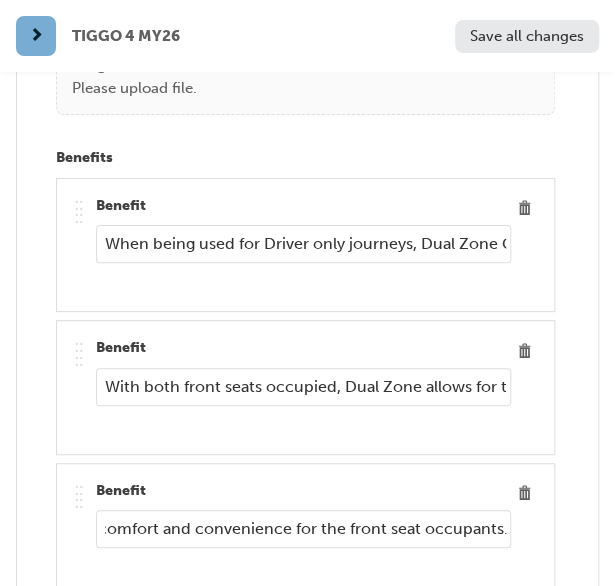 drag, startPoint x: 99, startPoint y: 483, endPoint x: 569, endPoint y: 485, distance: 470.00424 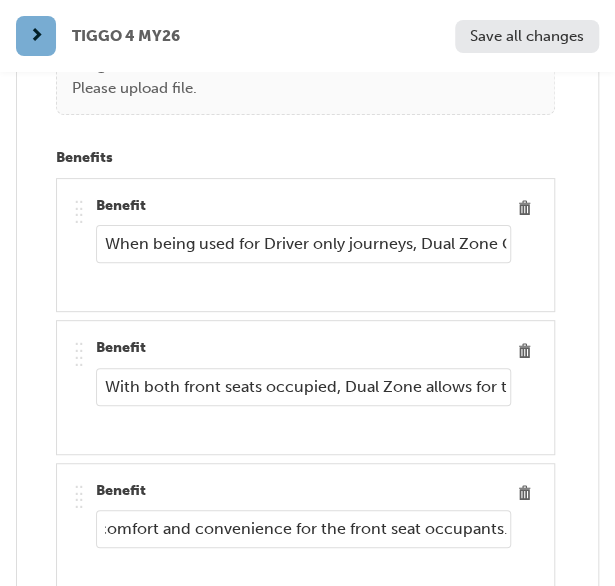 scroll, scrollTop: 0, scrollLeft: 0, axis: both 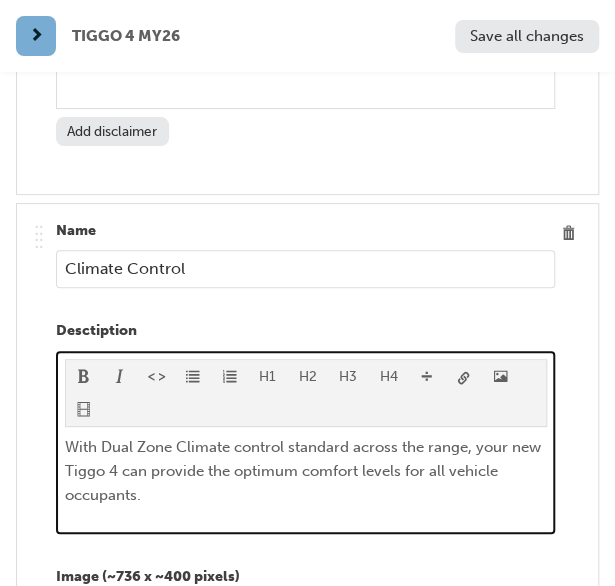 click on "With Dual Zone Climate control standard across the range, your new Tiggo 4 can provide the optimum comfort levels for all vehicle occupants." at bounding box center (306, 471) 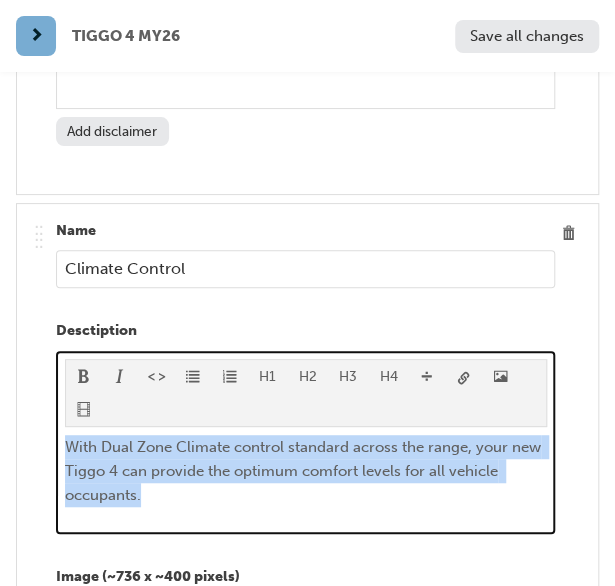 drag, startPoint x: 143, startPoint y: 464, endPoint x: 50, endPoint y: 413, distance: 106.06602 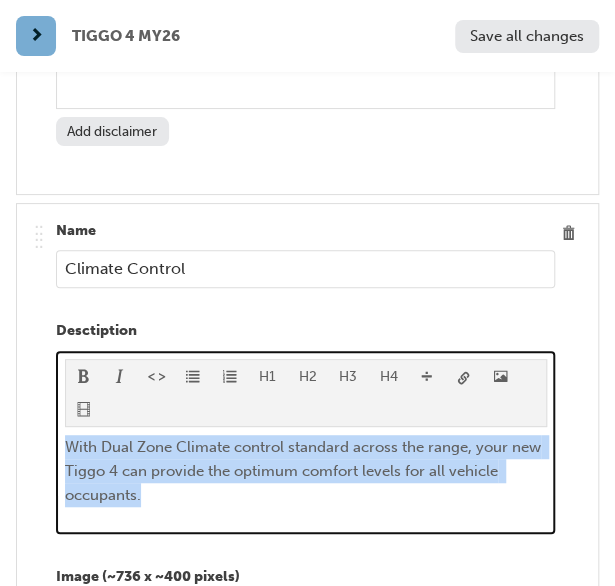click on ".. .. .. .. [FIRST]   Climate Control Desctiption   H1 H2 H3 H4 With Dual Zone Climate control standard across the range, your new Tiggo 4 can provide the optimum comfort levels for all vehicle occupants. Image (~736 x ~400 pixels)   Drag a file here or click to select a file Please upload file. Benefits   .. .. .. .. Benefit   When being used for Driver only journeys, Dual Zone Climate control allows the Driver to set their personalised settings, and then either choose to have the passenger side switched off or synced to the drivers side. .. .. .. .. Benefit   With both front seats occupied, Dual Zone allows for the preferred temperature, fan speed and even vent angles to be adjusted on each side, to best suit the personal preferences of the occupant in that seat. .. .. .. .. Benefit   Add benefit Disclaimers   Add disclaimer" at bounding box center [307, 789] 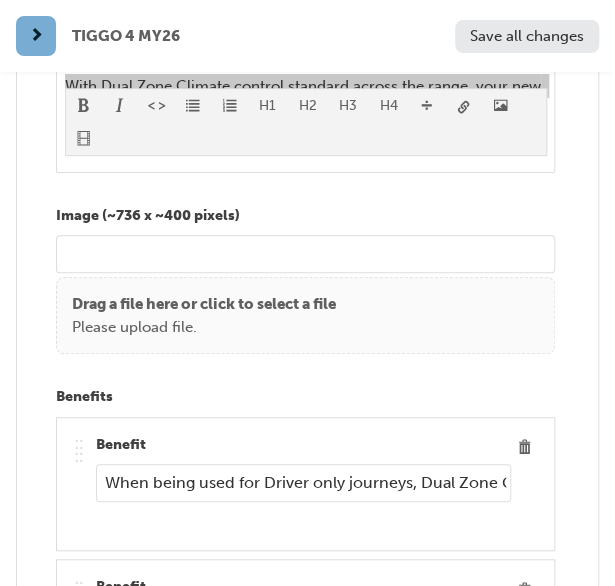 scroll, scrollTop: 11400, scrollLeft: 0, axis: vertical 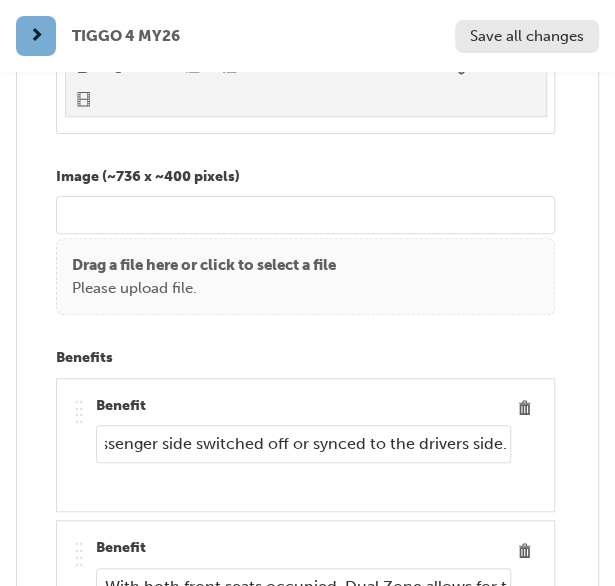 drag, startPoint x: 103, startPoint y: 401, endPoint x: 550, endPoint y: 407, distance: 447.04025 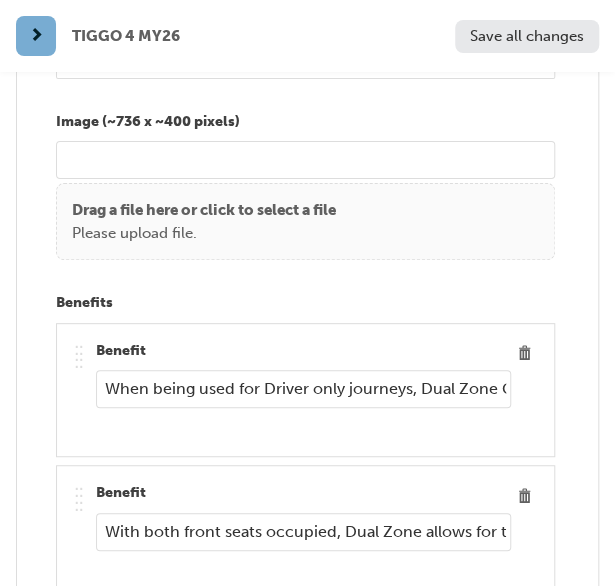 scroll, scrollTop: 11500, scrollLeft: 0, axis: vertical 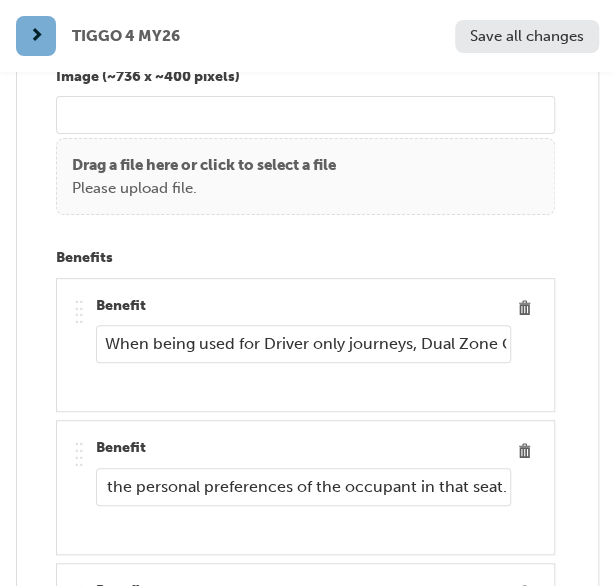drag, startPoint x: 106, startPoint y: 442, endPoint x: 587, endPoint y: 443, distance: 481.00104 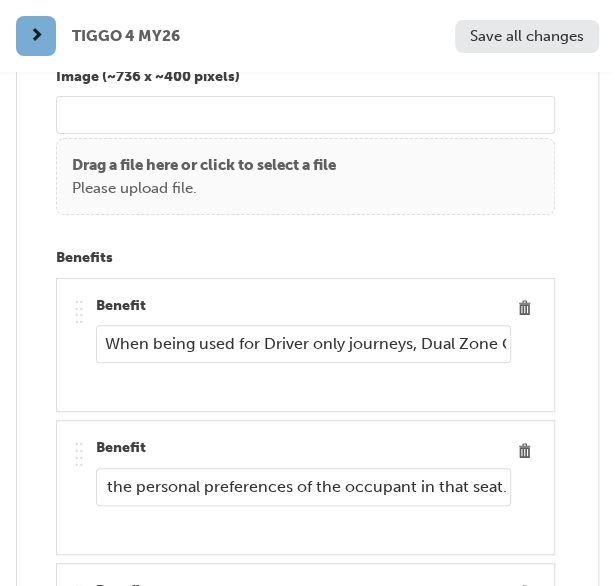 scroll, scrollTop: 0, scrollLeft: 0, axis: both 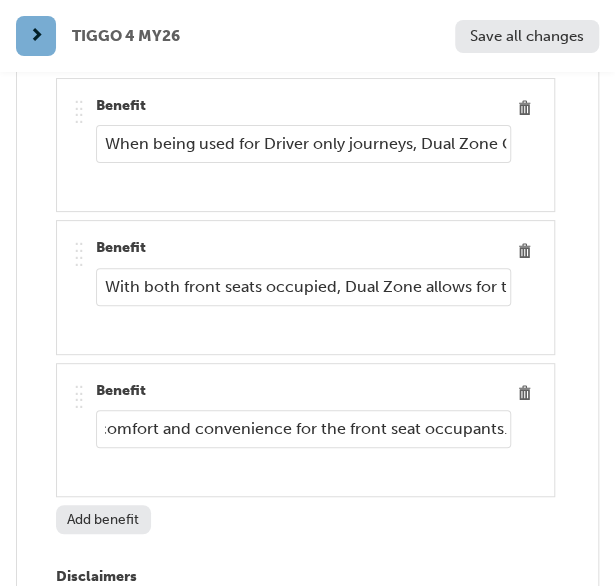 drag, startPoint x: 101, startPoint y: 382, endPoint x: 558, endPoint y: 387, distance: 457.02734 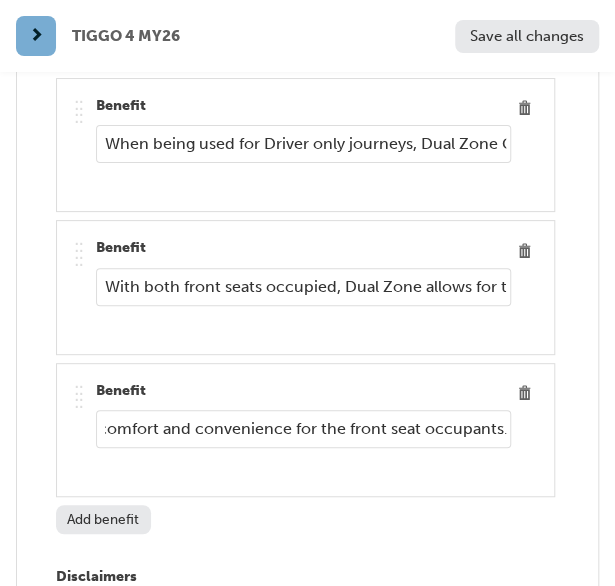 scroll, scrollTop: 0, scrollLeft: 0, axis: both 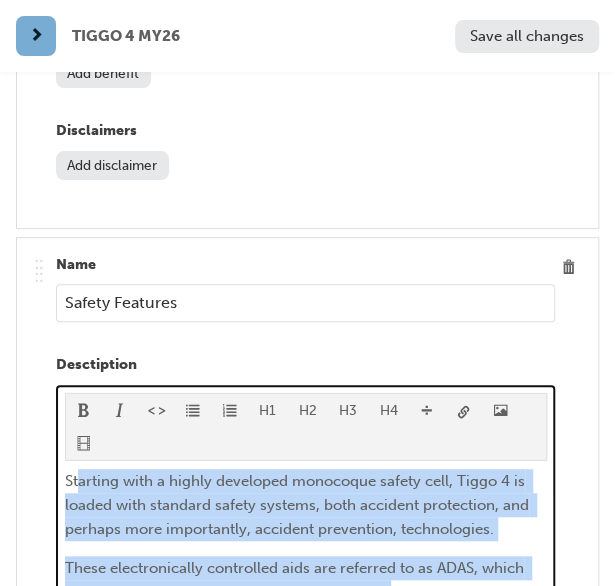 drag, startPoint x: 173, startPoint y: 459, endPoint x: 74, endPoint y: 76, distance: 395.58817 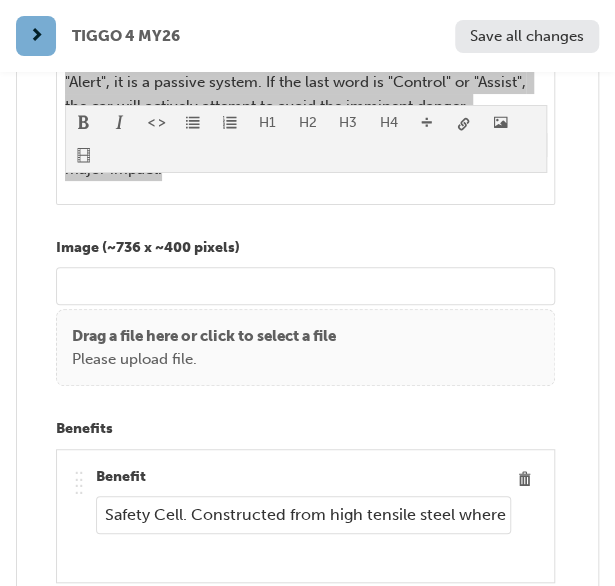 scroll, scrollTop: 12846, scrollLeft: 0, axis: vertical 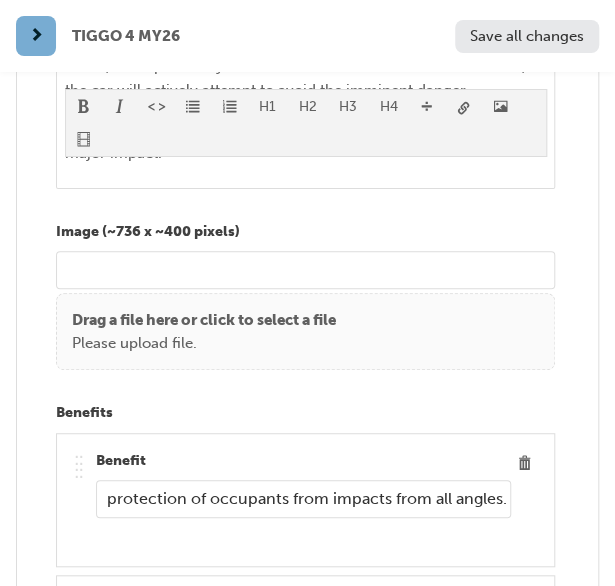 drag, startPoint x: 101, startPoint y: 445, endPoint x: 566, endPoint y: 432, distance: 465.18167 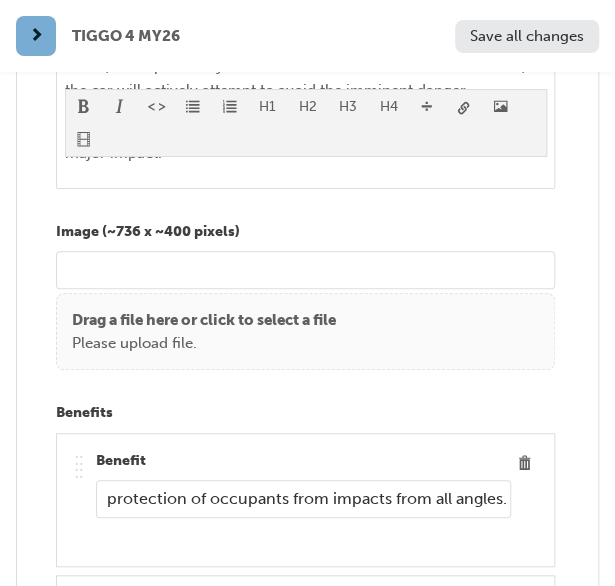 scroll, scrollTop: 0, scrollLeft: 0, axis: both 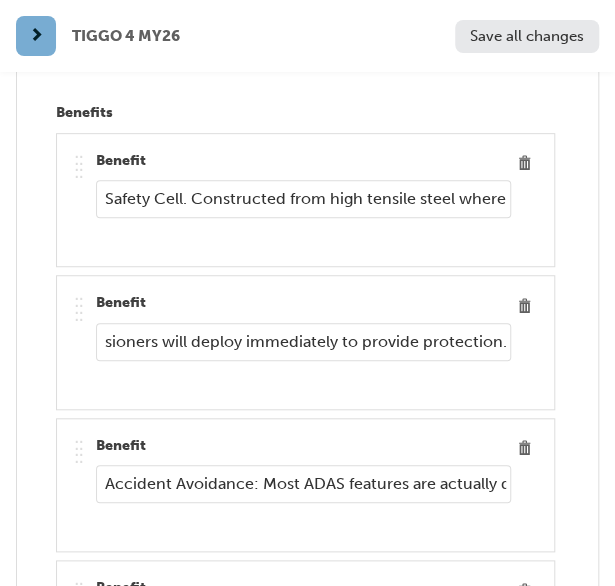 drag, startPoint x: 102, startPoint y: 287, endPoint x: 606, endPoint y: 300, distance: 504.16763 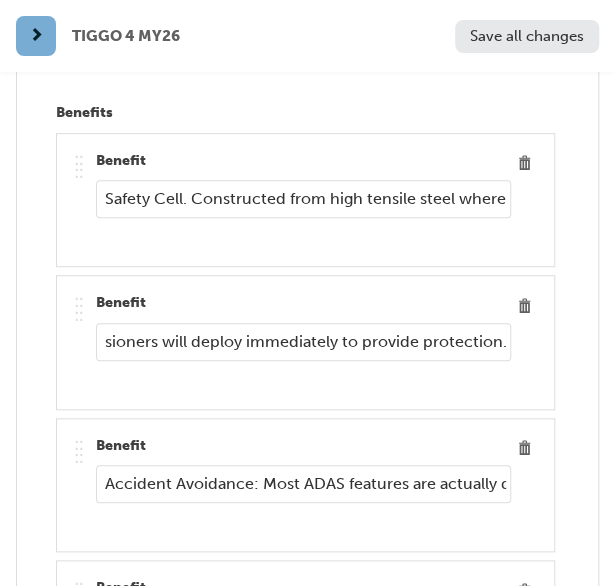 scroll, scrollTop: 0, scrollLeft: 0, axis: both 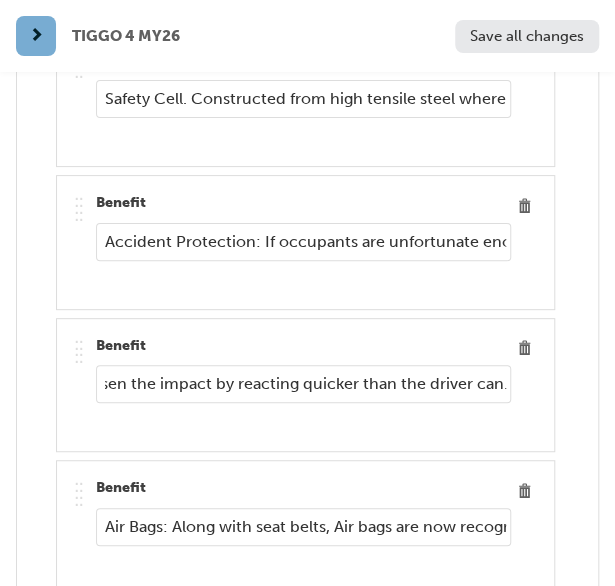 drag, startPoint x: 104, startPoint y: 329, endPoint x: 572, endPoint y: 337, distance: 468.06836 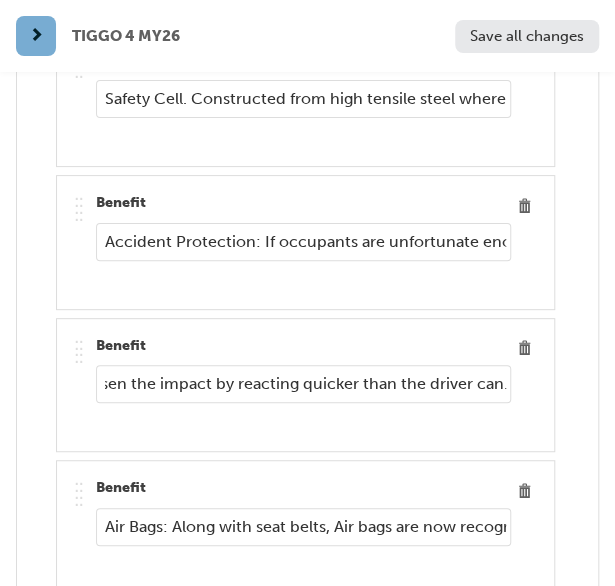 scroll, scrollTop: 0, scrollLeft: 0, axis: both 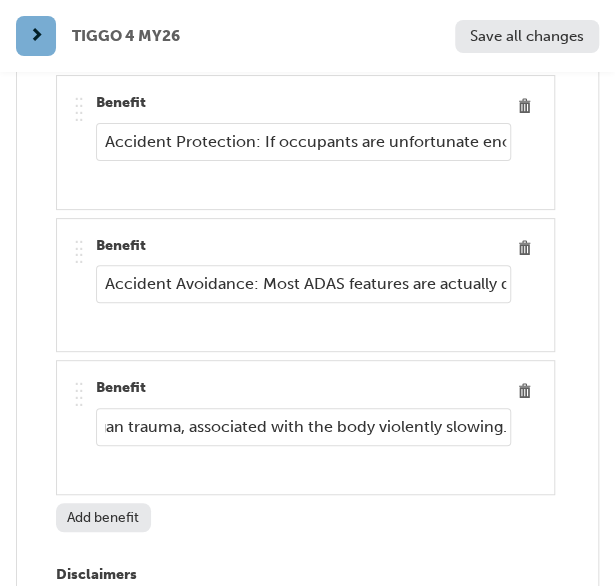 drag, startPoint x: 100, startPoint y: 373, endPoint x: 569, endPoint y: 381, distance: 469.06824 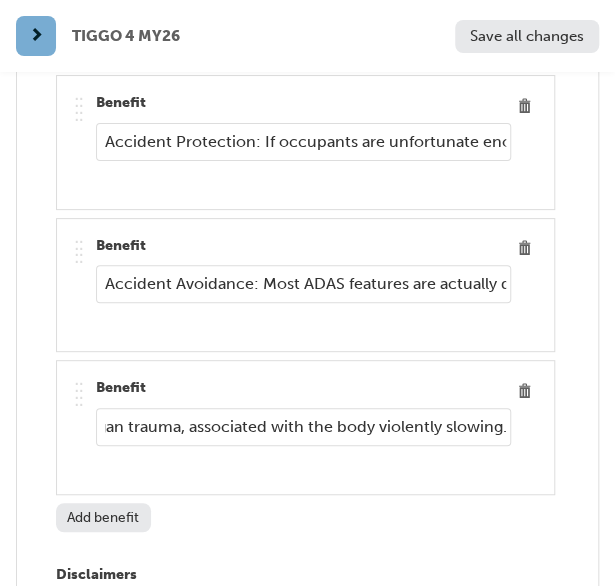 scroll, scrollTop: 0, scrollLeft: 0, axis: both 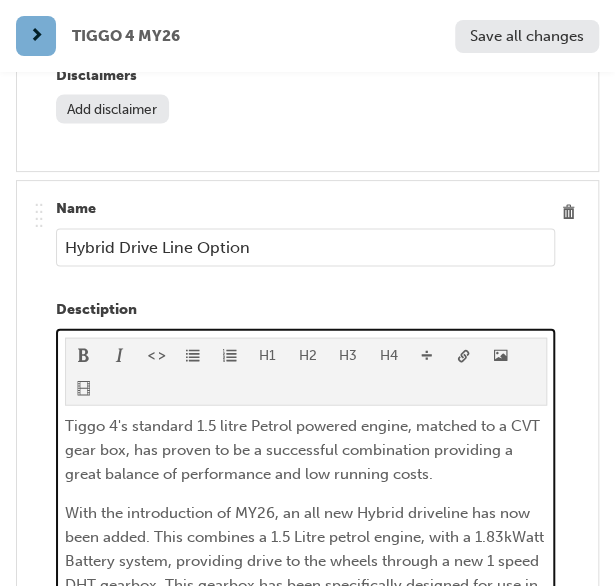 click on "Tiggo 4's standard 1.5 litre Petrol powered engine, matched to a CVT gear box, has proven to be a successful combination providing a great balance of performance and low running costs." at bounding box center [306, 449] 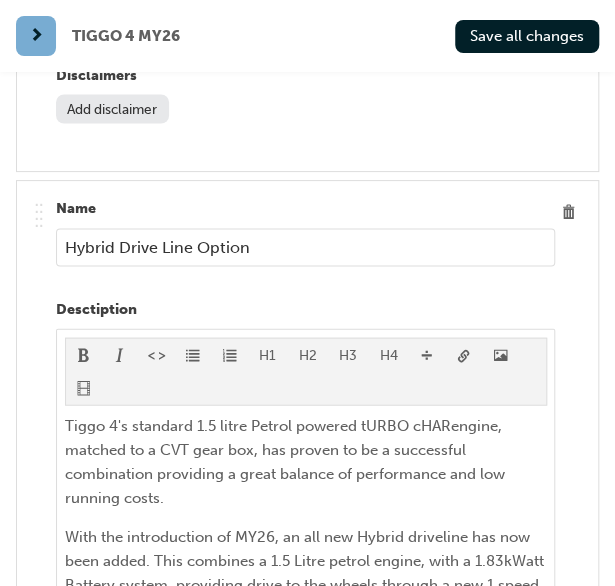 scroll, scrollTop: 14168, scrollLeft: 0, axis: vertical 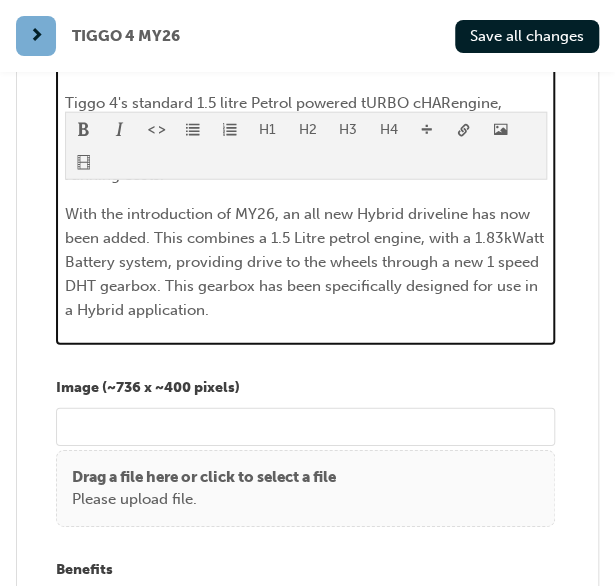 click on "With the introduction of MY26, an all new Hybrid driveline has now been added. This combines a 1.5 Litre petrol engine, with a 1.83kWatt Battery system, providing drive to the wheels through a new 1 speed DHT gearbox. This gearbox has been specifically designed for use in a Hybrid application." at bounding box center (306, 262) 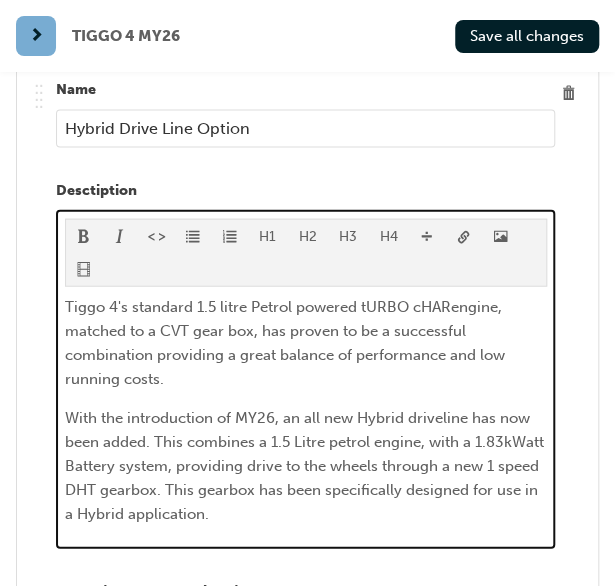 scroll, scrollTop: 13968, scrollLeft: 0, axis: vertical 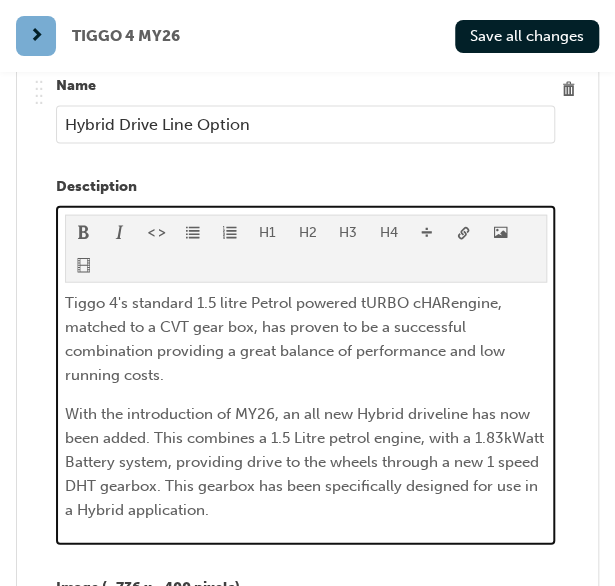 click on "Tiggo 4's standard 1.5 litre Petrol powered tURBO cHARengine, matched to a CVT gear box, has proven to be a successful combination providing a great balance of performance and low running costs." at bounding box center [287, 339] 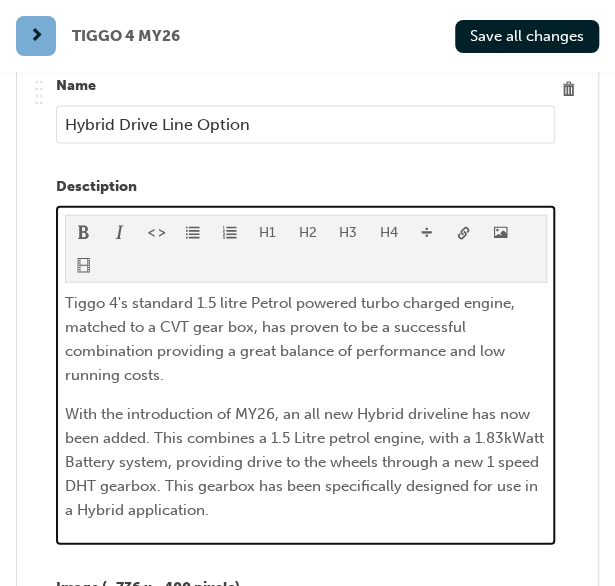 scroll, scrollTop: 13868, scrollLeft: 0, axis: vertical 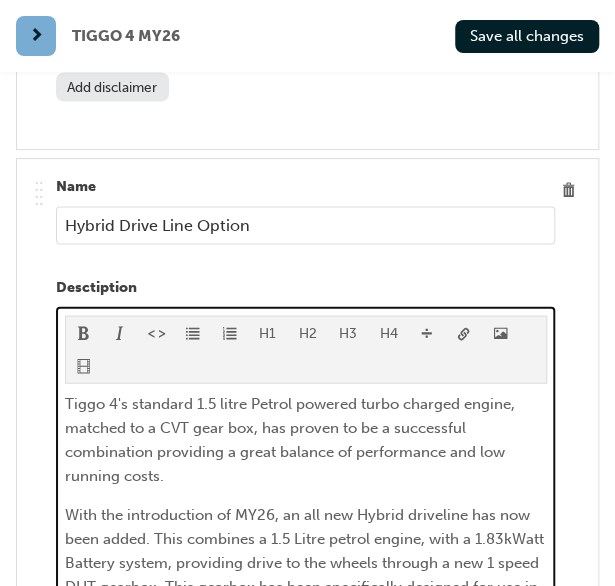 click on "Tiggo 4's standard 1.5 litre Petrol powered turbo charged engine, matched to a CVT gear box, has proven to be a successful combination providing a great balance of performance and low running costs." at bounding box center (306, 439) 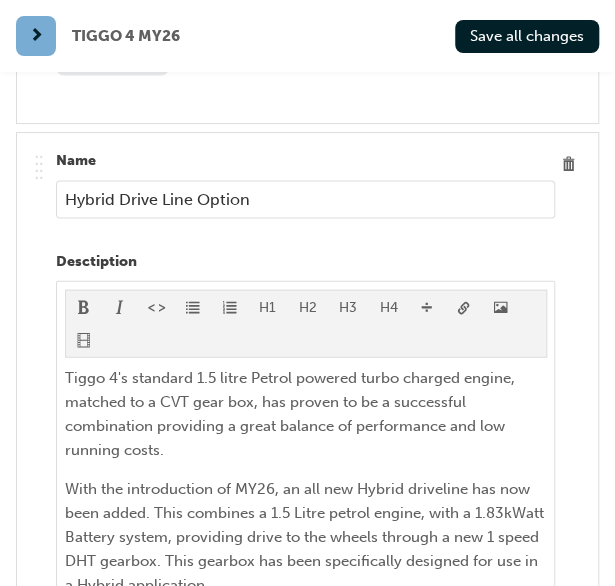 scroll, scrollTop: 13968, scrollLeft: 0, axis: vertical 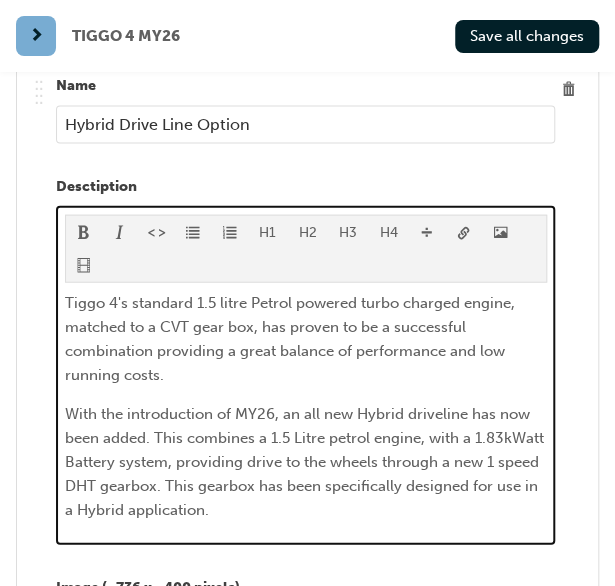 click on "H1 H2 H3 H4 Tiggo 4's standard 1.5 litre Petrol powered turbo charged engine, matched to a CVT gear box, has proven to be a successful combination providing a great balance of performance and low running costs. With the introduction of MY26, an all new Hybrid driveline has now been added. This combines a 1.5 Litre petrol engine, with a 1.83kWatt Battery system, providing drive to the wheels through a new 1 speed DHT gearbox. This gearbox has been specifically designed for use in a Hybrid application." at bounding box center [305, 375] 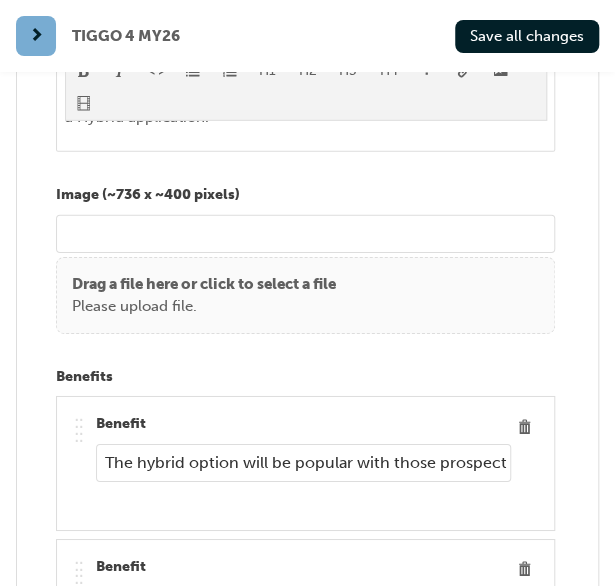scroll, scrollTop: 14368, scrollLeft: 0, axis: vertical 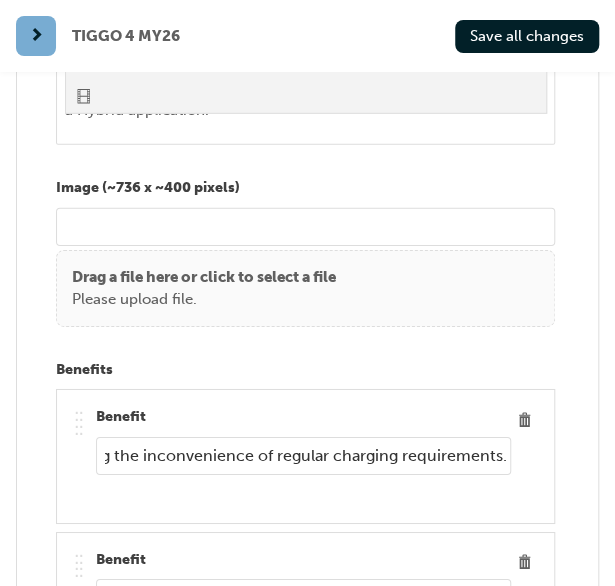 drag, startPoint x: 104, startPoint y: 394, endPoint x: 552, endPoint y: 407, distance: 448.18857 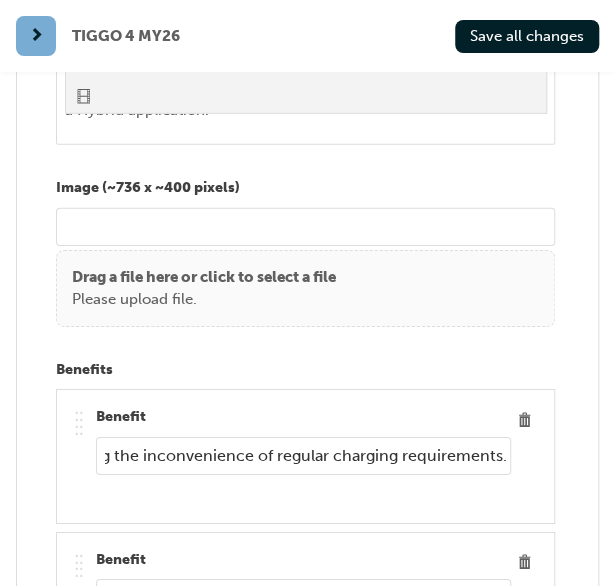 scroll, scrollTop: 0, scrollLeft: 0, axis: both 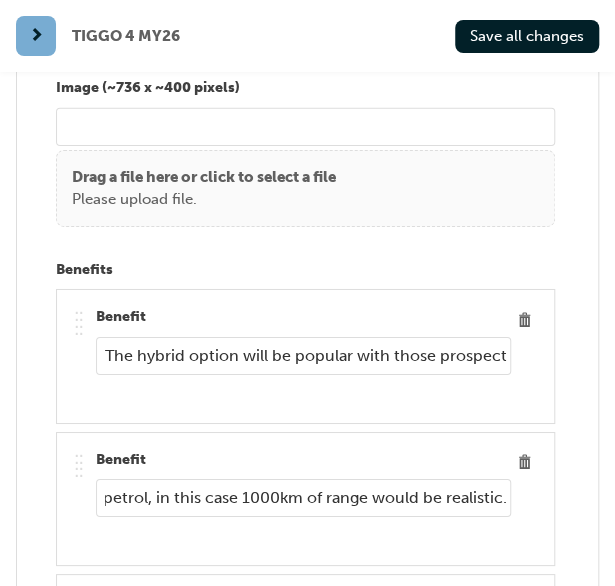 drag, startPoint x: 102, startPoint y: 431, endPoint x: 554, endPoint y: 445, distance: 452.21677 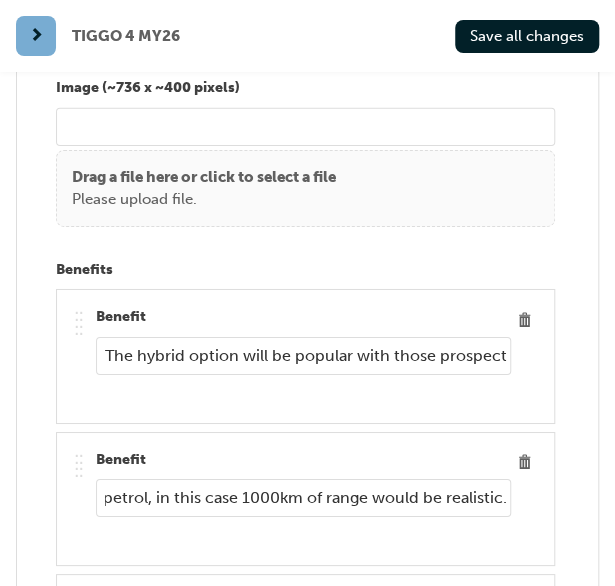 scroll, scrollTop: 0, scrollLeft: 0, axis: both 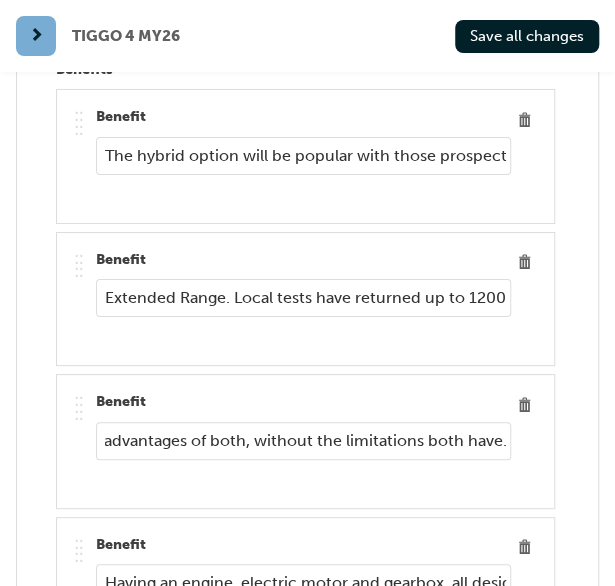 drag, startPoint x: 104, startPoint y: 374, endPoint x: 584, endPoint y: 410, distance: 481.3481 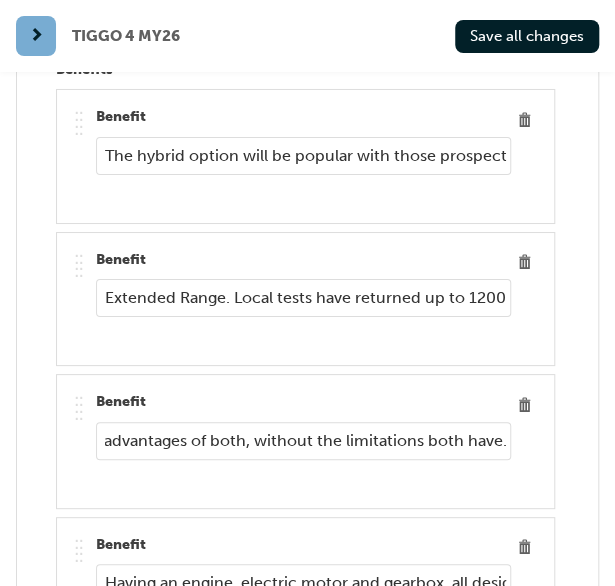 scroll, scrollTop: 0, scrollLeft: 0, axis: both 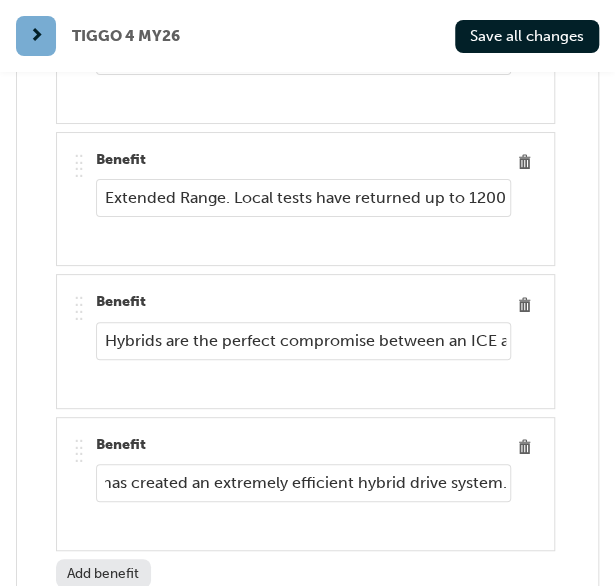 drag, startPoint x: 105, startPoint y: 420, endPoint x: 610, endPoint y: 441, distance: 505.43643 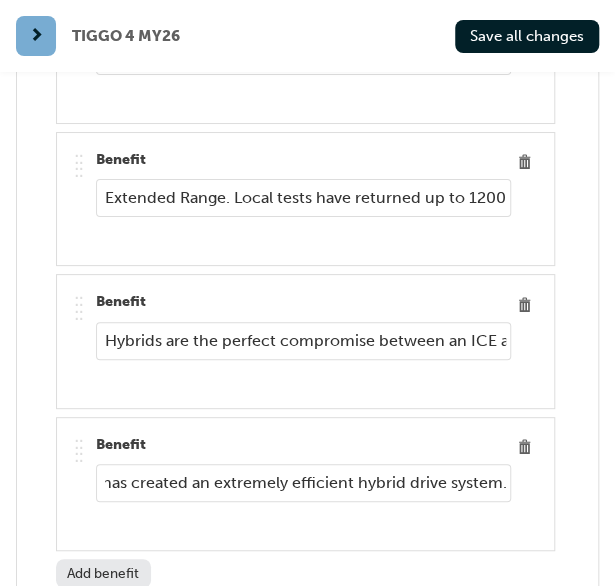 scroll, scrollTop: 0, scrollLeft: 0, axis: both 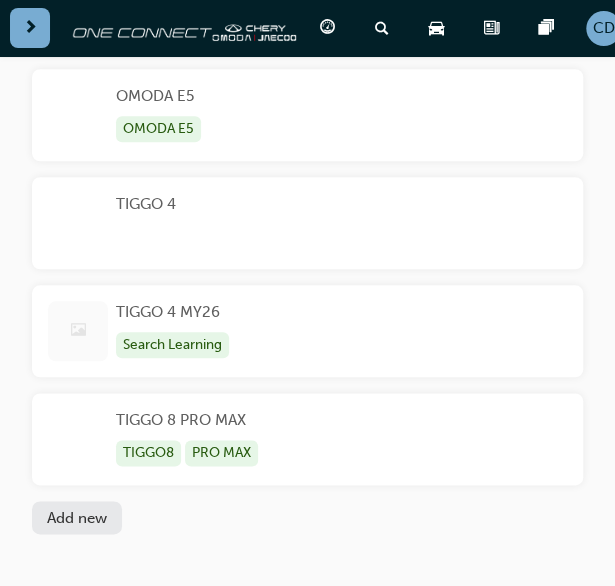 click on "Search Learning" at bounding box center [172, 345] 